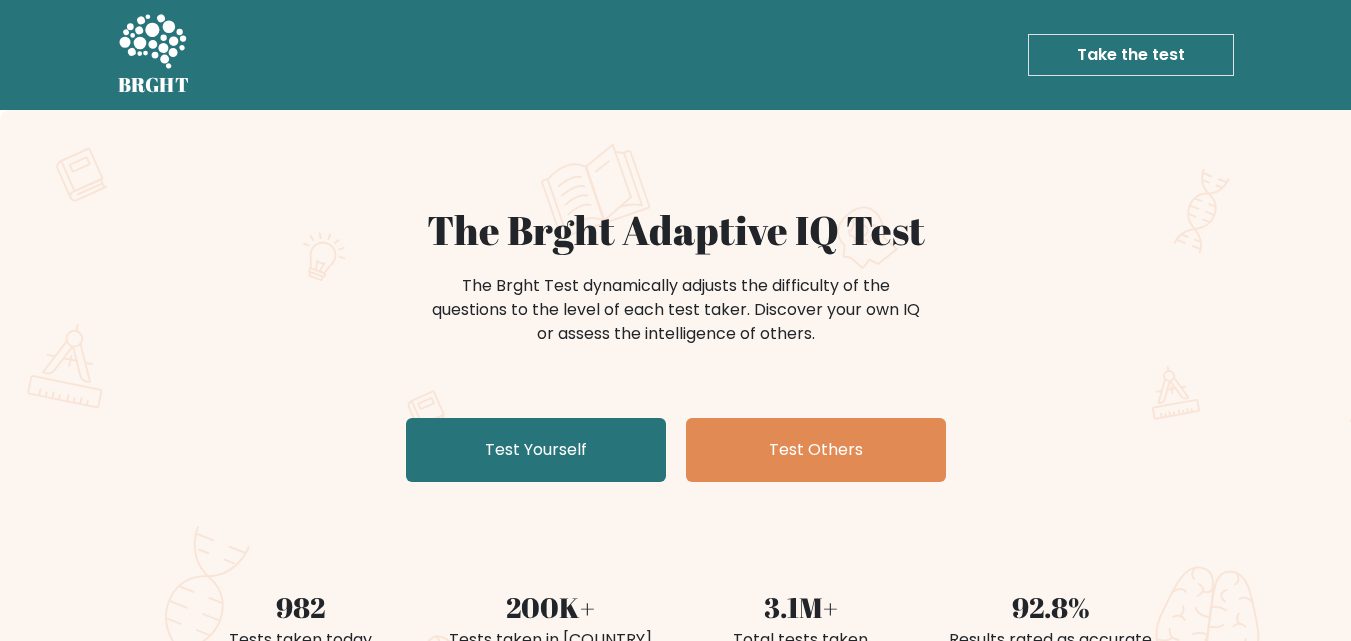 scroll, scrollTop: 0, scrollLeft: 0, axis: both 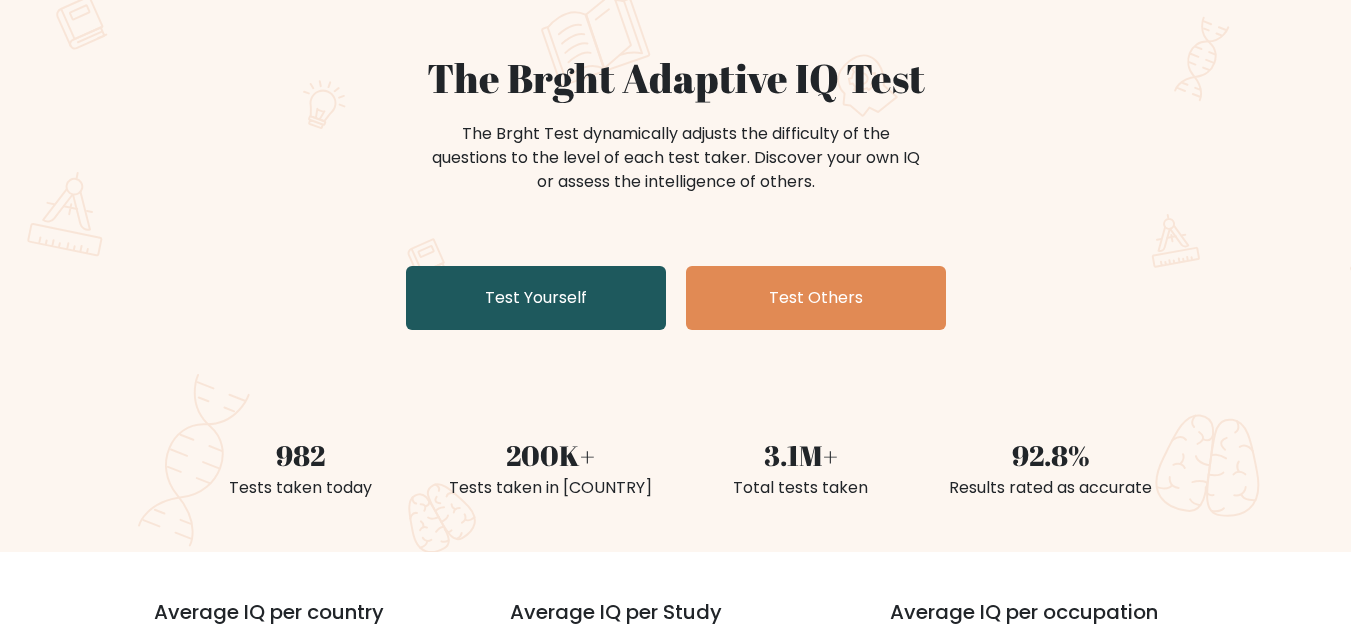 click on "Test Yourself" at bounding box center (536, 298) 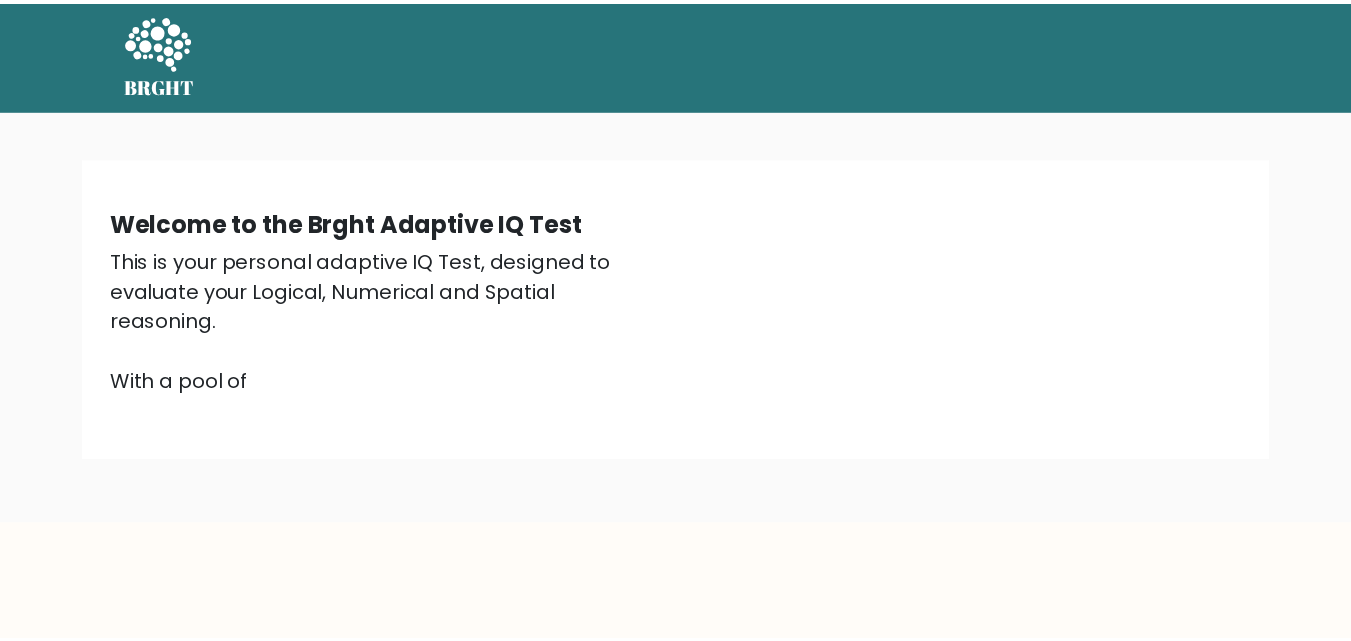 scroll, scrollTop: 0, scrollLeft: 0, axis: both 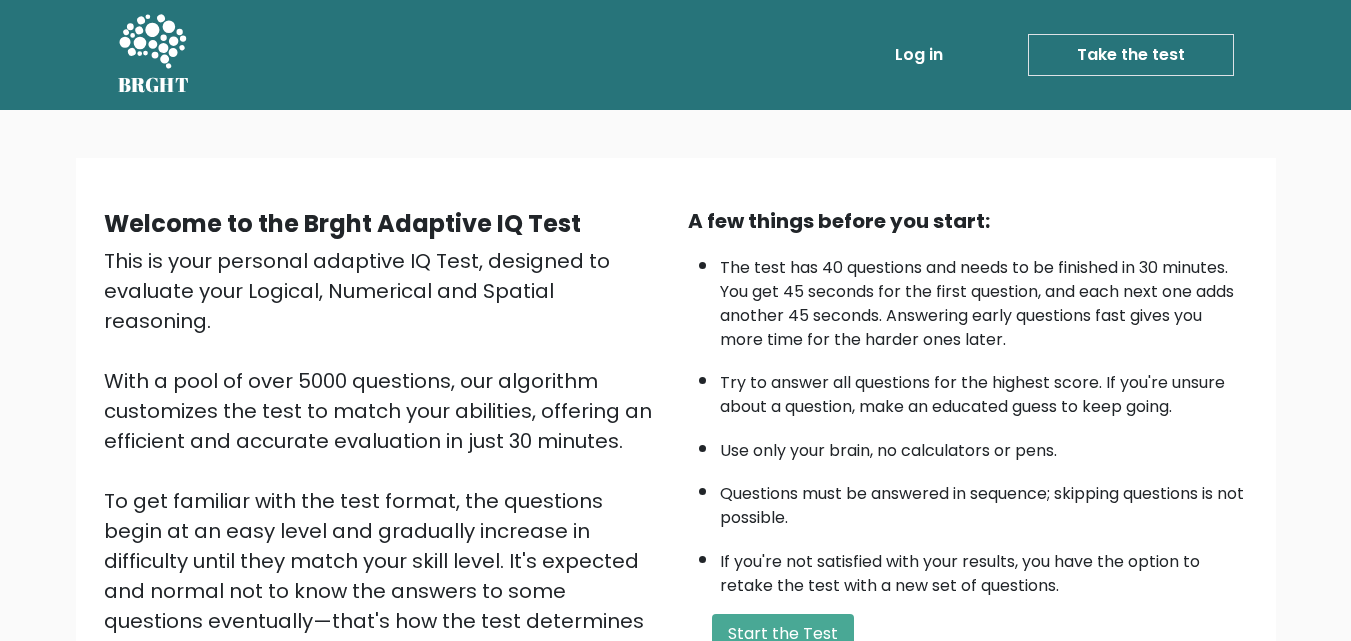 drag, startPoint x: 640, startPoint y: 256, endPoint x: 662, endPoint y: 383, distance: 128.89143 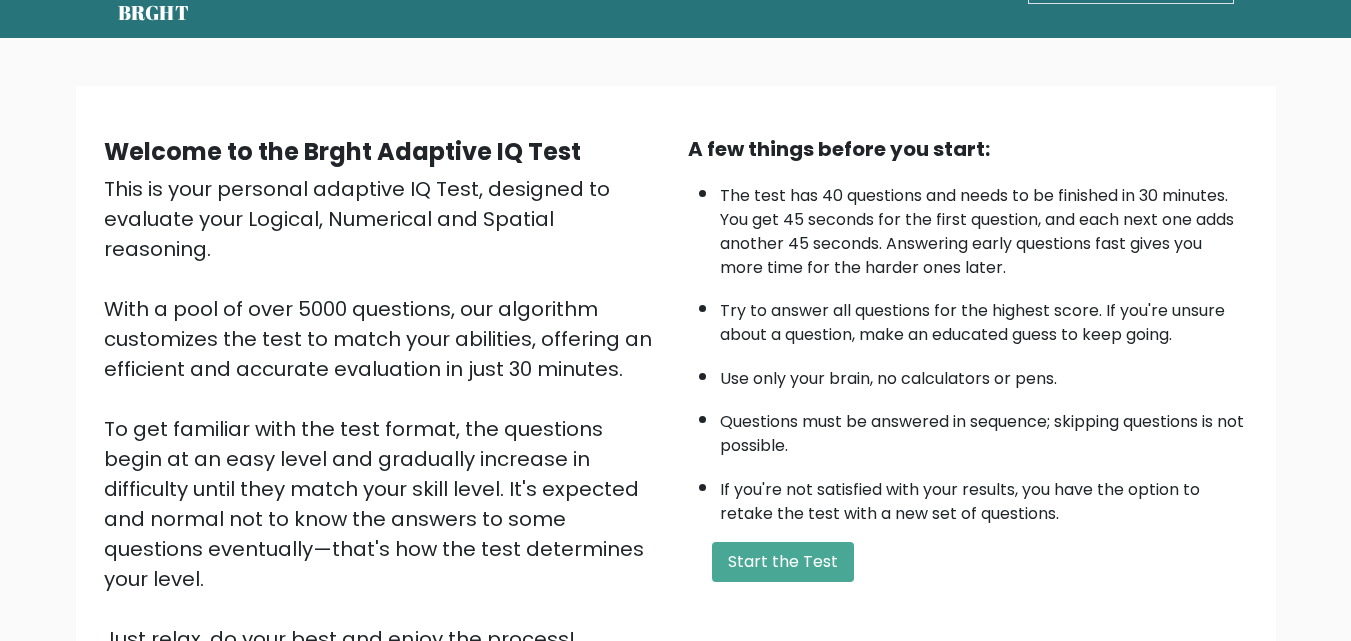 scroll, scrollTop: 275, scrollLeft: 0, axis: vertical 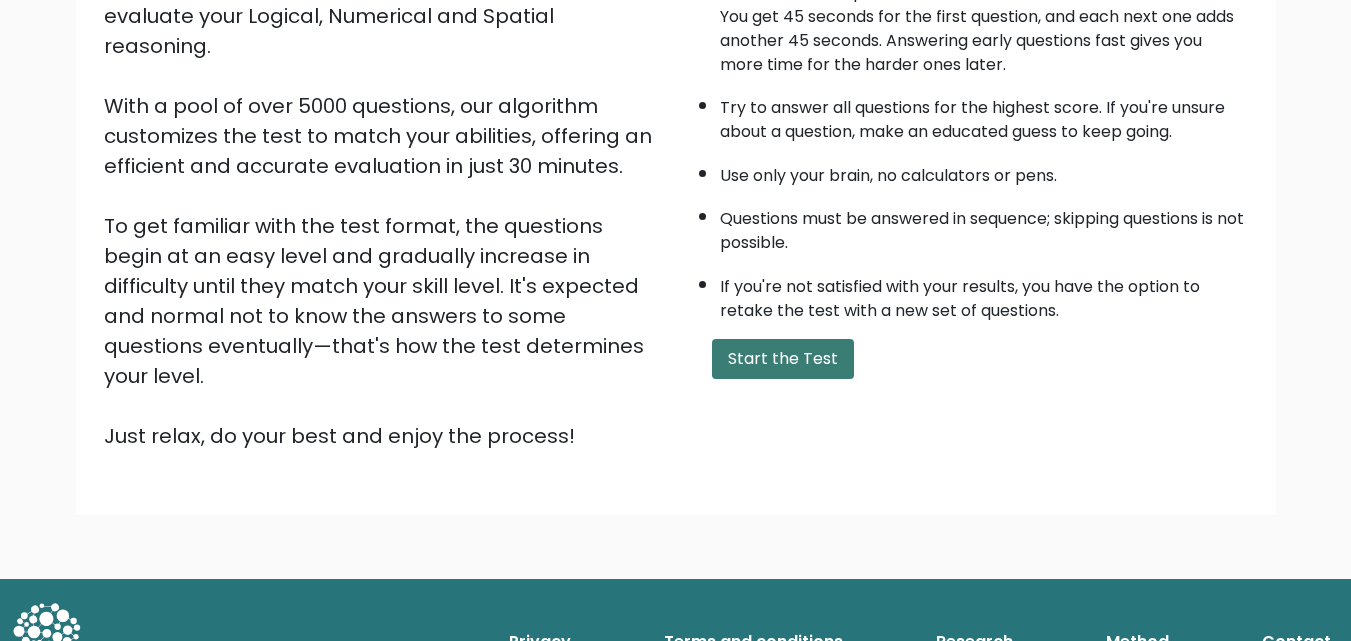 click on "Start the Test" at bounding box center (783, 359) 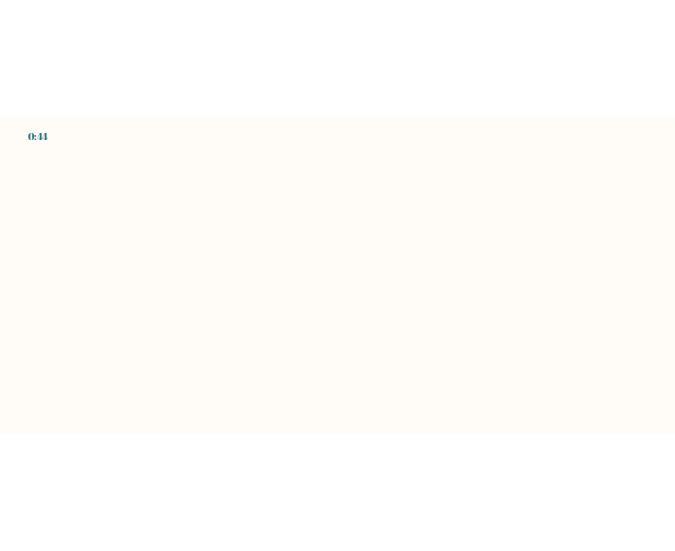 scroll, scrollTop: 0, scrollLeft: 0, axis: both 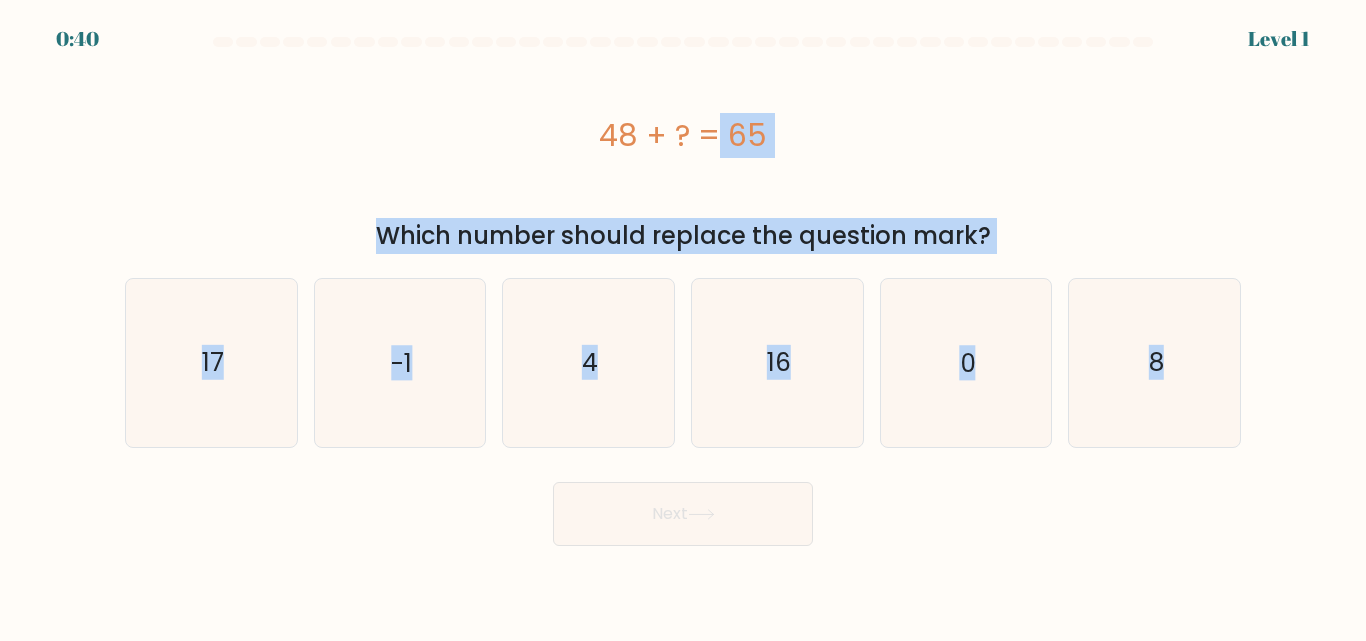 drag, startPoint x: 339, startPoint y: 127, endPoint x: 1078, endPoint y: 226, distance: 745.60175 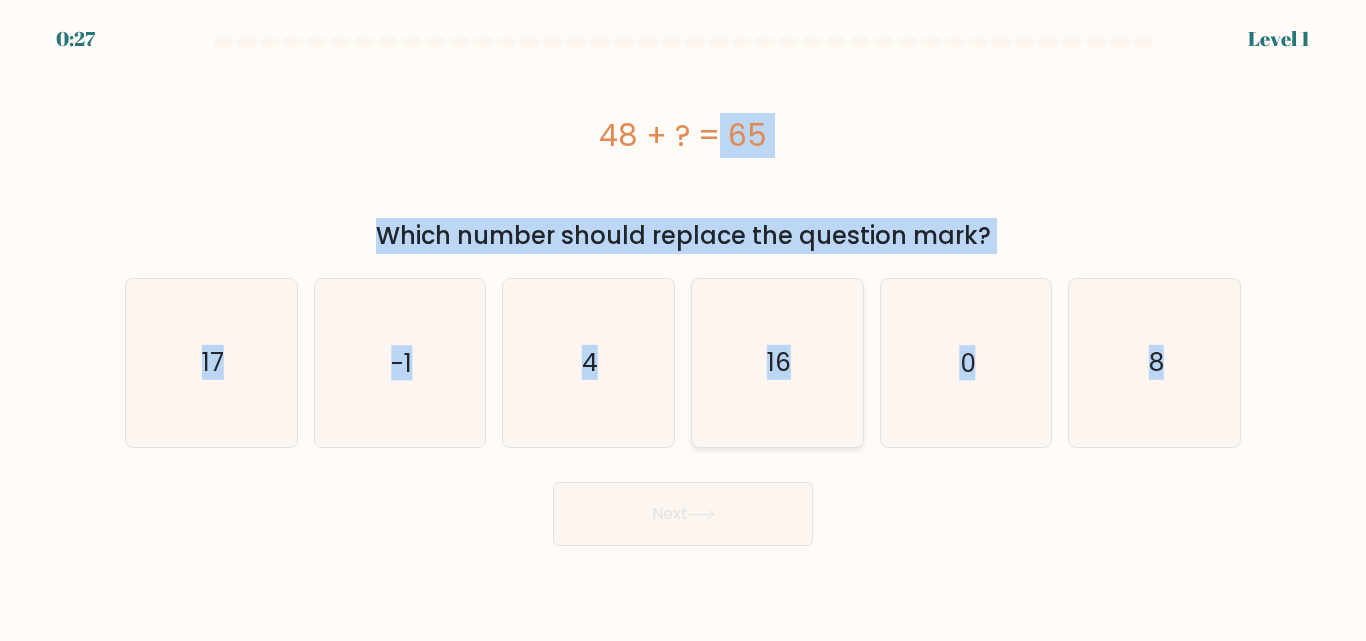 click on "16" 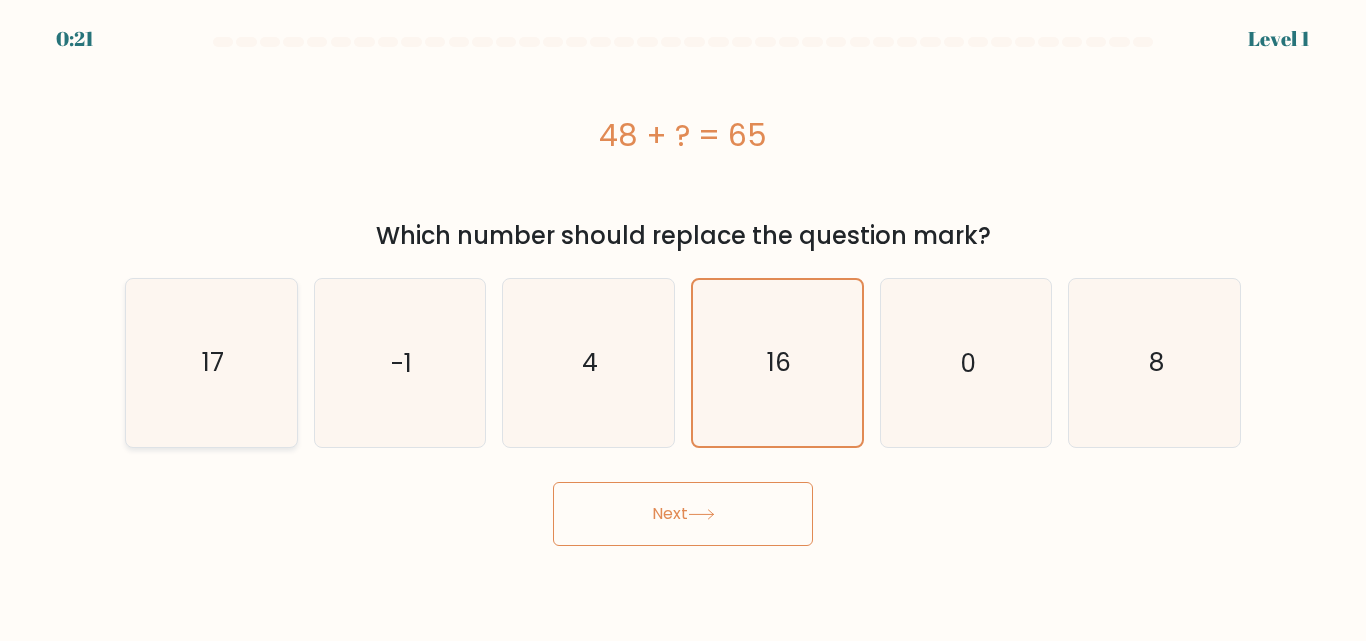 click on "17" 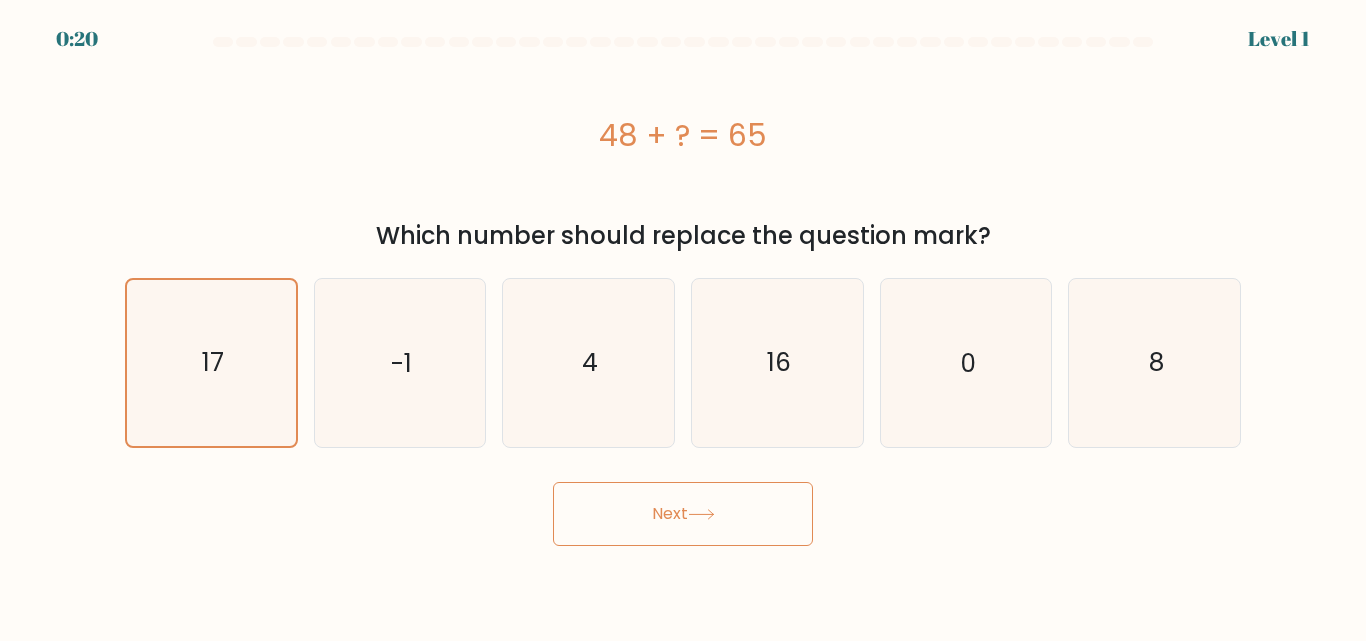 click on "Next" at bounding box center (683, 514) 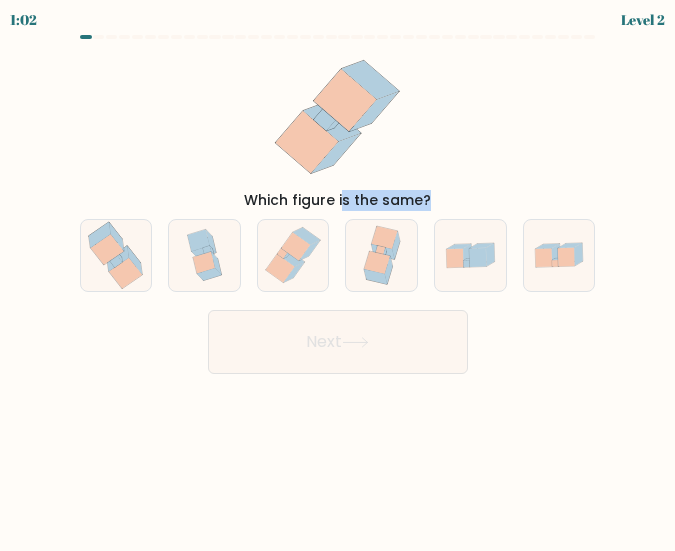 drag, startPoint x: 88, startPoint y: 110, endPoint x: 550, endPoint y: 294, distance: 497.29266 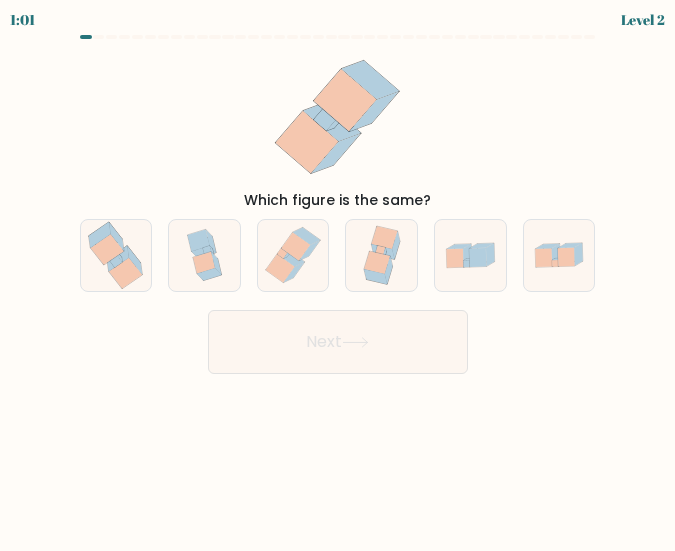 click on "Next" at bounding box center (338, 337) 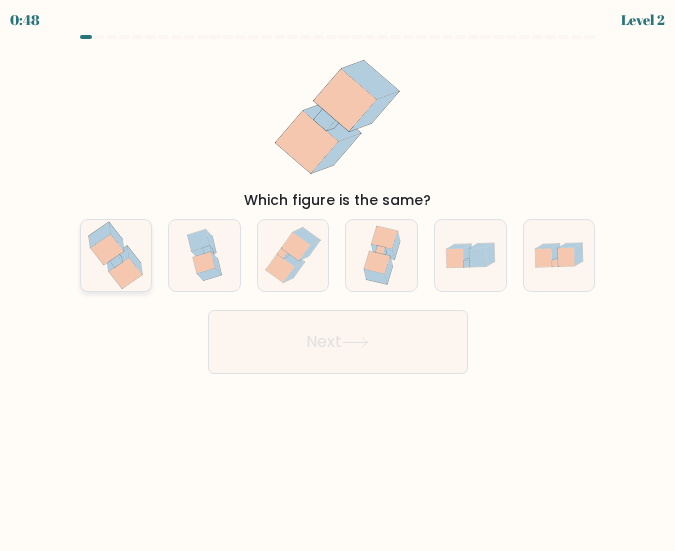 click 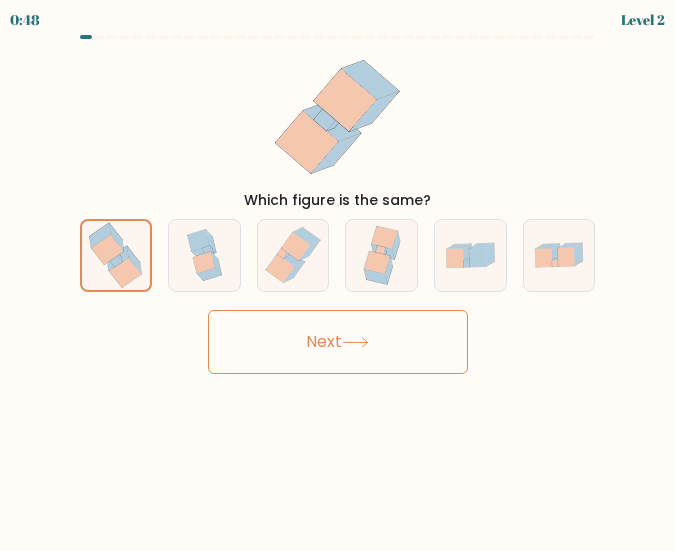 click on "Next" at bounding box center (338, 342) 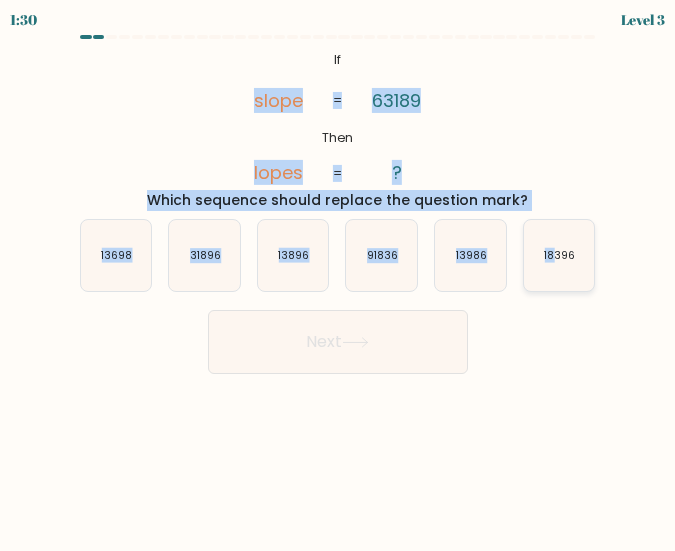 drag, startPoint x: 128, startPoint y: 58, endPoint x: 555, endPoint y: 263, distance: 473.66022 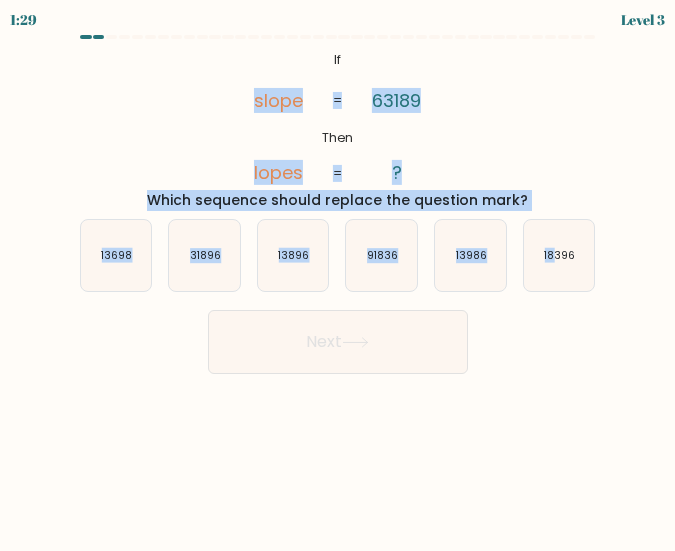 click on "@import url('https://fonts.googleapis.com/css?family=Abril+Fatface:400,100,100italic,300,300italic,400italic,500,500italic,700,700italic,900,900italic');           If       Then       slope       lopes       63189       ?       =       =
Which sequence should replace the question mark?" at bounding box center [338, 129] 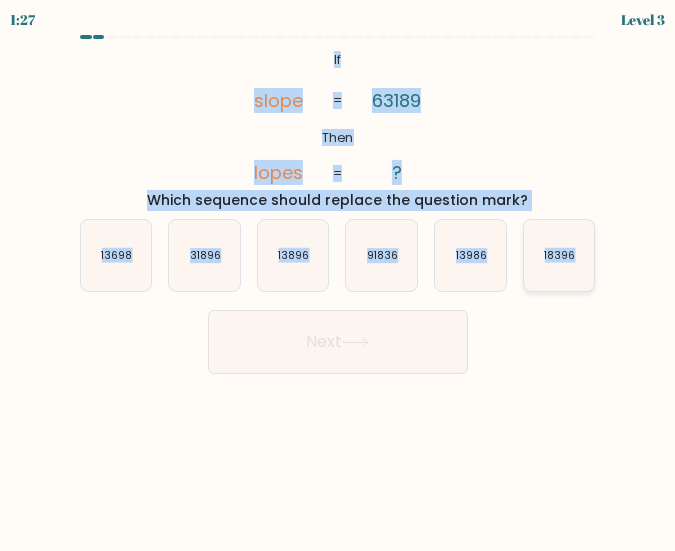 drag, startPoint x: 319, startPoint y: 54, endPoint x: 579, endPoint y: 261, distance: 332.33868 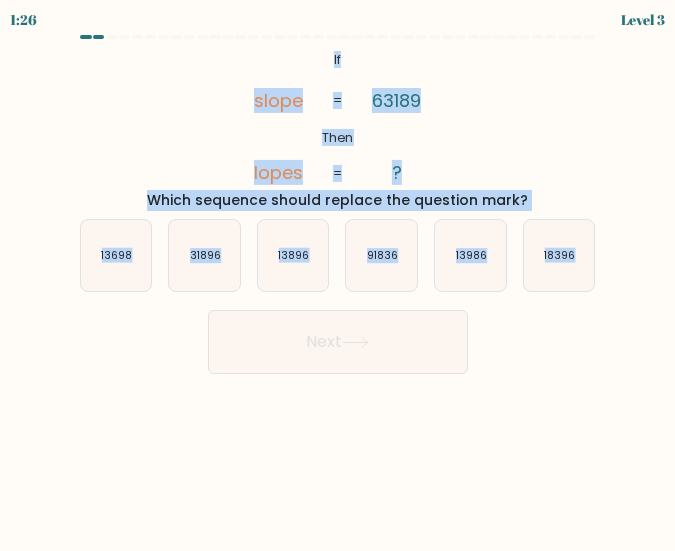 copy on "If       Then       slope       lopes       63189       ?       =       =
Which sequence should replace the question mark?
a.
13698
b.
31896
c.
13896
d.
91836
e.
13986
f.
18396" 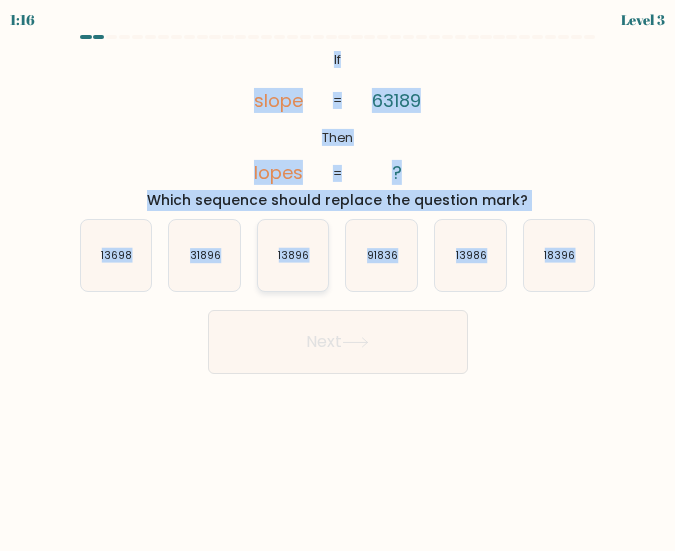 click on "13896" 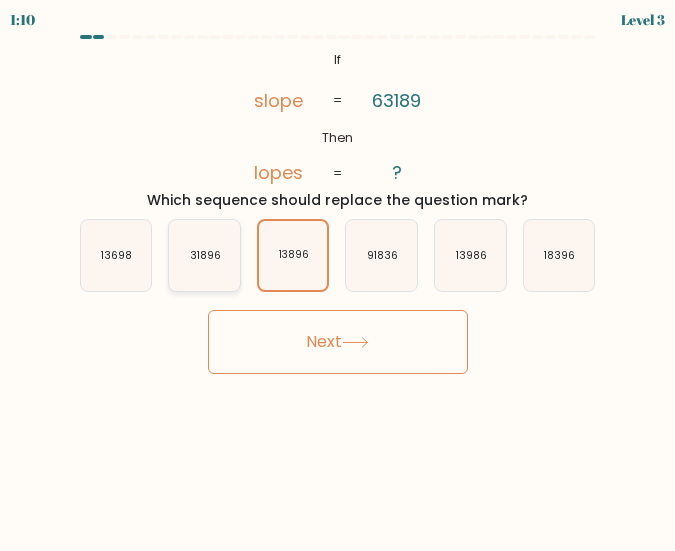 click on "31896" 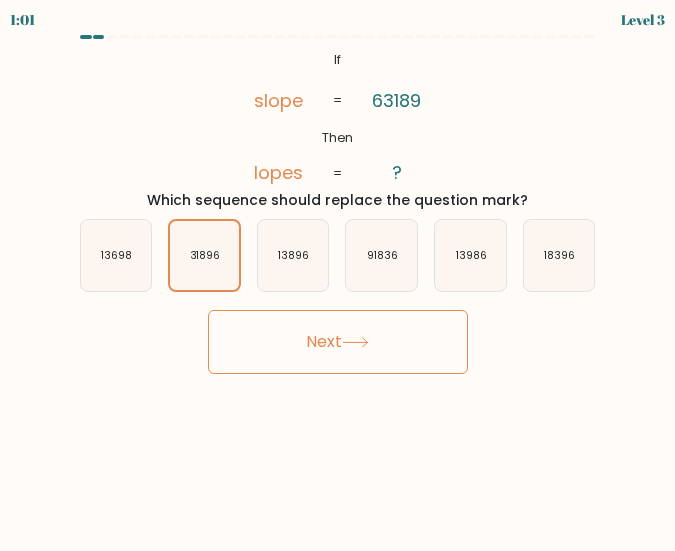 click on "Next" at bounding box center [338, 342] 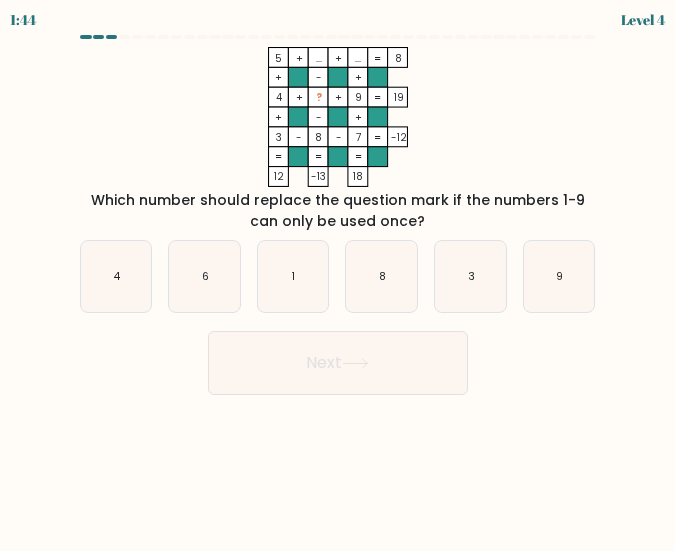 drag, startPoint x: 235, startPoint y: 68, endPoint x: 332, endPoint y: 110, distance: 105.702415 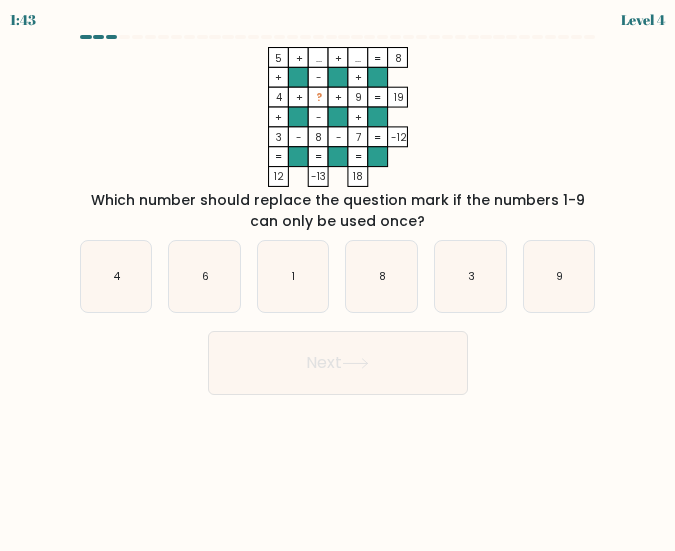 click on "5    +    ...    +    ...    8    +    -    +    4    +    ?    +    9    19    +    -    +    3    -    8    -    7    =   -12    =   =   =   =   12    -13    18    =" 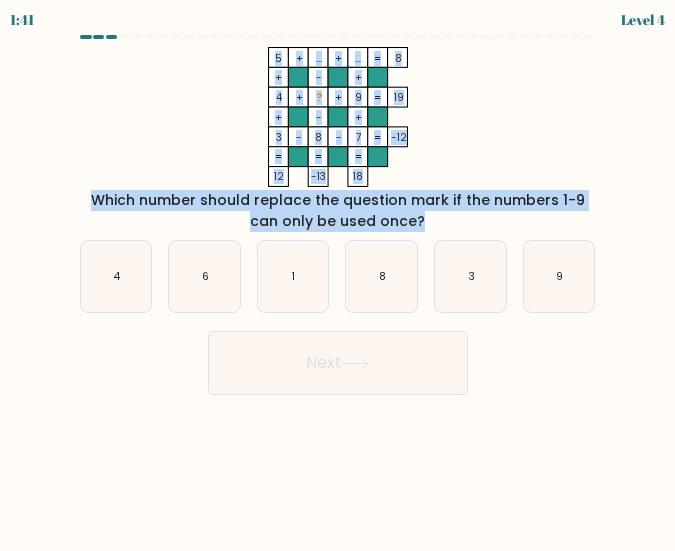drag, startPoint x: 272, startPoint y: 58, endPoint x: 498, endPoint y: 219, distance: 277.48334 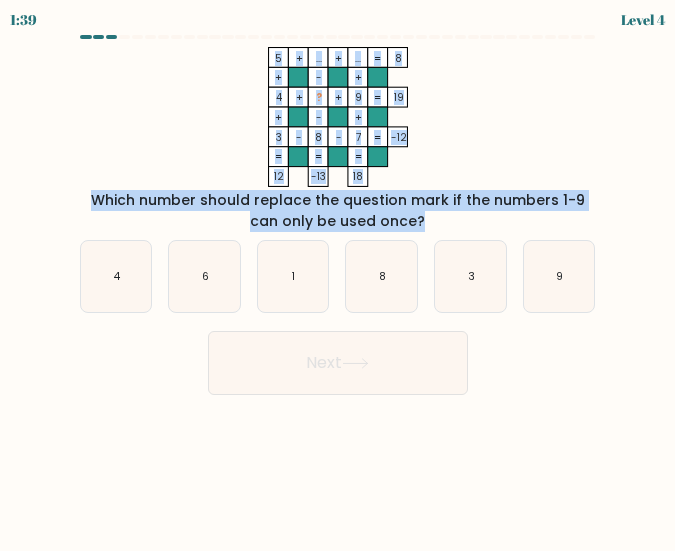 click on "5    +    ...    +    ...    8    +    -    +    4    +    ?    +    9    19    +    -    +    3    -    8    -    7    =   -12    =   =   =   =   12    -13    18    =" 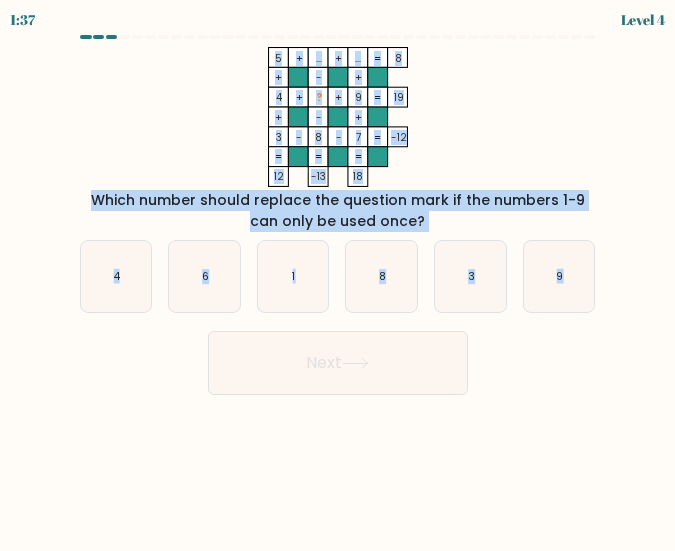 drag, startPoint x: 259, startPoint y: 48, endPoint x: 609, endPoint y: 284, distance: 422.1327 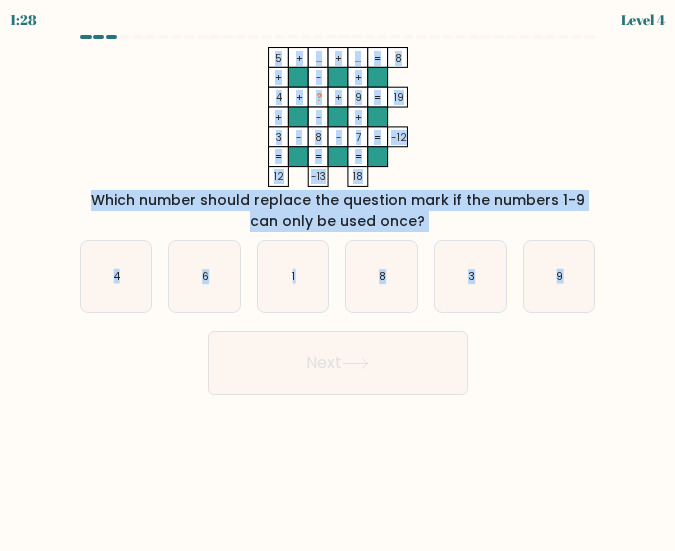 click on "5    +    ...    +    ...    8    +    -    +    4    +    ?    +    9    19    +    -    +    3    -    8    -    7    =   -12    =   =   =   =   12    -13    18    =" 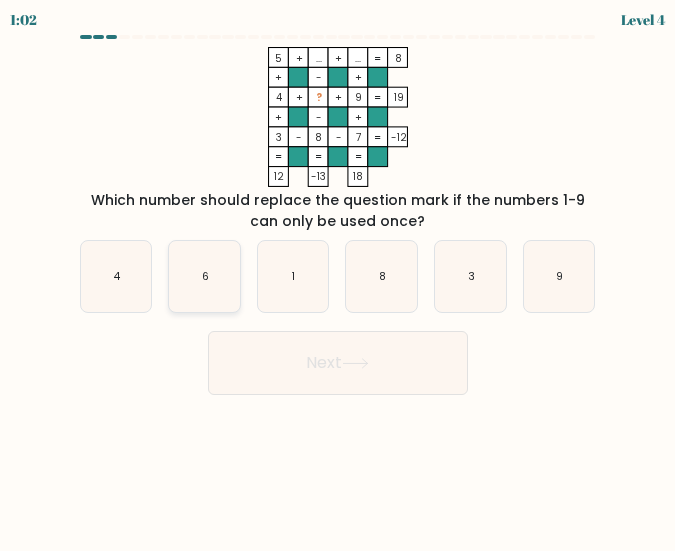 click on "6" 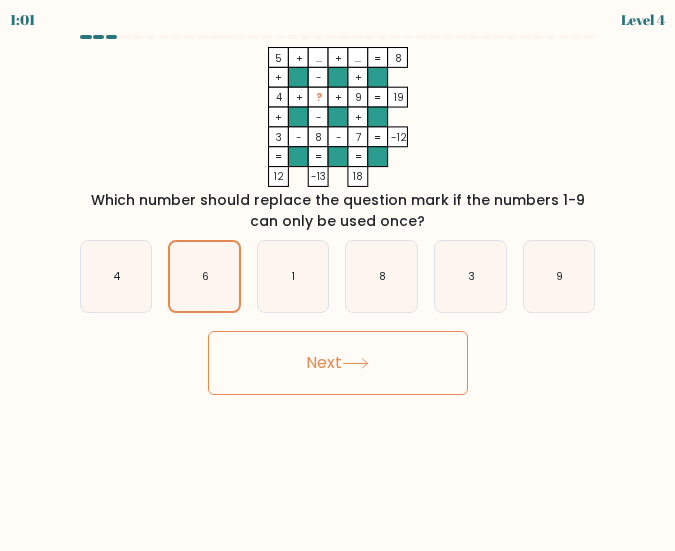 click on "Next" at bounding box center (338, 363) 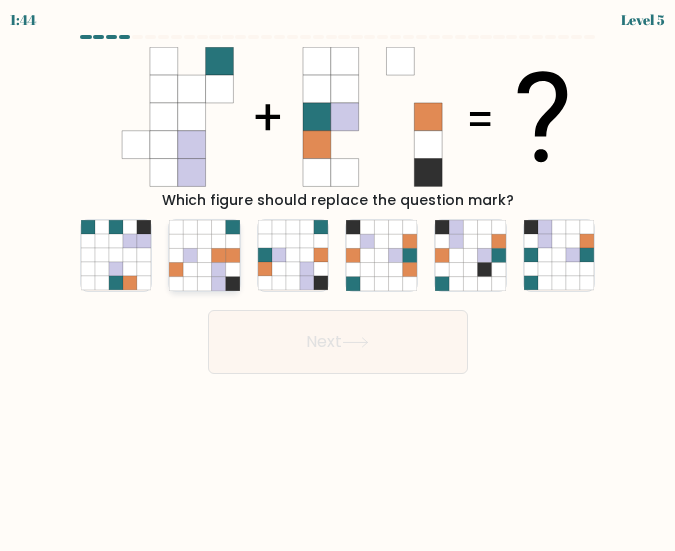 click 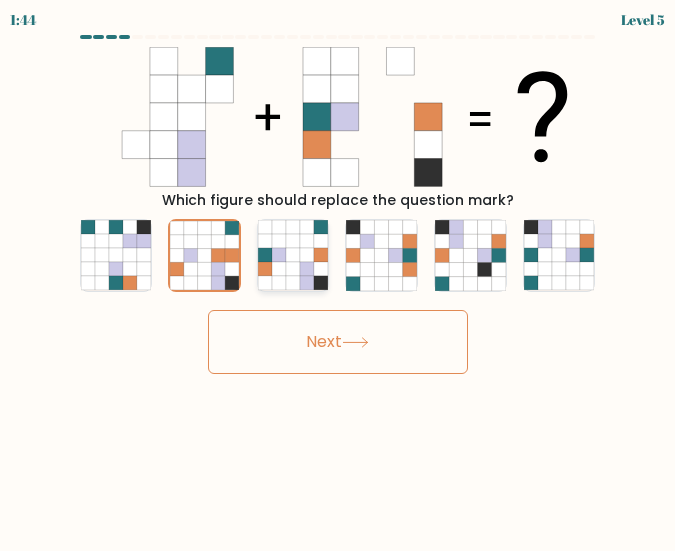 click 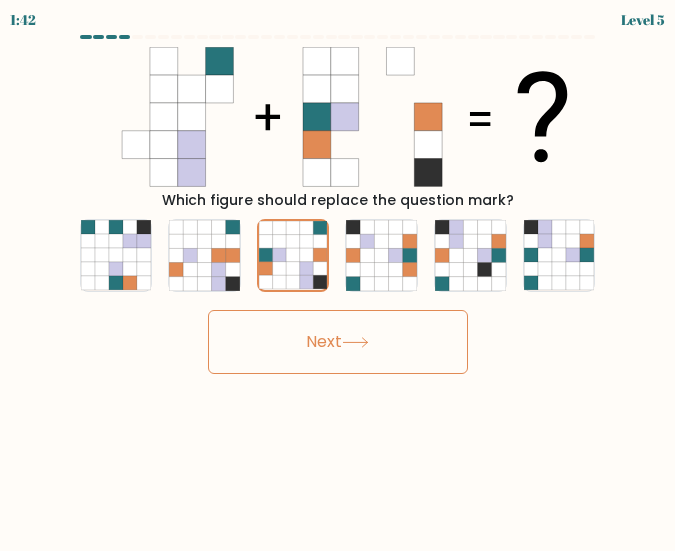 click on "Which figure should replace the question mark?" at bounding box center (338, 129) 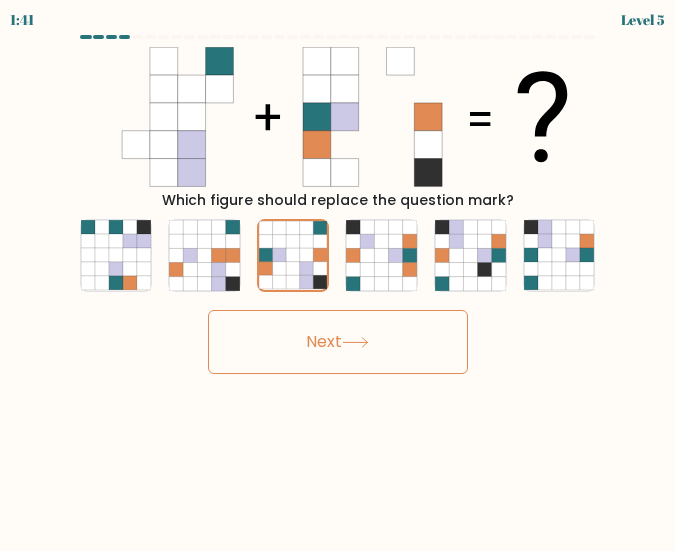 click at bounding box center (337, 204) 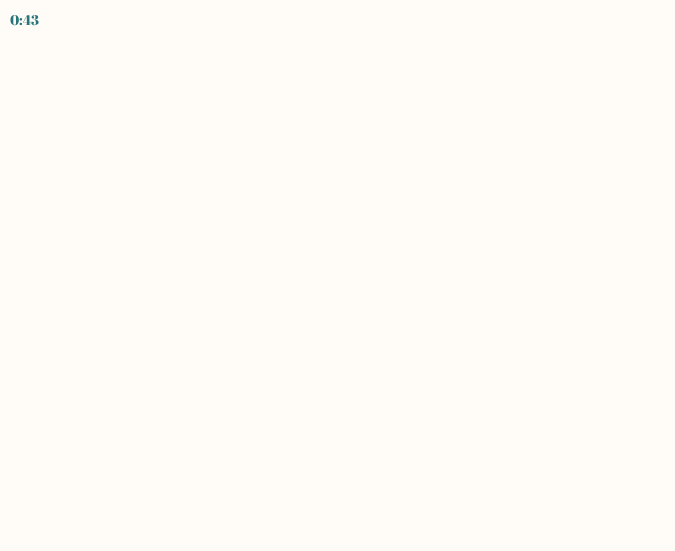scroll, scrollTop: 0, scrollLeft: 0, axis: both 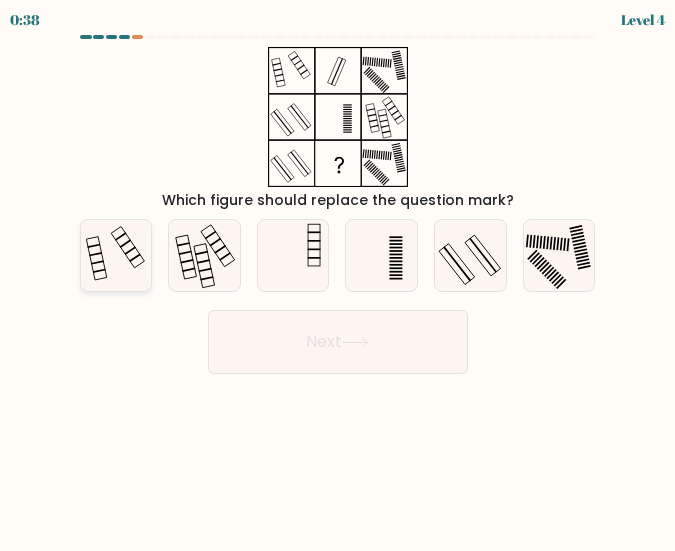click 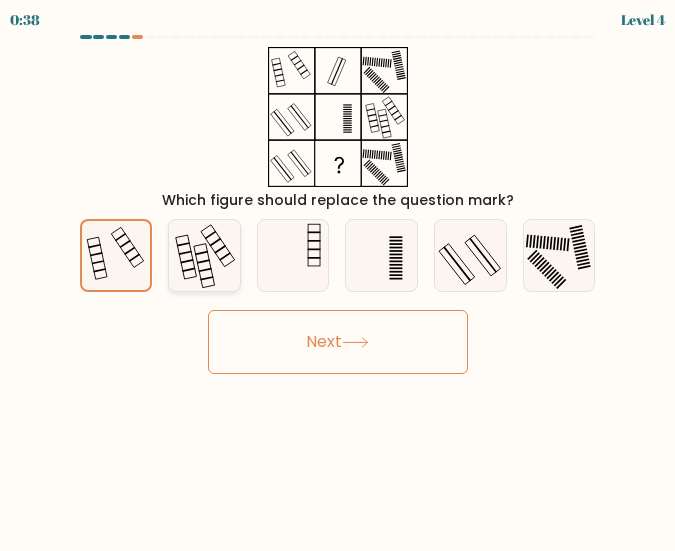 click 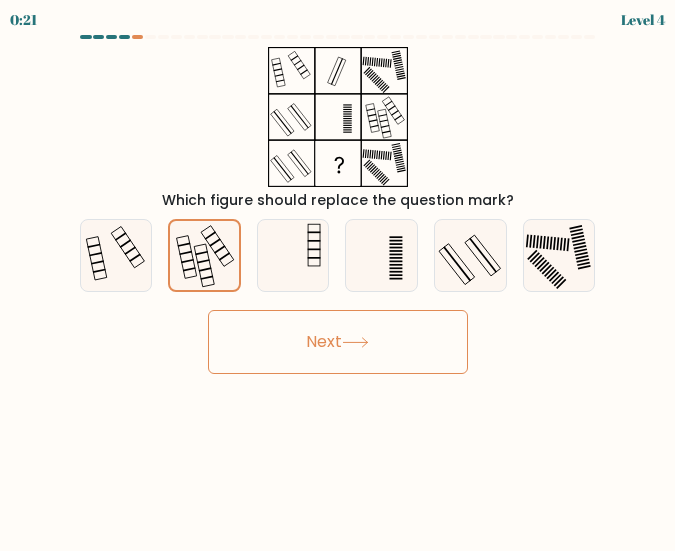 click on "c." at bounding box center (293, 255) 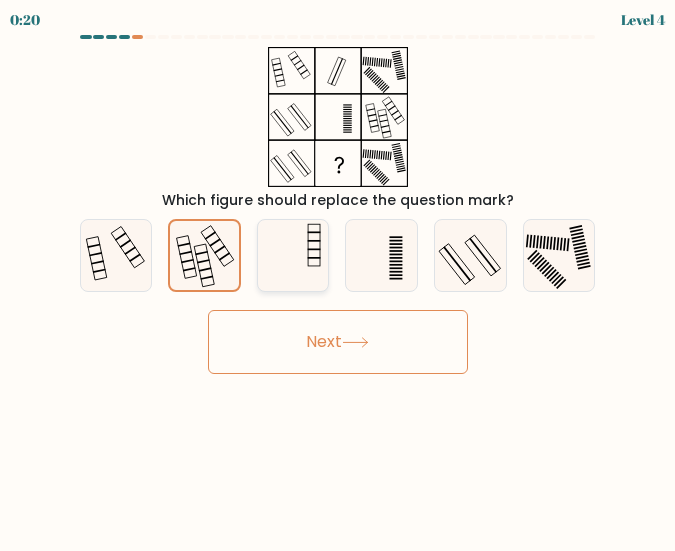 drag, startPoint x: 329, startPoint y: 243, endPoint x: 287, endPoint y: 253, distance: 43.174065 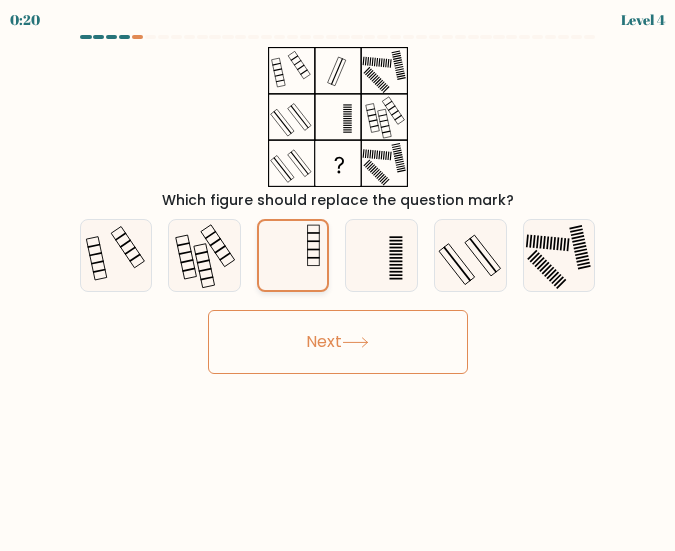 click 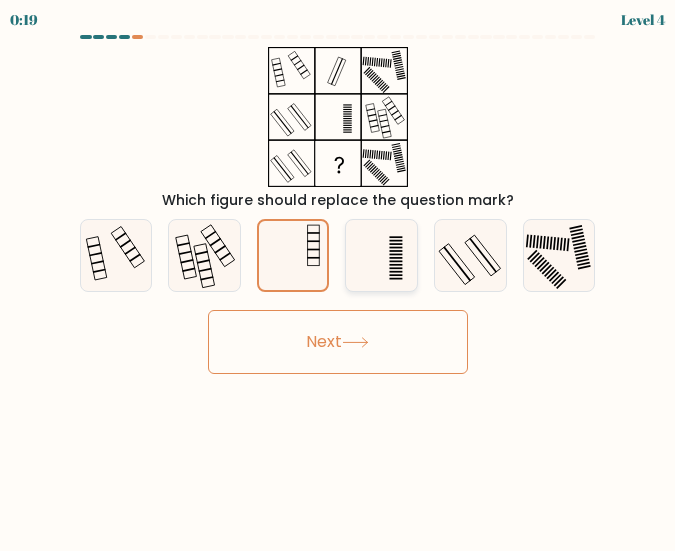 click on "d." at bounding box center [381, 255] 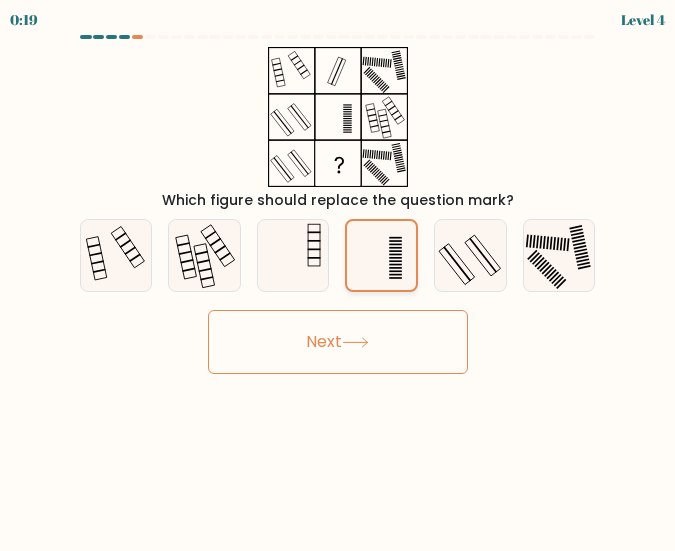 click 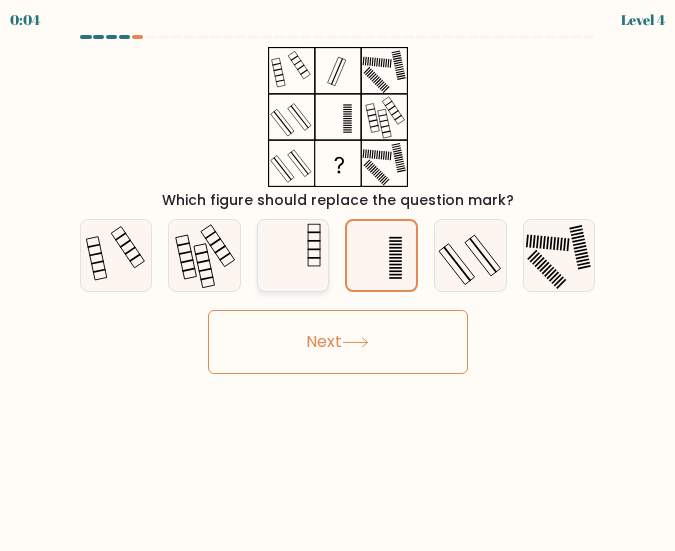 click 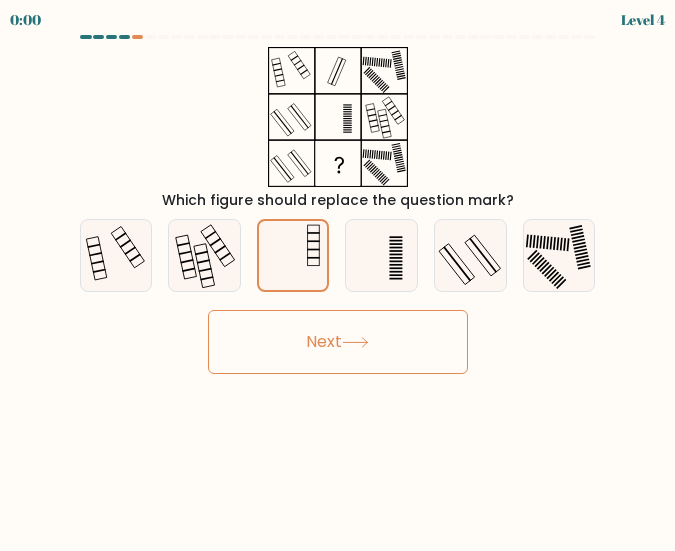 click on "Next" at bounding box center (338, 337) 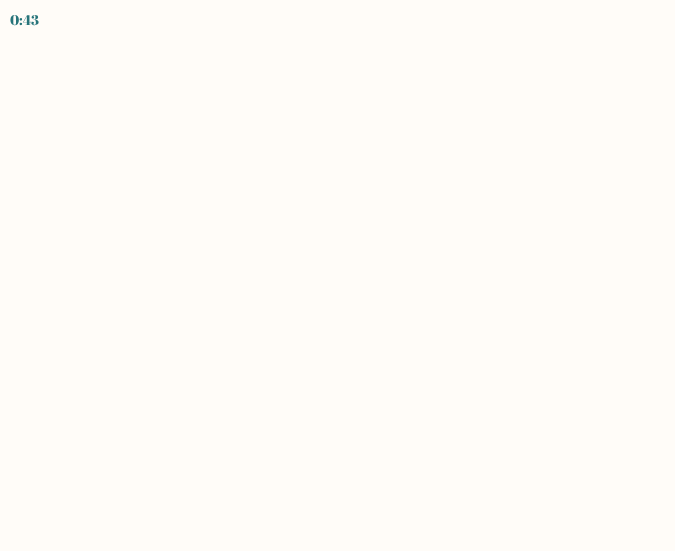 scroll, scrollTop: 0, scrollLeft: 0, axis: both 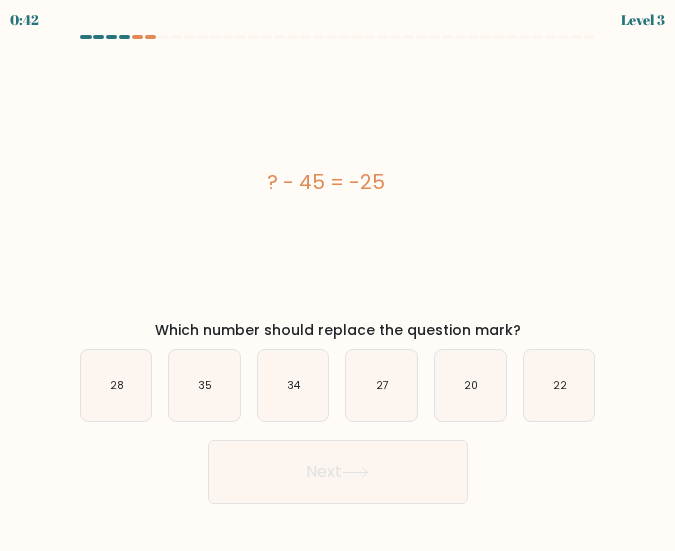 click on "? - 45 = -25" at bounding box center (326, 182) 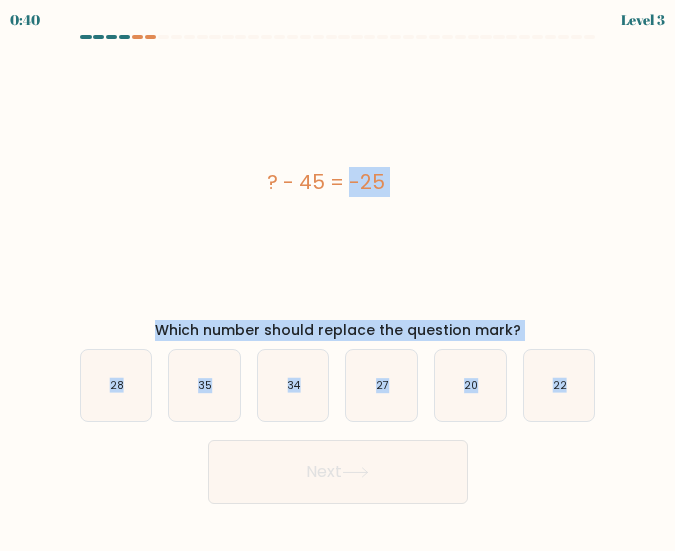 drag, startPoint x: 216, startPoint y: 163, endPoint x: 667, endPoint y: 384, distance: 502.237 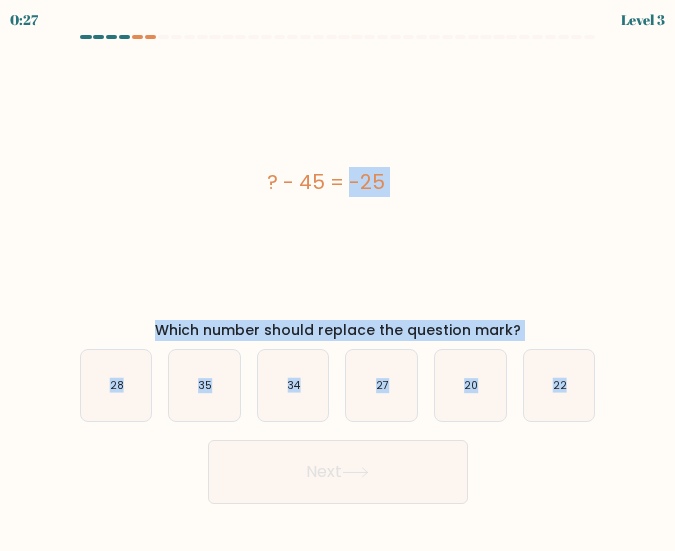 click on "? - 45 = -25" at bounding box center (326, 182) 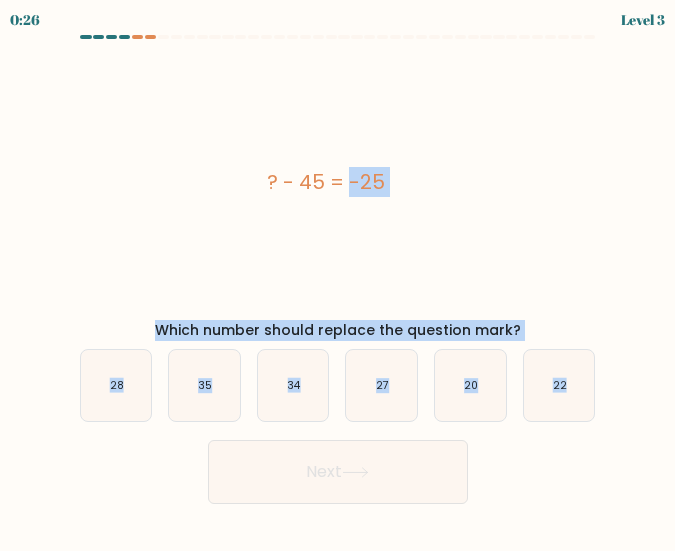 copy on "? - 45 = -25
Which number should replace the question mark?
a.
28
b.
35
c.
34
d.
27
e.
20
f.
22" 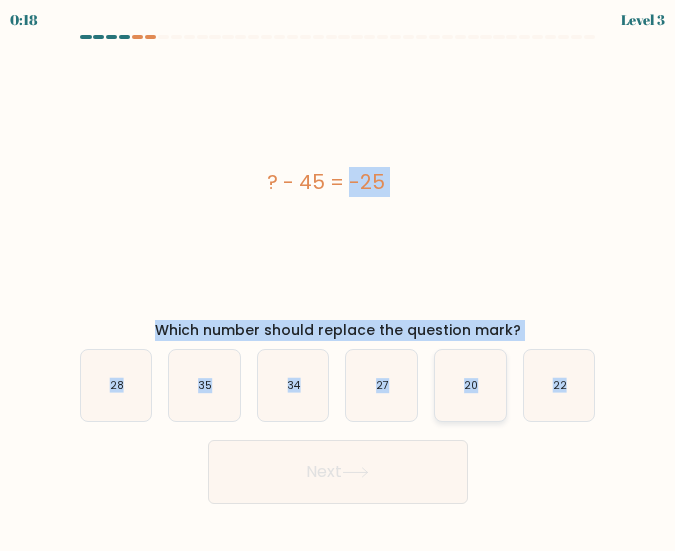click on "20" 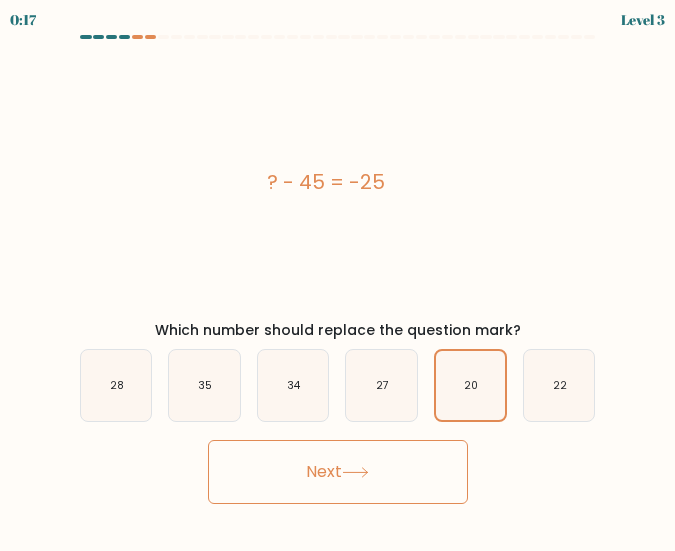 click on "Next" at bounding box center [338, 472] 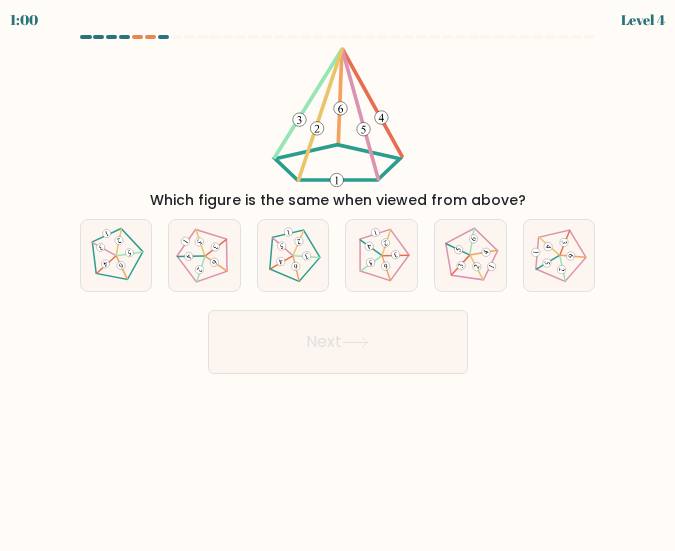 drag, startPoint x: 159, startPoint y: 197, endPoint x: 560, endPoint y: 148, distance: 403.98267 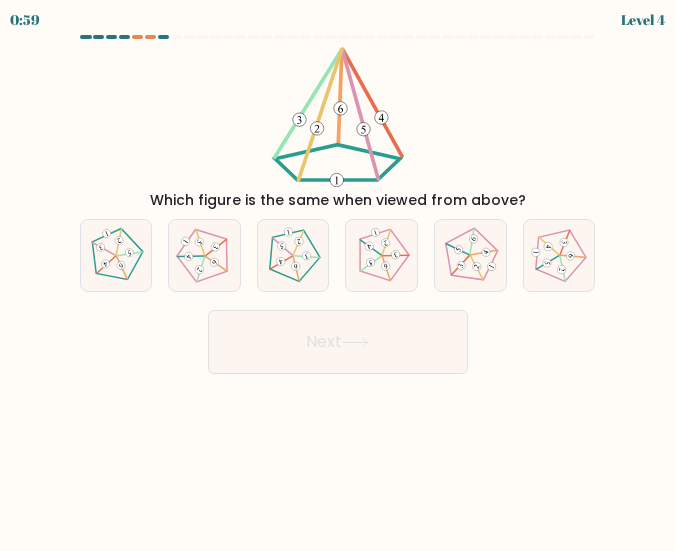 drag, startPoint x: 166, startPoint y: 53, endPoint x: 535, endPoint y: 204, distance: 398.70038 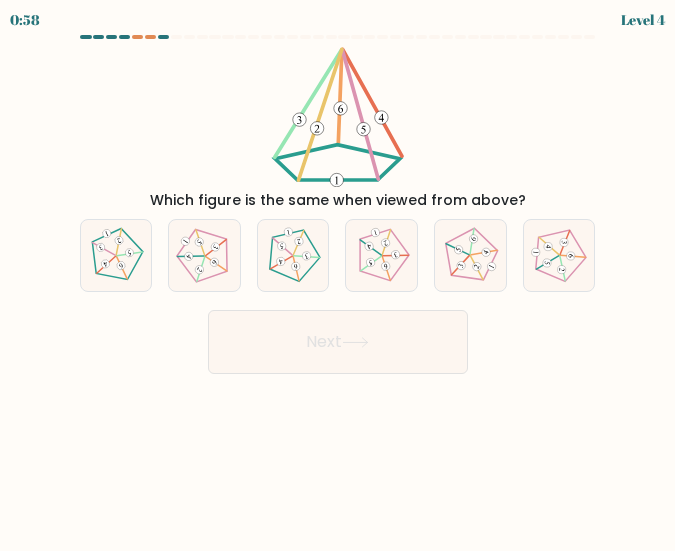drag, startPoint x: 114, startPoint y: 136, endPoint x: 131, endPoint y: 153, distance: 24.04163 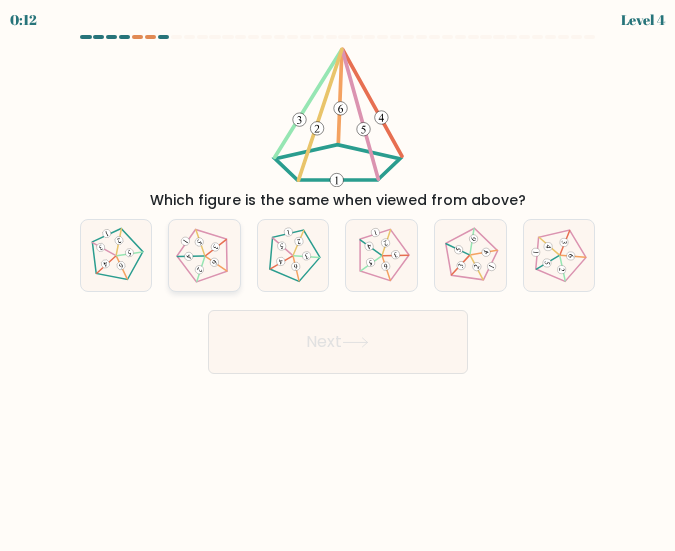 click 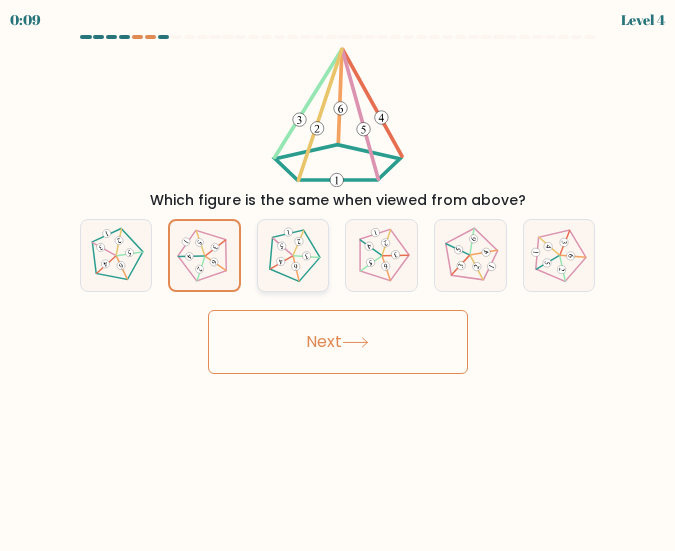 click 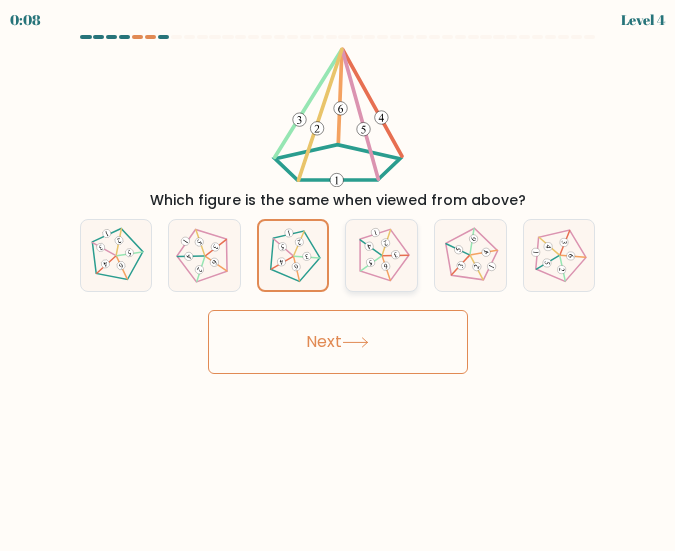 click 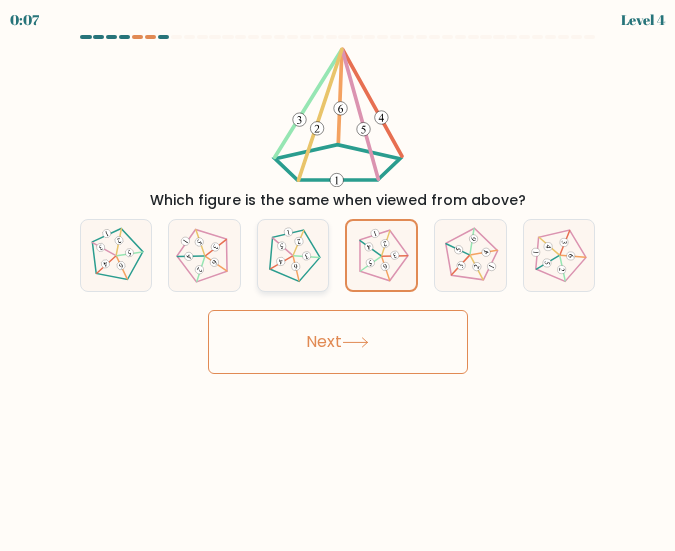 click at bounding box center (293, 255) 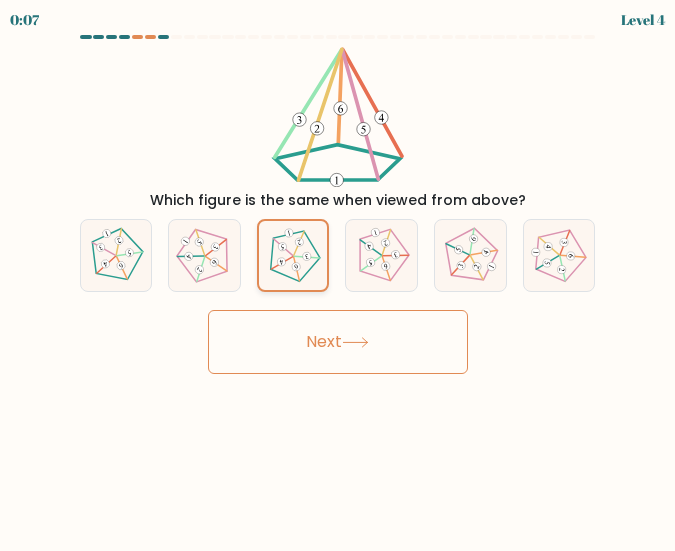 drag, startPoint x: 388, startPoint y: 248, endPoint x: 328, endPoint y: 258, distance: 60.827625 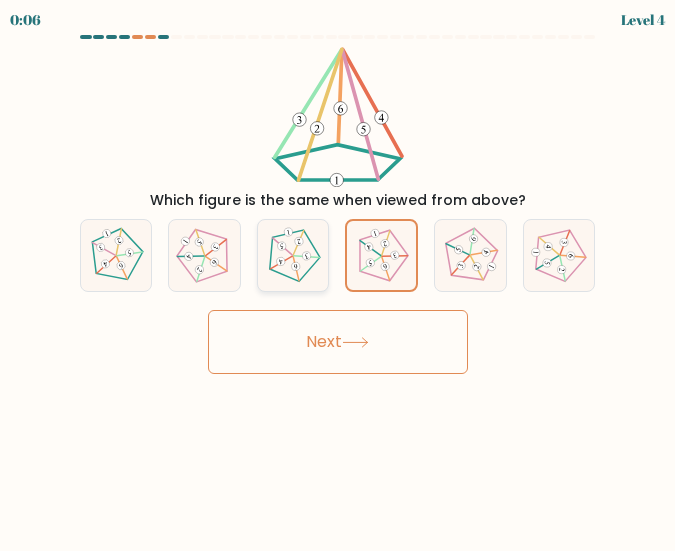 click 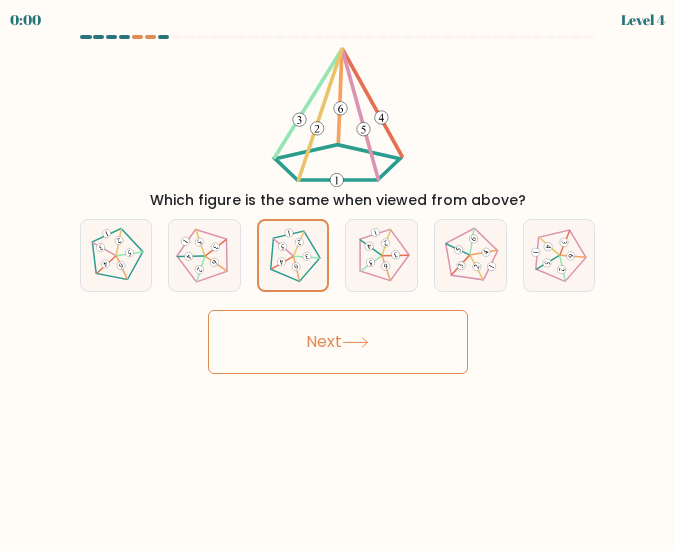 drag, startPoint x: 529, startPoint y: 308, endPoint x: 472, endPoint y: 316, distance: 57.558666 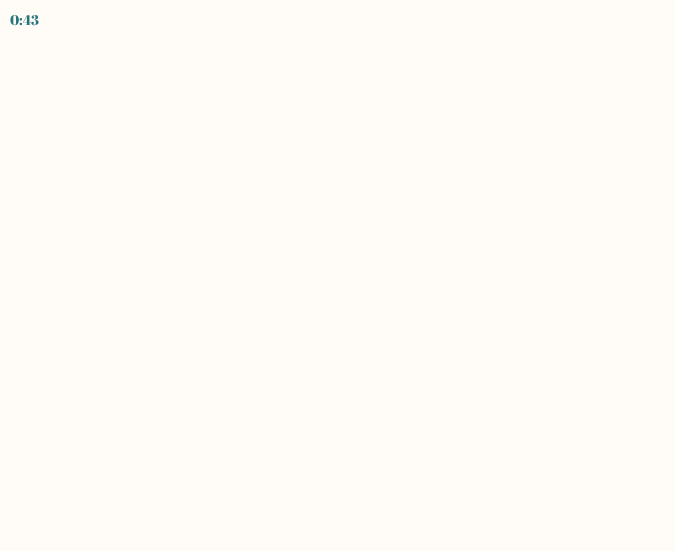 scroll, scrollTop: 0, scrollLeft: 0, axis: both 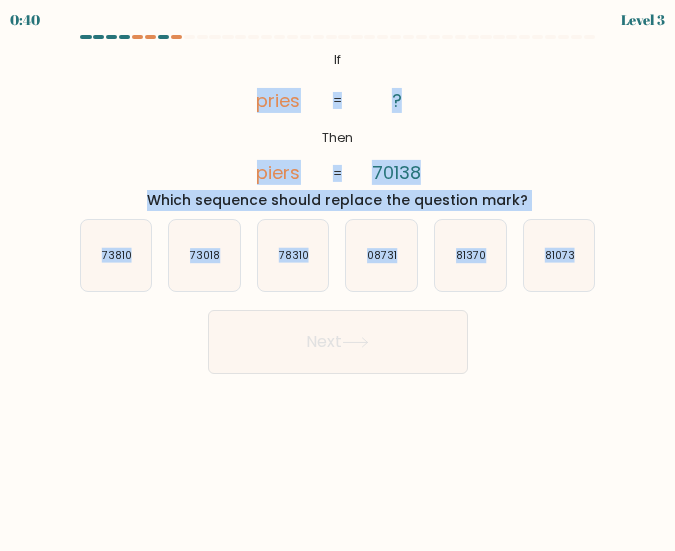 drag, startPoint x: 224, startPoint y: 50, endPoint x: 628, endPoint y: 286, distance: 467.88034 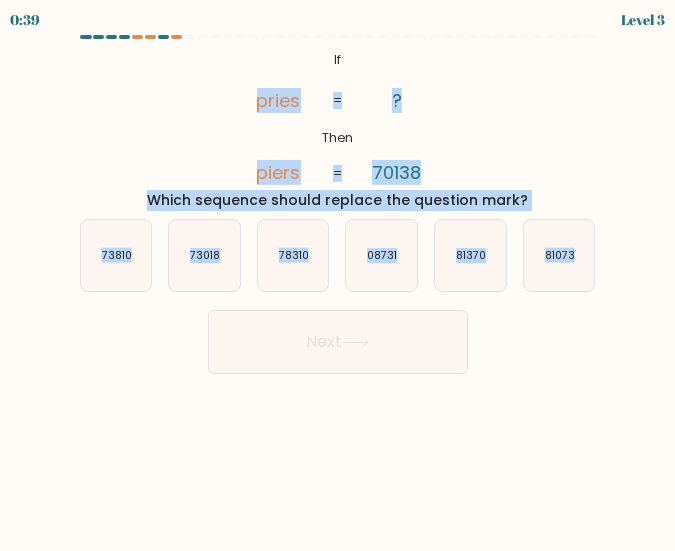 copy on "pries       piers       ?       [POSTAL_CODE]       =       =
Which sequence should replace the question mark?
a.
[NUMBER]
b.
[NUMBER]
c.
[NUMBER]
d.
[NUMBER]
e.
[NUMBER]
f.
[NUMBER]" 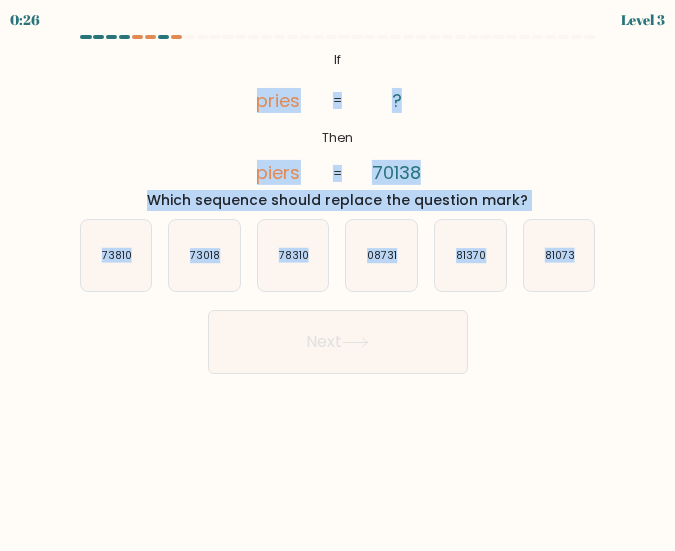 copy on "pries       piers       ?       [POSTAL_CODE]       =       =
Which sequence should replace the question mark?
a.
[NUMBER]
b.
[NUMBER]
c.
[NUMBER]
d.
[NUMBER]
e.
[NUMBER]
f.
[NUMBER]" 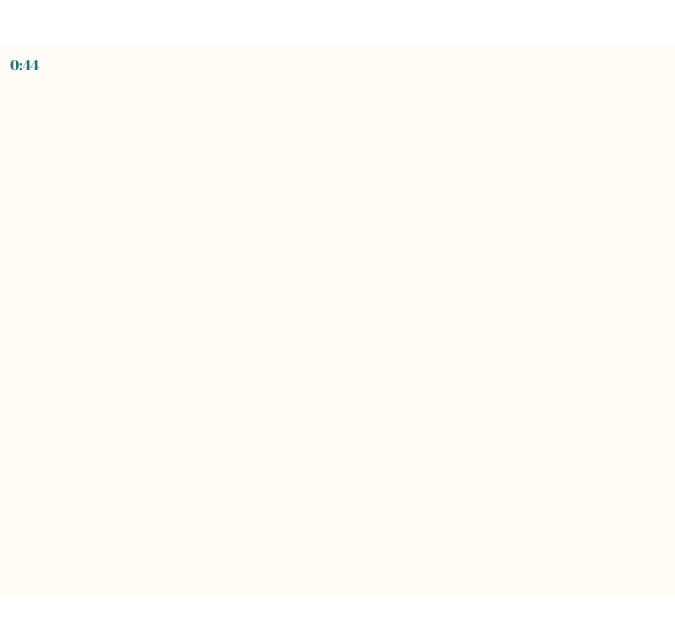 scroll, scrollTop: 0, scrollLeft: 0, axis: both 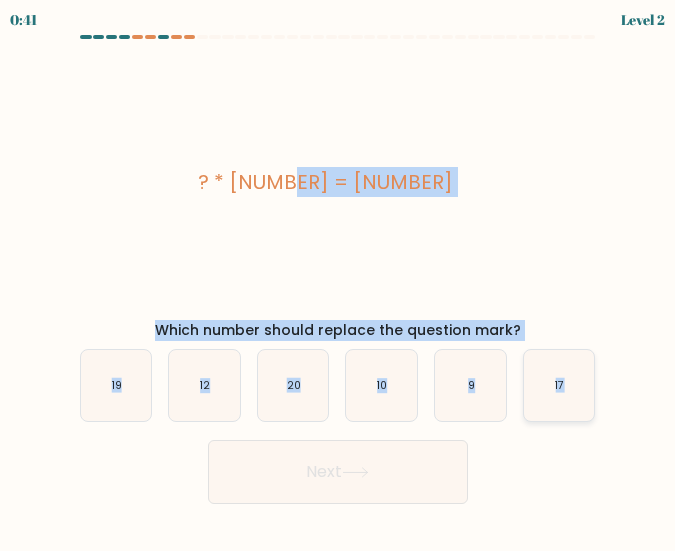 drag, startPoint x: 274, startPoint y: 170, endPoint x: 575, endPoint y: 405, distance: 381.8717 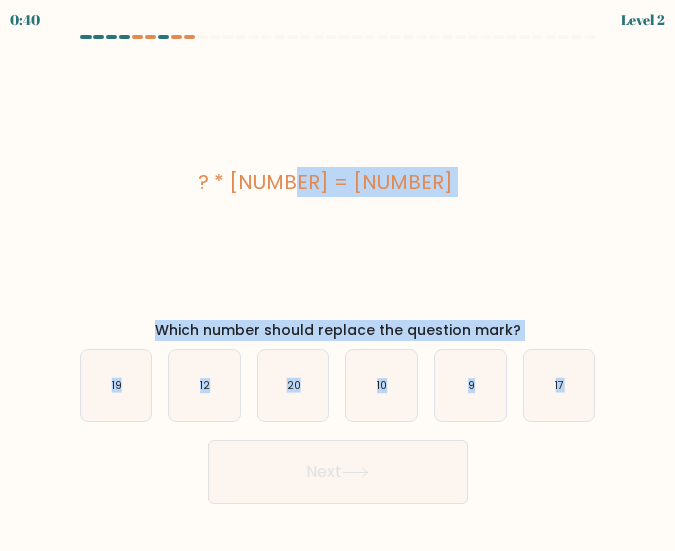 copy on "? * 7 = 63
Which number should replace the question mark?
a.
19
b.
12
c.
20
d.
10
e.
9
f.
17" 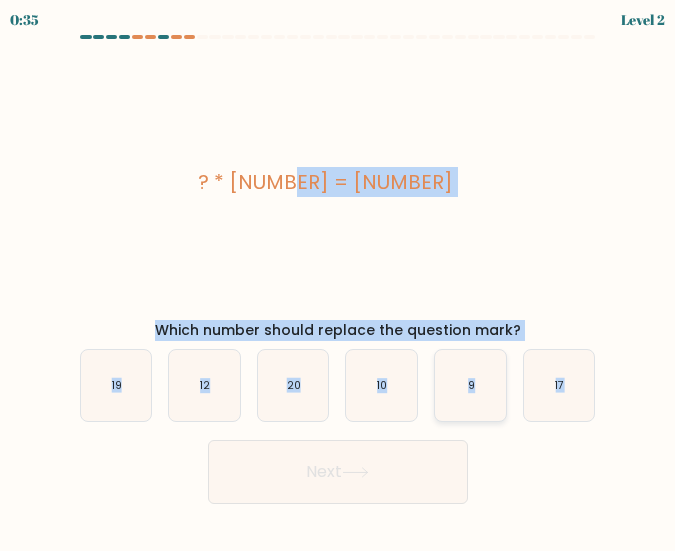 click on "9" 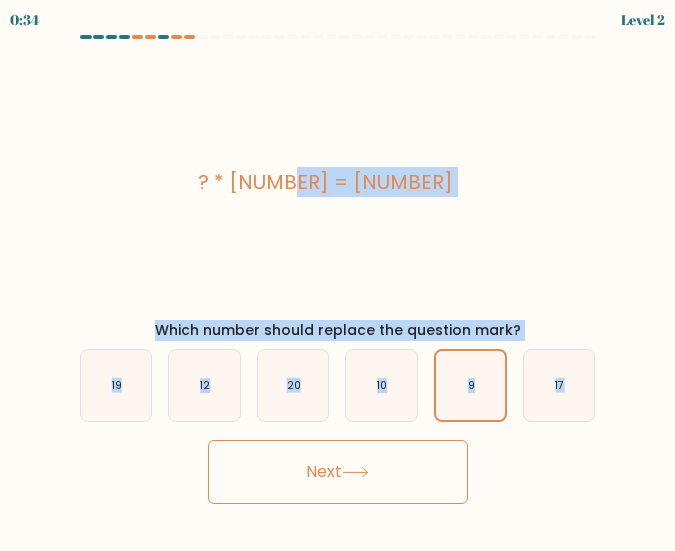 click on "Next" at bounding box center [338, 472] 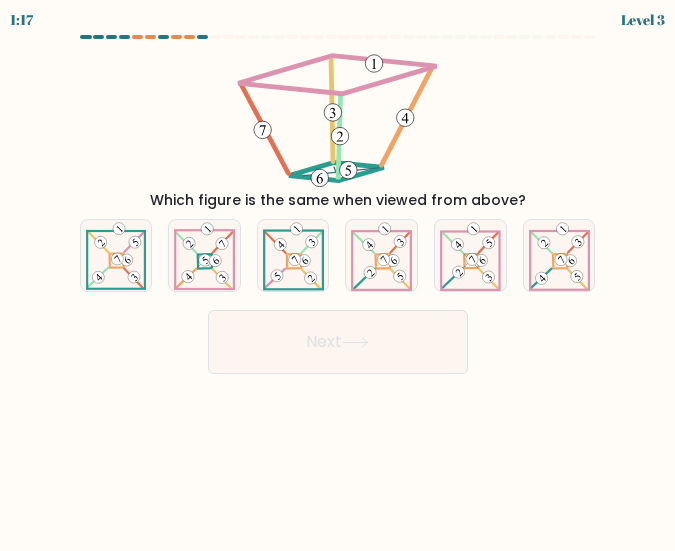 drag, startPoint x: 59, startPoint y: 26, endPoint x: 599, endPoint y: 283, distance: 598.0376 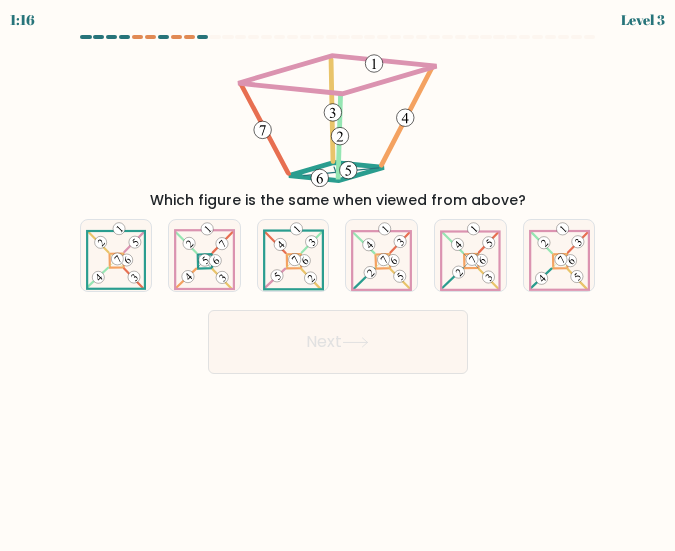 click on "Which figure is the same when viewed from above?" at bounding box center (338, 200) 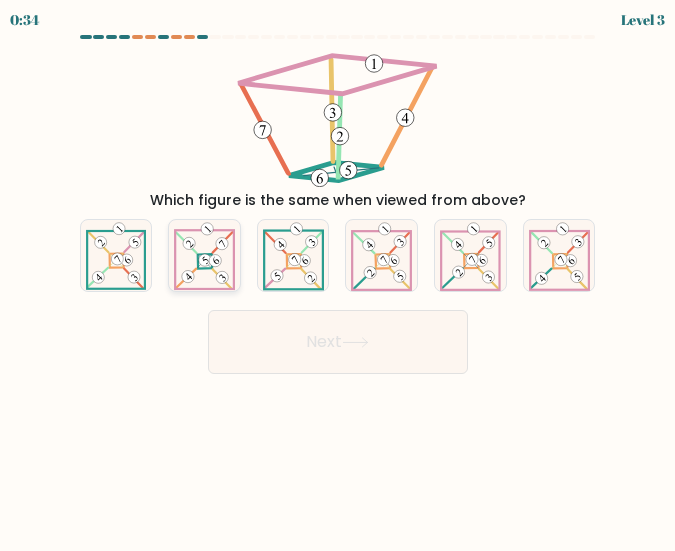 click 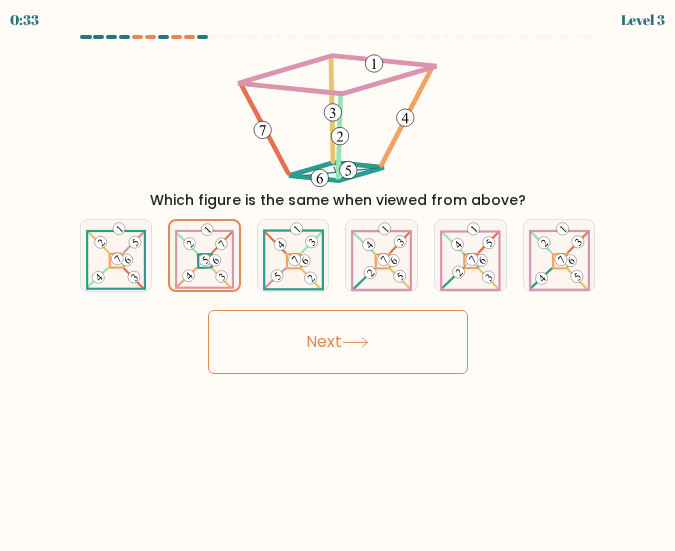 click on "Next" at bounding box center (338, 342) 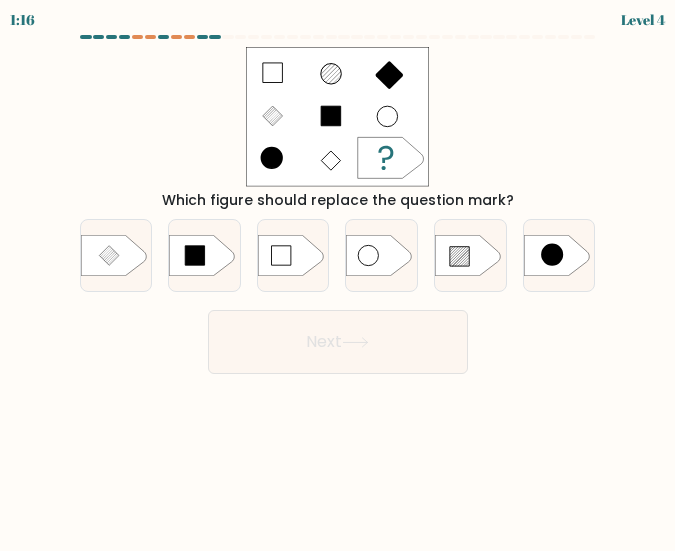 click on "Which figure should replace the question mark?" at bounding box center [338, 129] 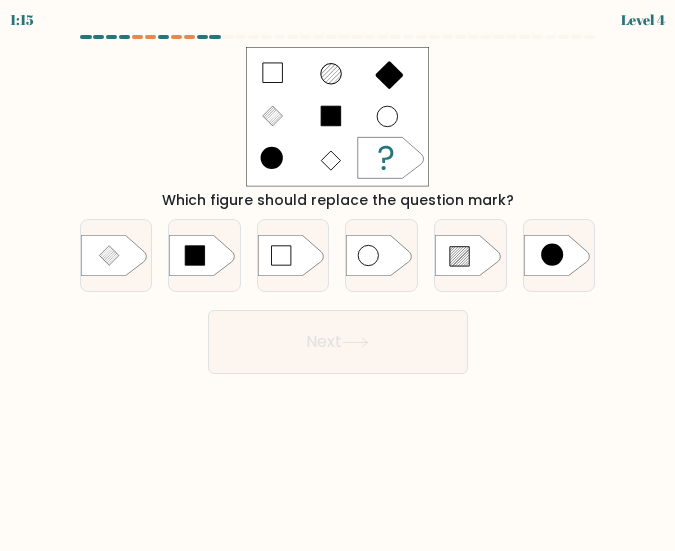 click 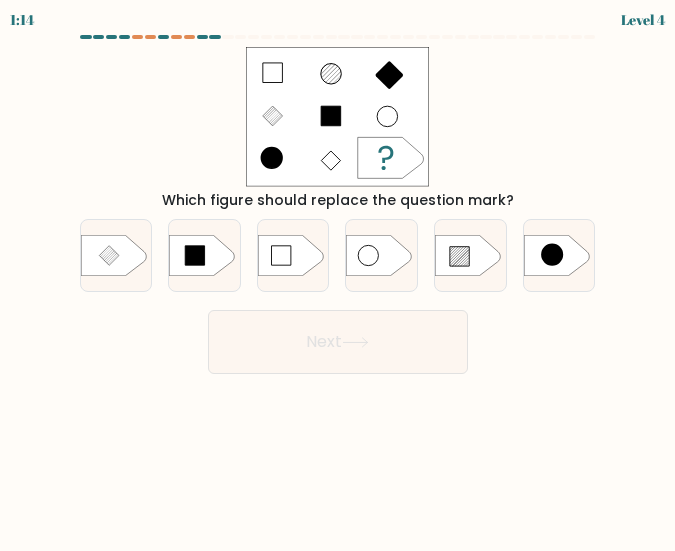 click 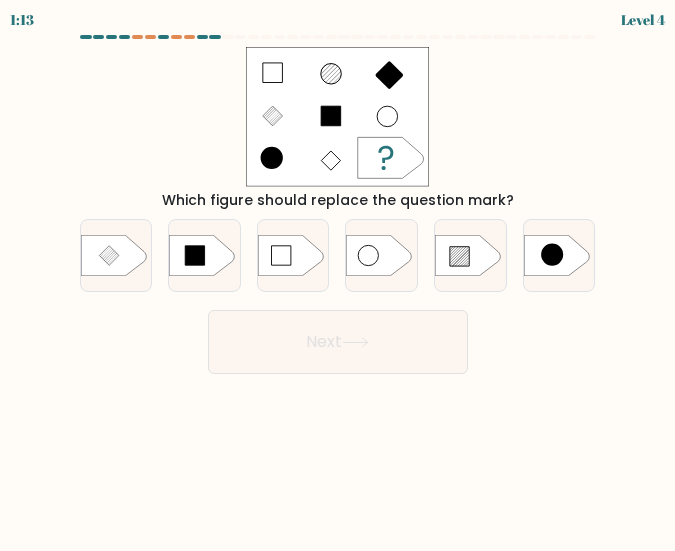 drag, startPoint x: 278, startPoint y: 86, endPoint x: 223, endPoint y: 97, distance: 56.089214 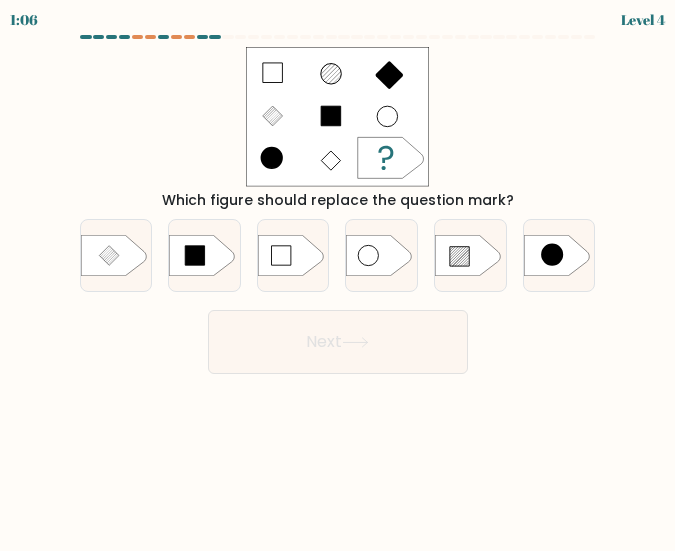 drag, startPoint x: 284, startPoint y: 75, endPoint x: 302, endPoint y: 77, distance: 18.110771 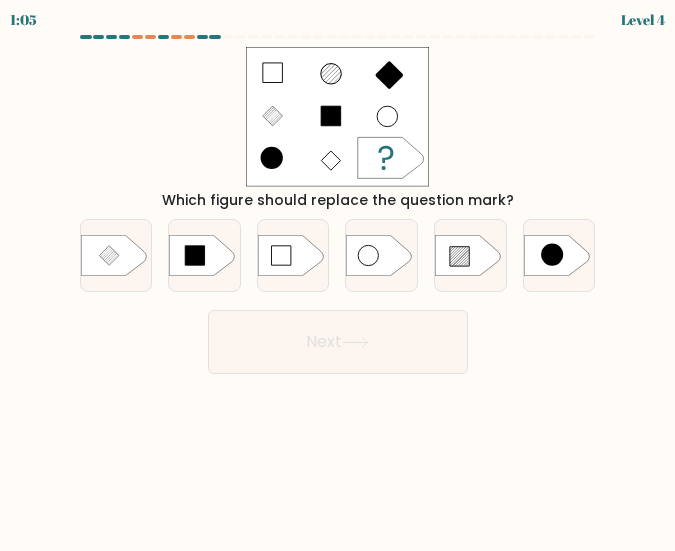 click 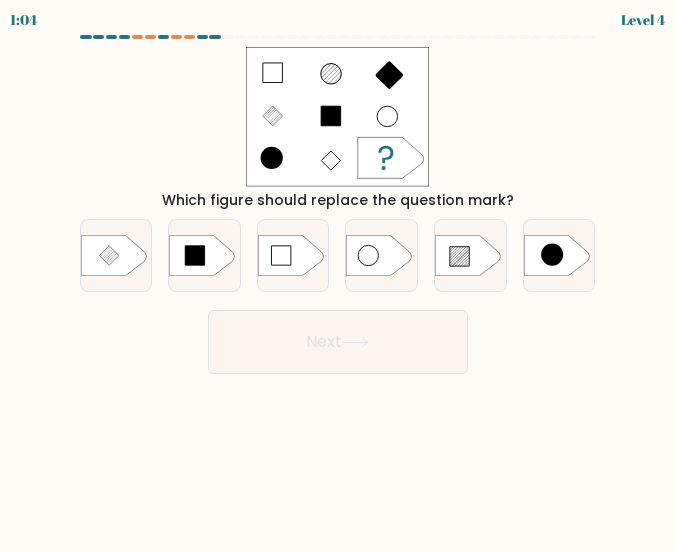 click 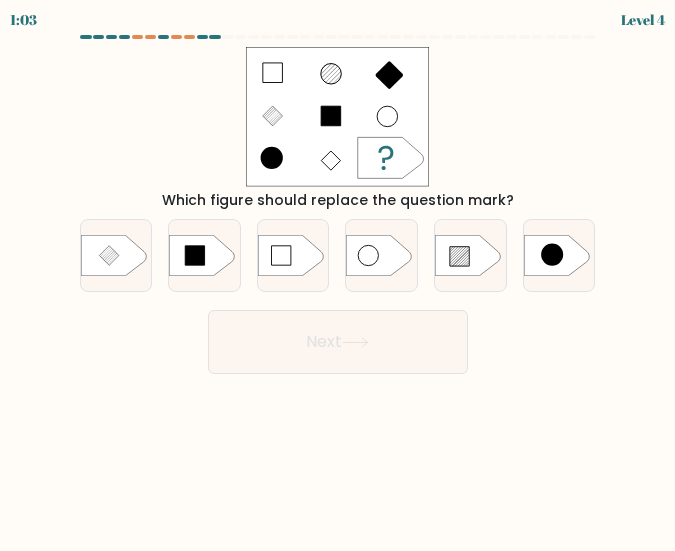 click 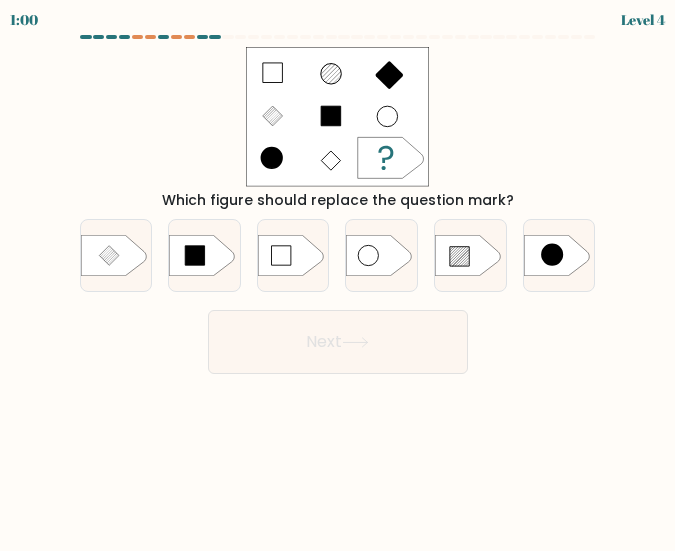 click 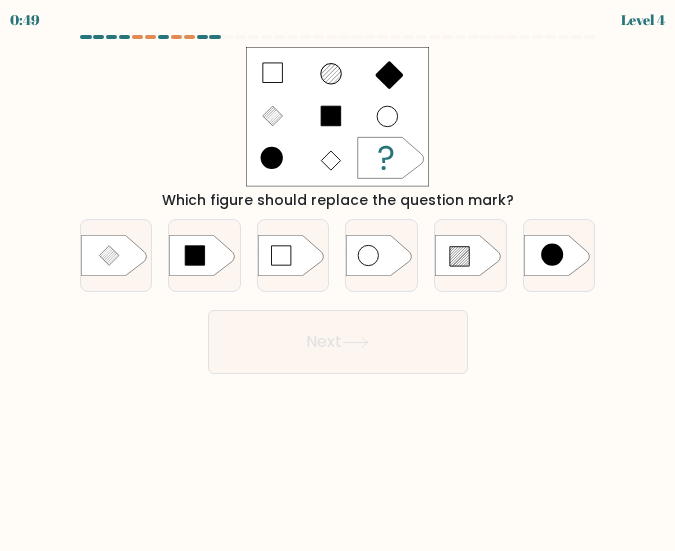 click 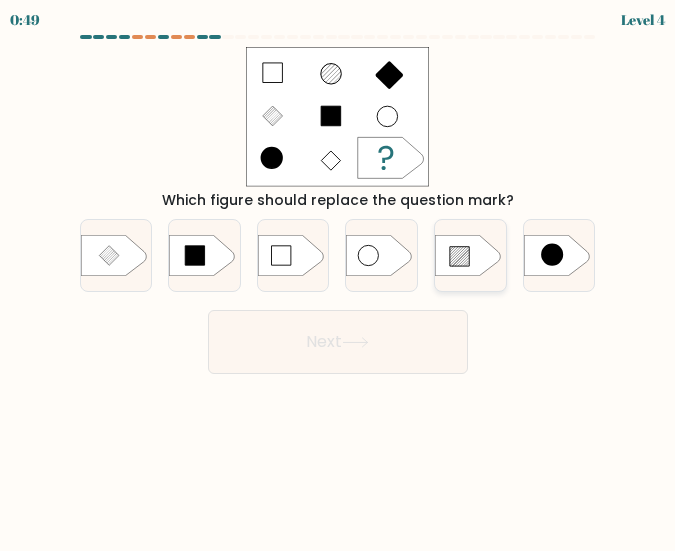 click 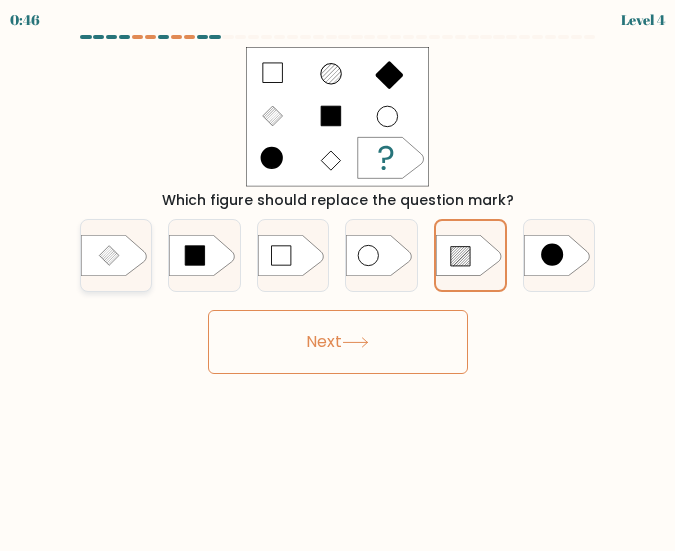 click 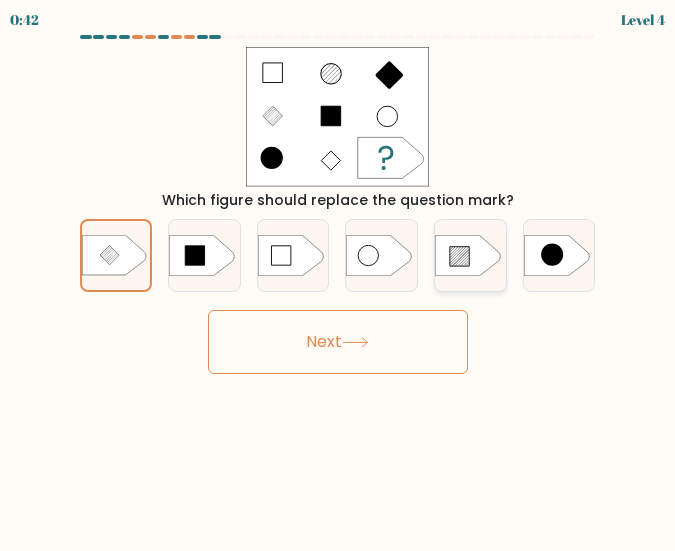 click 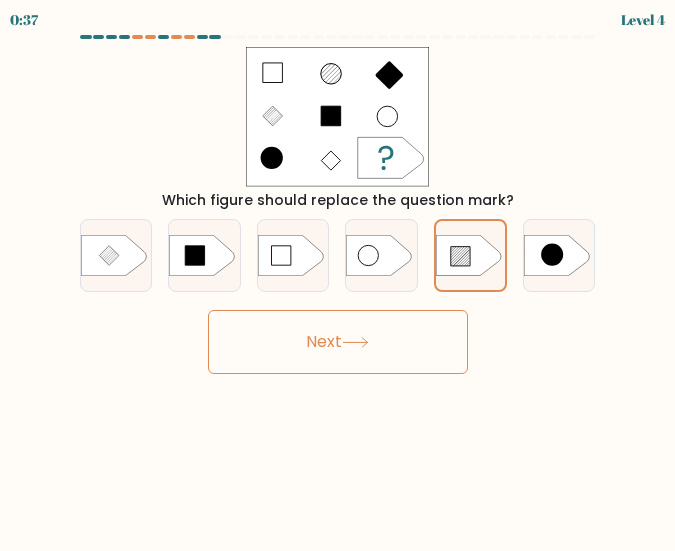 click on "Next" at bounding box center (338, 342) 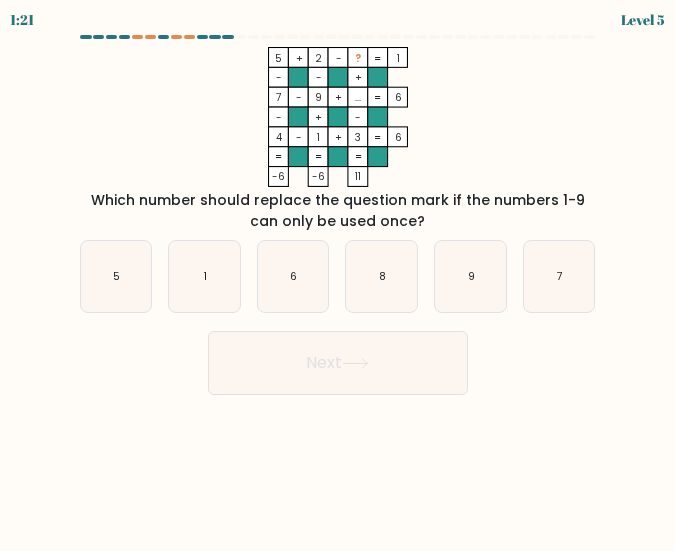 click on "-" 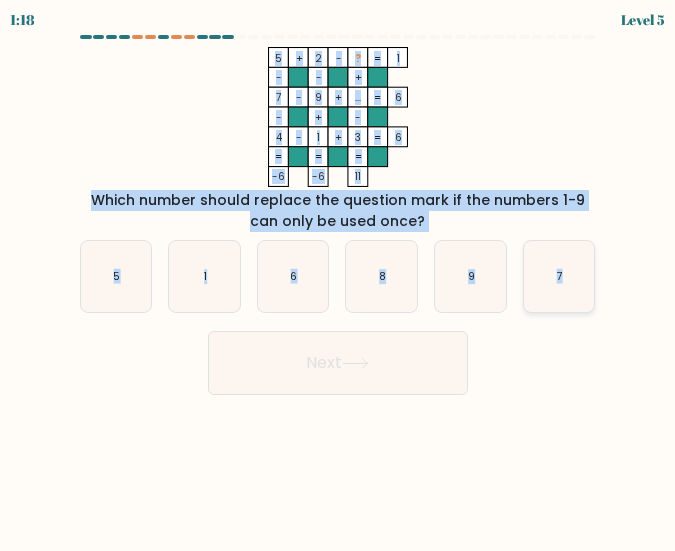 drag, startPoint x: 272, startPoint y: 51, endPoint x: 583, endPoint y: 275, distance: 383.27145 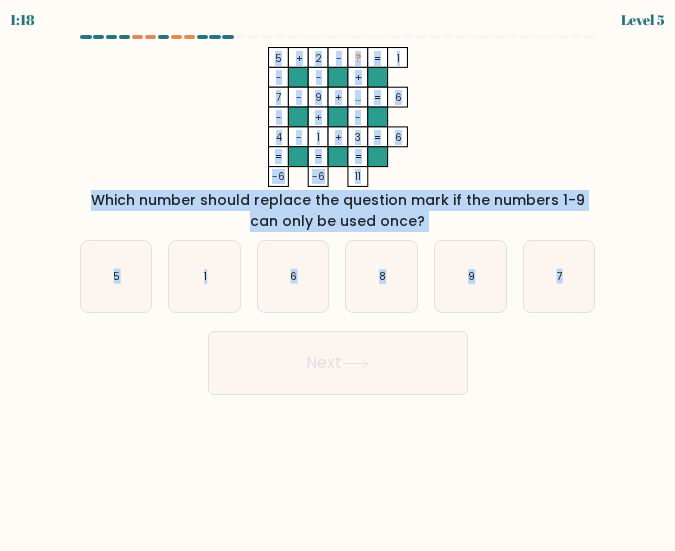 copy on "5    +    2    -    ?    1    -    -    +    7    -    9    +    ...    6    -    +    -    4    -    1    +    3    =   6    =   =   =   =   -6    -6    11    =
Which number should replace the question mark if the numbers 1-9 can only be used once?
a.
5
b.
1
c.
6
d.
8
e.
9
f.
7" 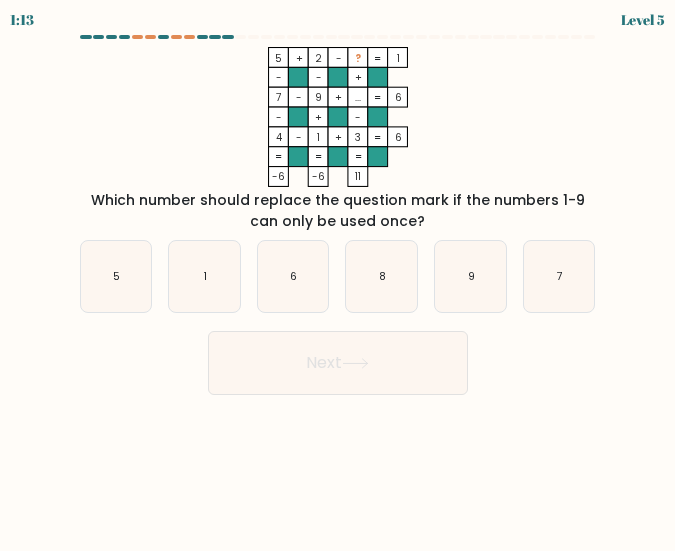 click on "Next" at bounding box center (338, 358) 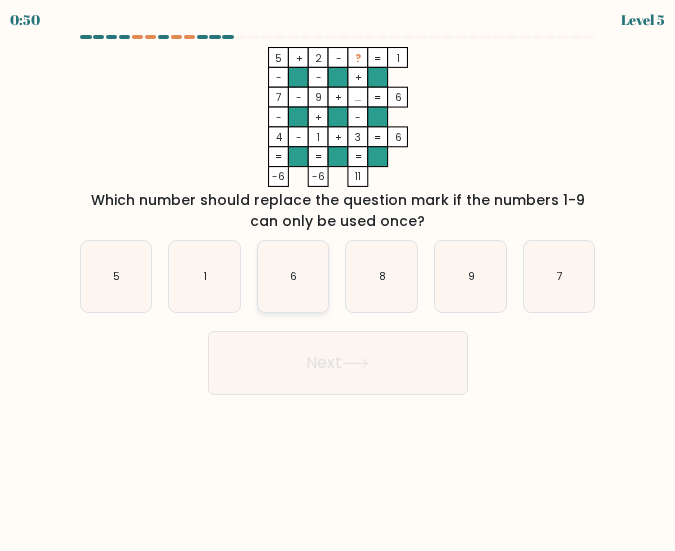 click on "6" 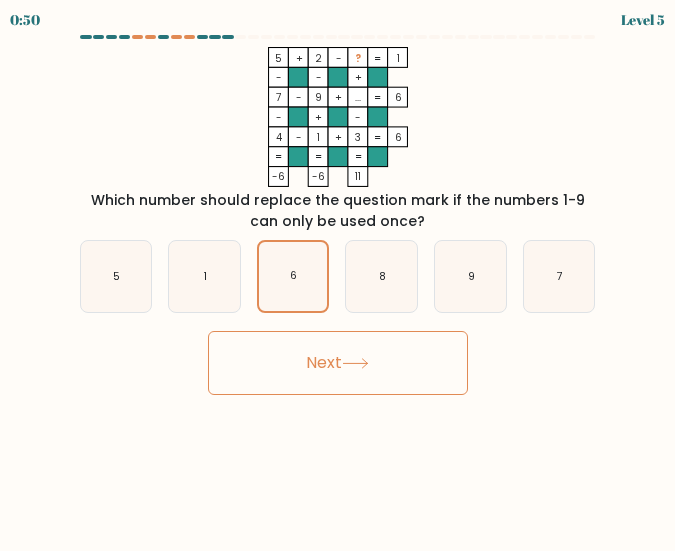 click on "Next" at bounding box center [338, 363] 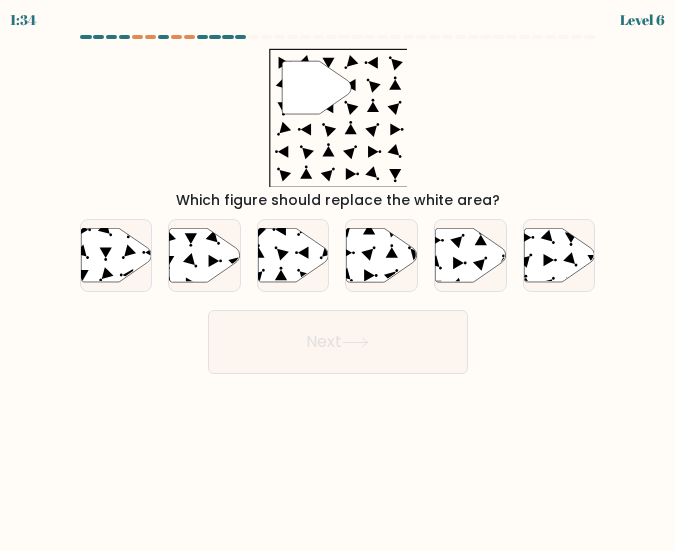 drag, startPoint x: 321, startPoint y: 89, endPoint x: 316, endPoint y: 118, distance: 29.427877 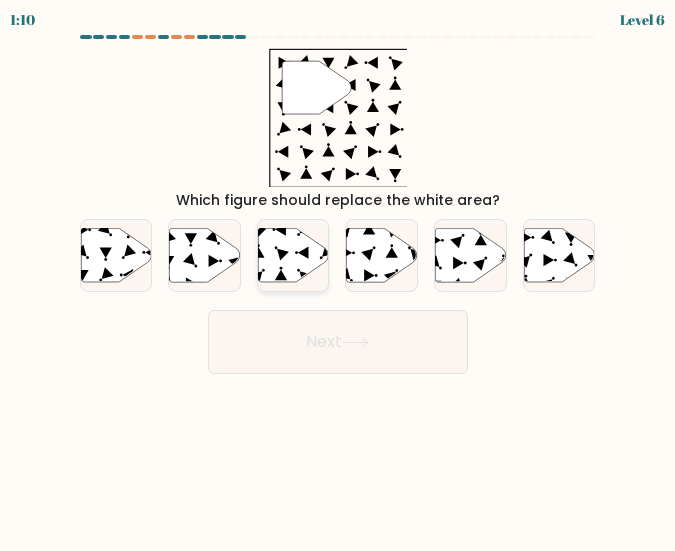 click 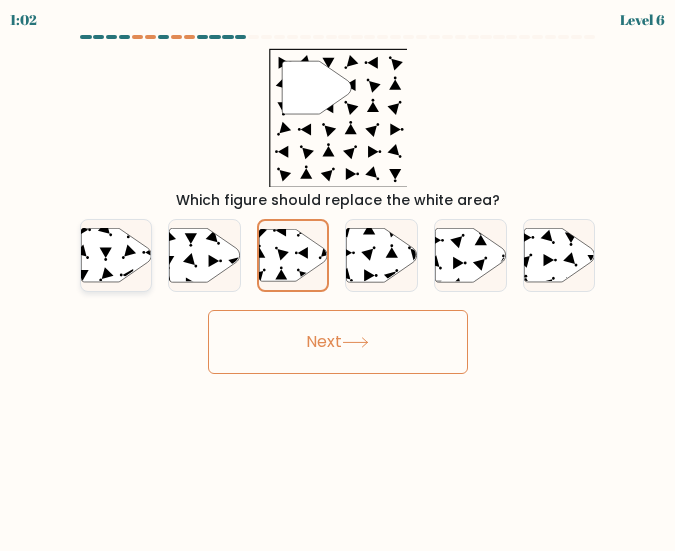 click 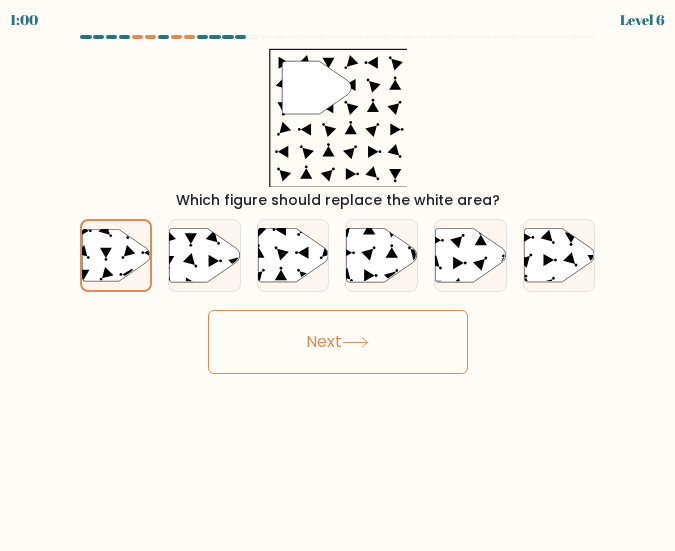 click on "Next" at bounding box center [338, 342] 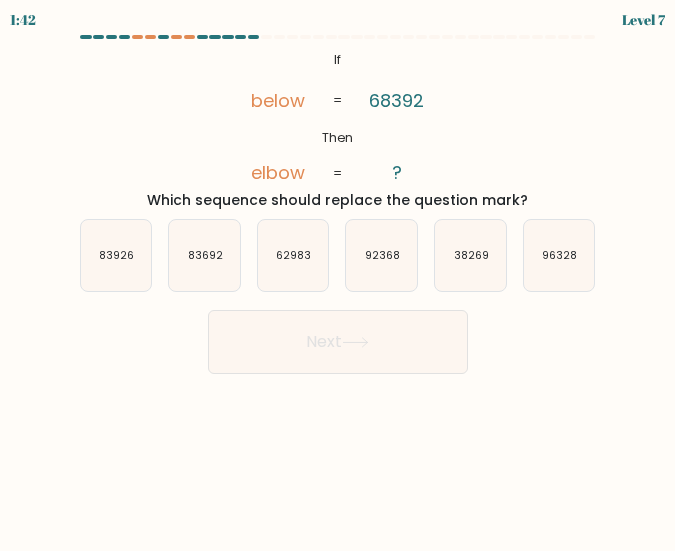 drag, startPoint x: 176, startPoint y: 119, endPoint x: 272, endPoint y: 64, distance: 110.63905 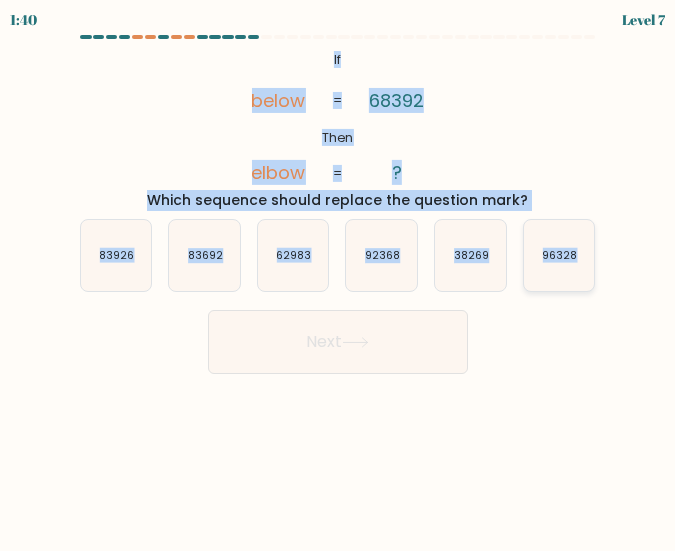 drag, startPoint x: 318, startPoint y: 56, endPoint x: 588, endPoint y: 270, distance: 344.52286 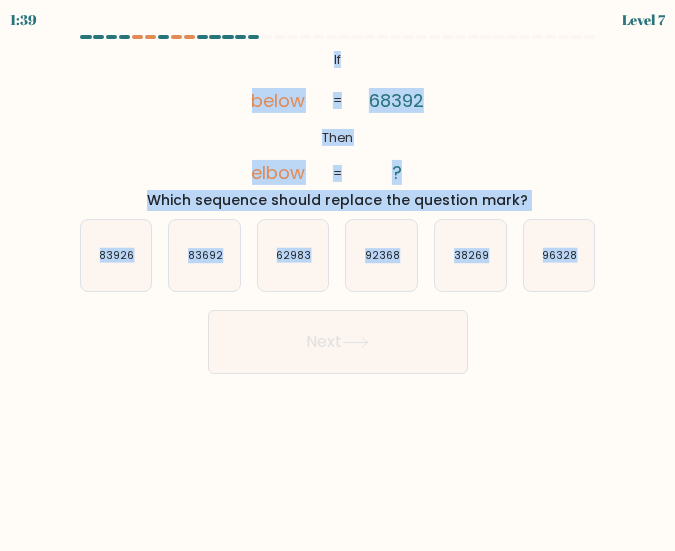 copy on "If       Then       below       elbow       68392       ?       =       =
Which sequence should replace the question mark?
a.
83926
b.
83692
c.
62983
d.
92368
e.
38269
f.
96328" 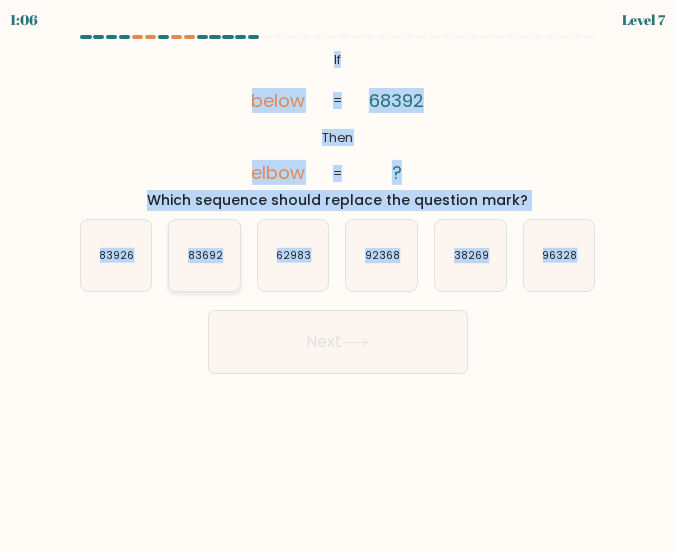 click on "83692" 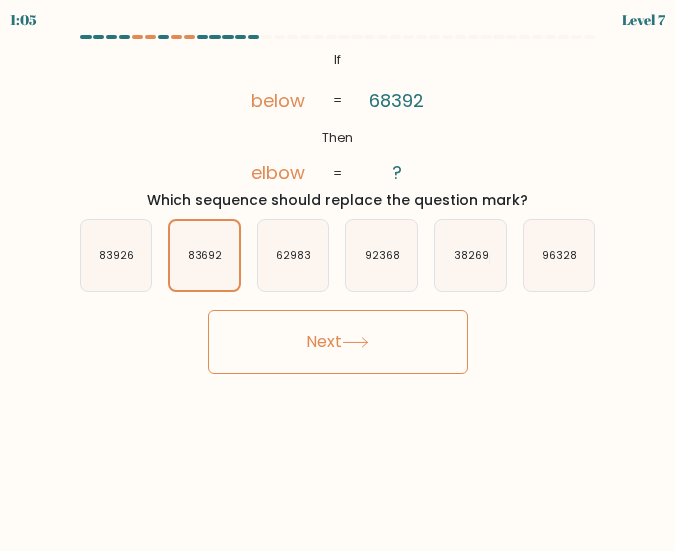 click on "Next" at bounding box center [338, 342] 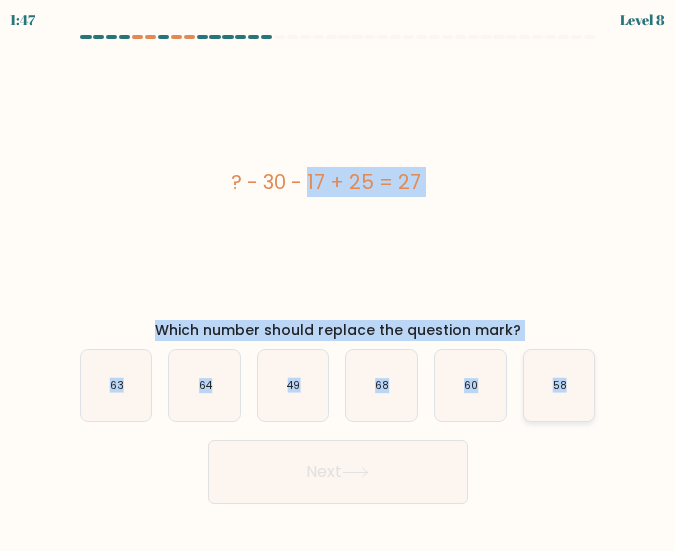 drag, startPoint x: 243, startPoint y: 182, endPoint x: 569, endPoint y: 383, distance: 382.98434 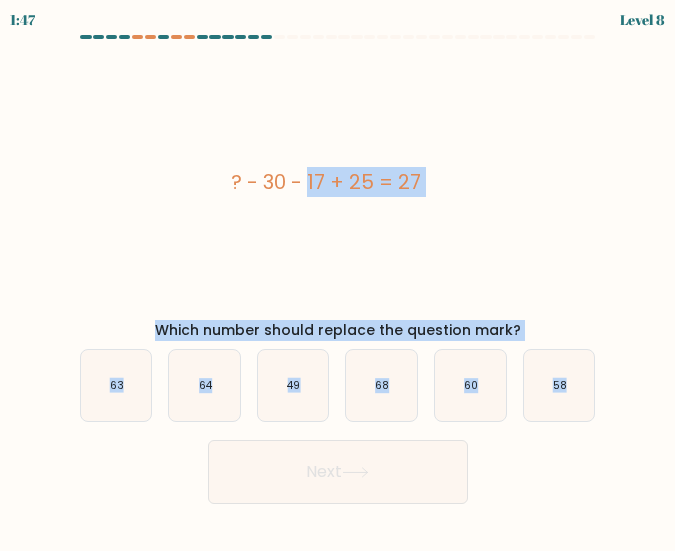 copy on "? - 30 - 17 + 25 = 27
Which number should replace the question mark?
a.
63
b.
64
c.
49
d.
68
e.
60
f.
58" 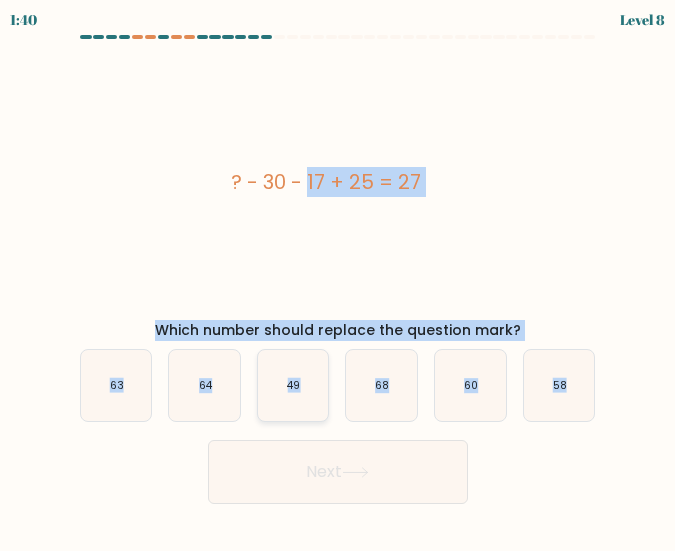 click on "49" 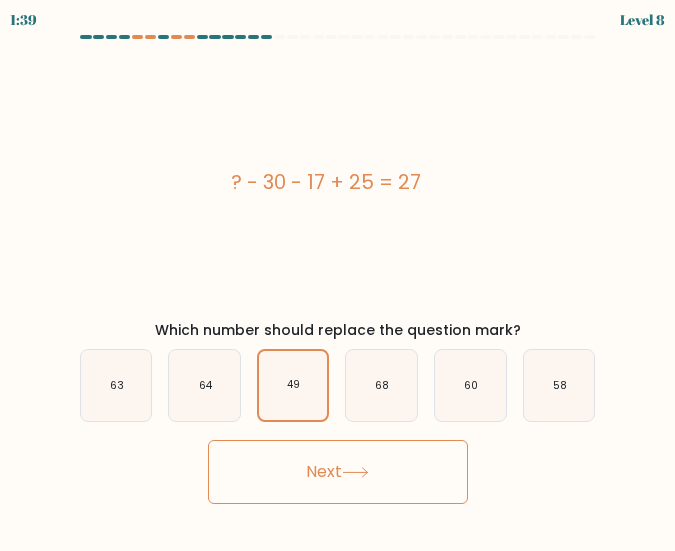 click 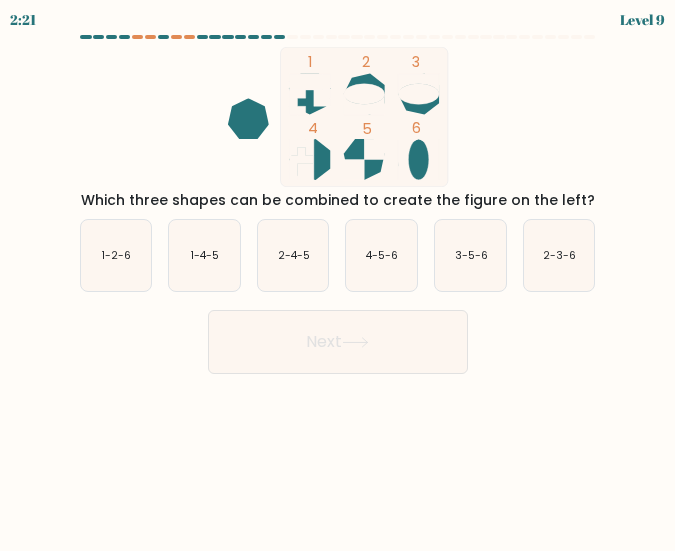 click 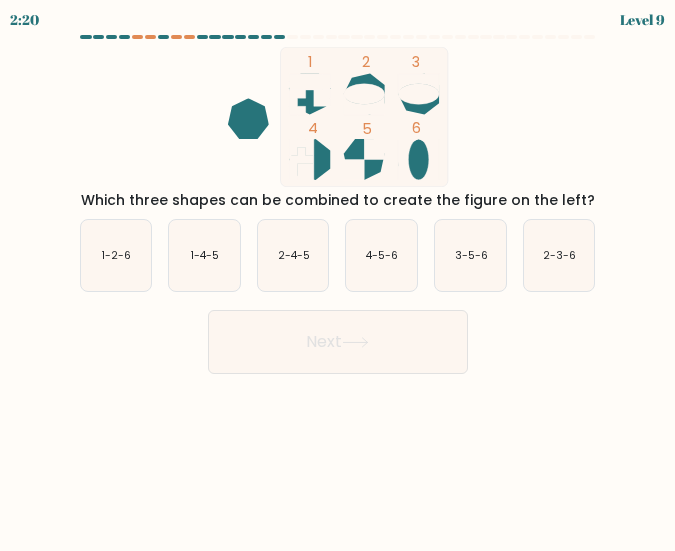 click 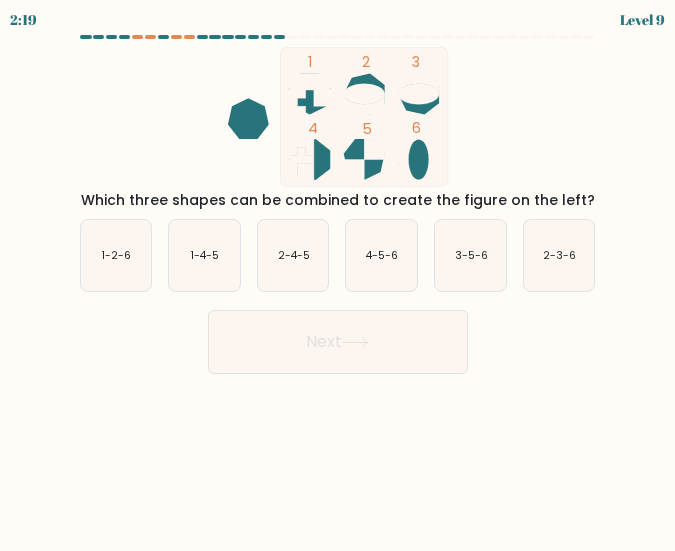 click 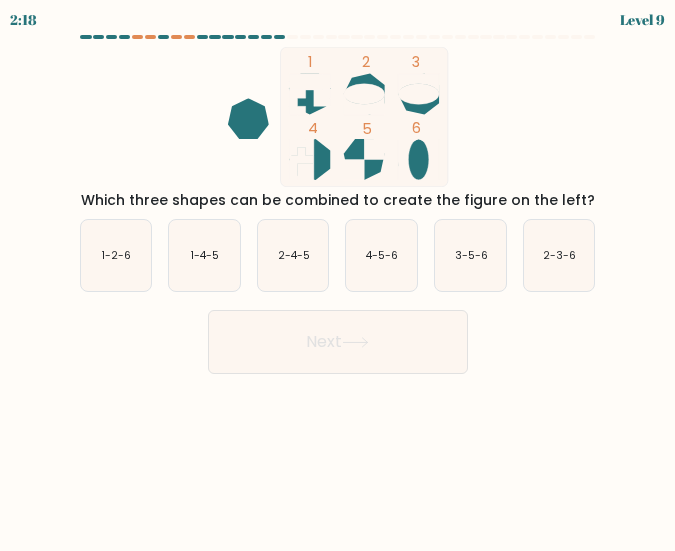 drag, startPoint x: 385, startPoint y: 71, endPoint x: 501, endPoint y: 95, distance: 118.45674 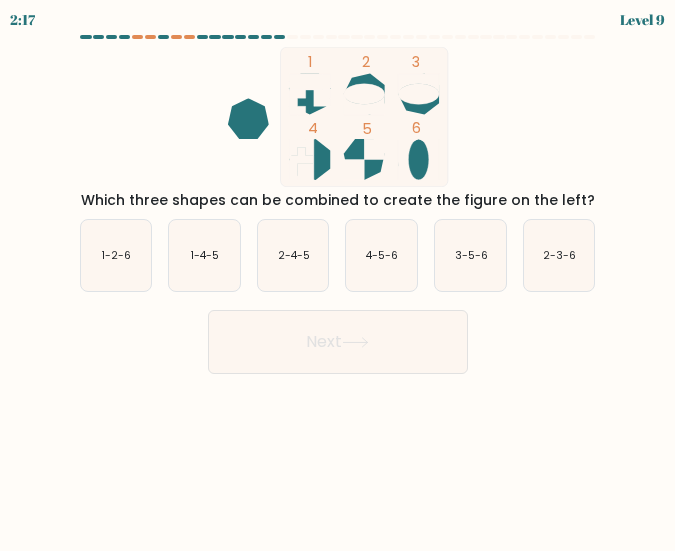 click 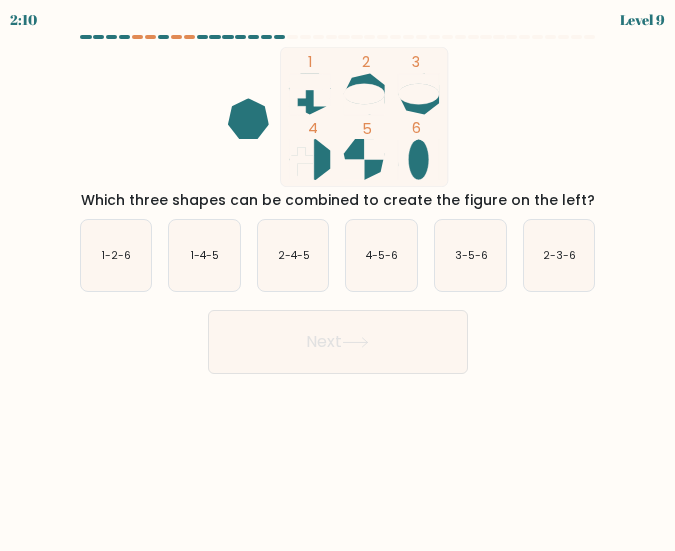 click on "Which three shapes can be combined to create the figure on the left?" at bounding box center (338, 200) 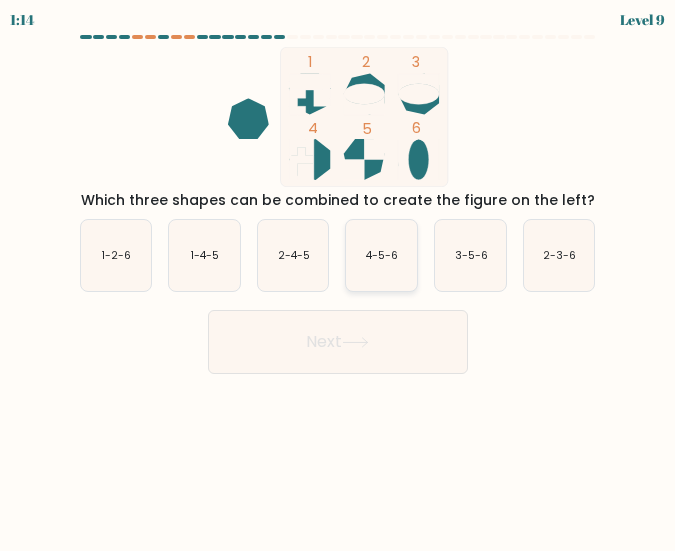 click on "4-5-6" 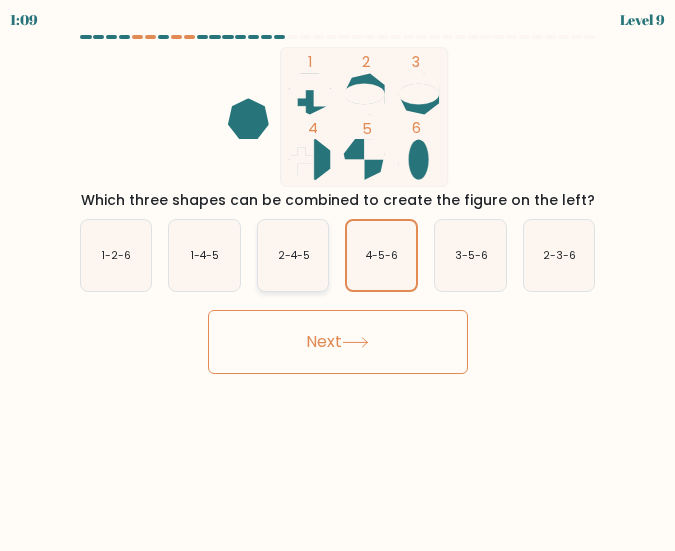 drag, startPoint x: 283, startPoint y: 260, endPoint x: 322, endPoint y: 256, distance: 39.20459 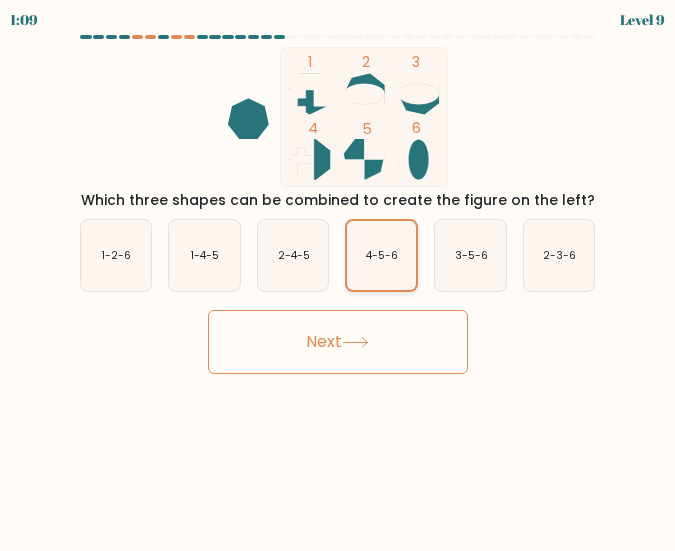 click on "4-5-6" 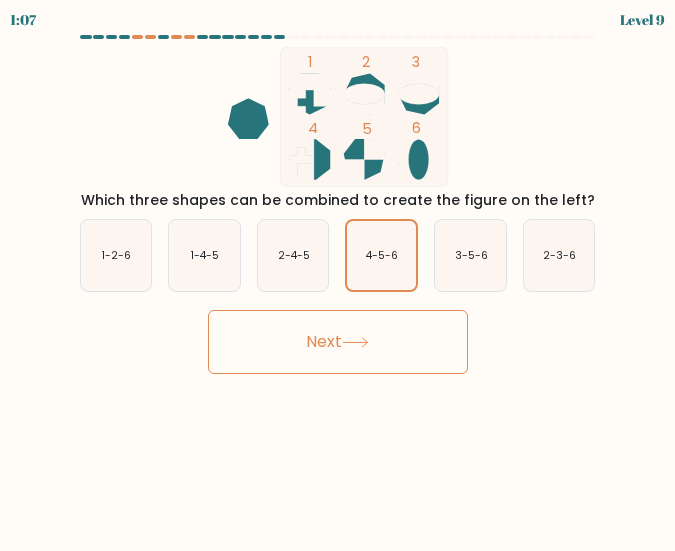 click on "Next" at bounding box center [338, 342] 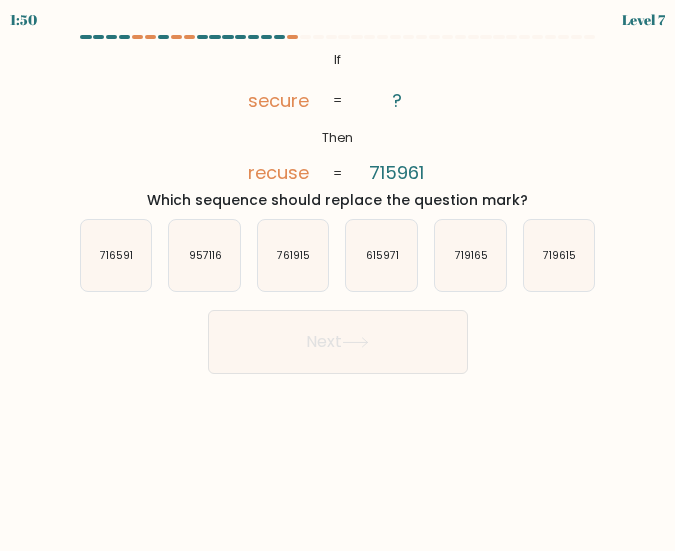 click on "@import url('https://fonts.googleapis.com/css?family=Abril+Fatface:400,100,100italic,300,300italic,400italic,500,500italic,700,700italic,900,900italic');           If       Then       secure       recuse       ?       715961       =       =" 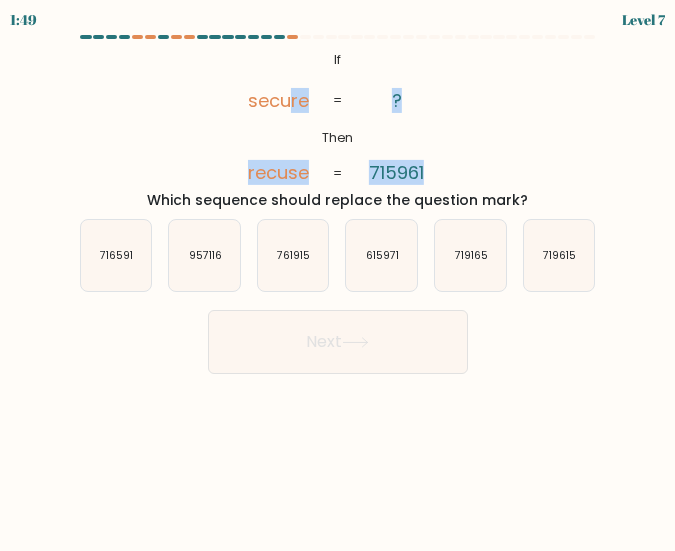 drag, startPoint x: 292, startPoint y: 52, endPoint x: 478, endPoint y: 185, distance: 228.65913 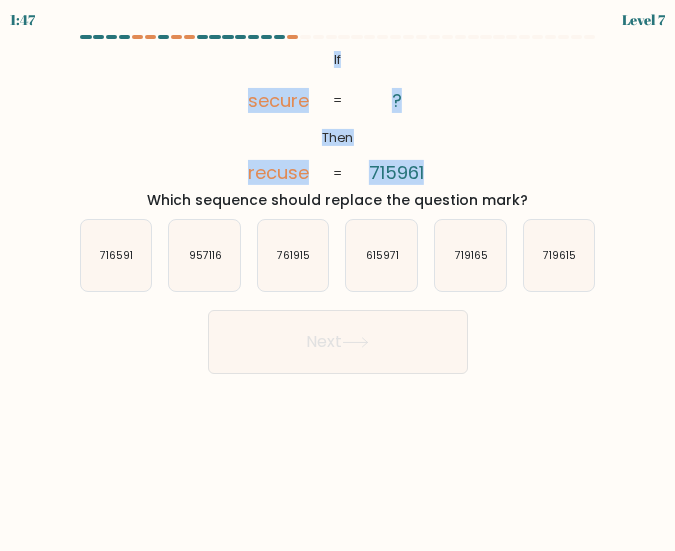 drag, startPoint x: 330, startPoint y: 52, endPoint x: 456, endPoint y: 160, distance: 165.9518 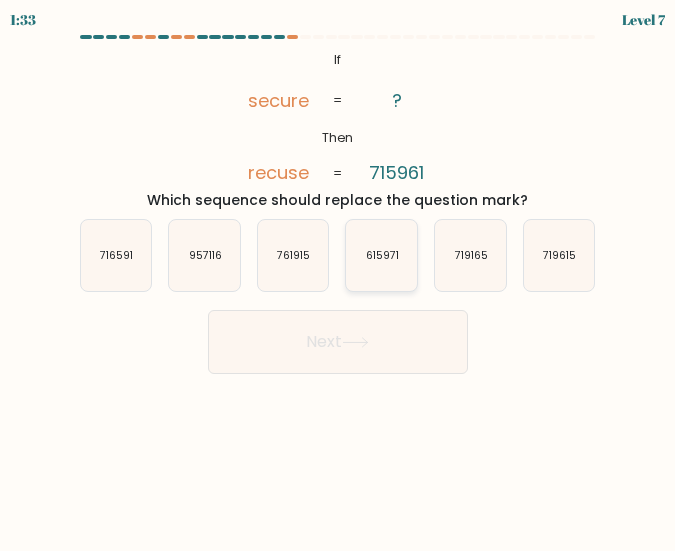 click on "615971" 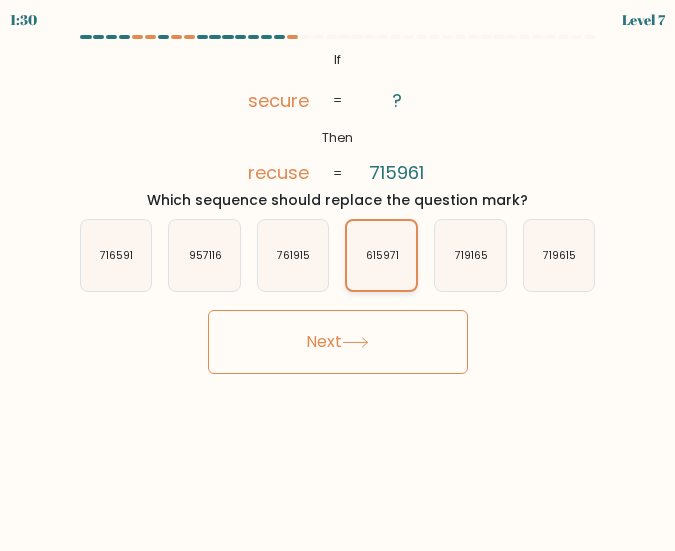 click on "615971" 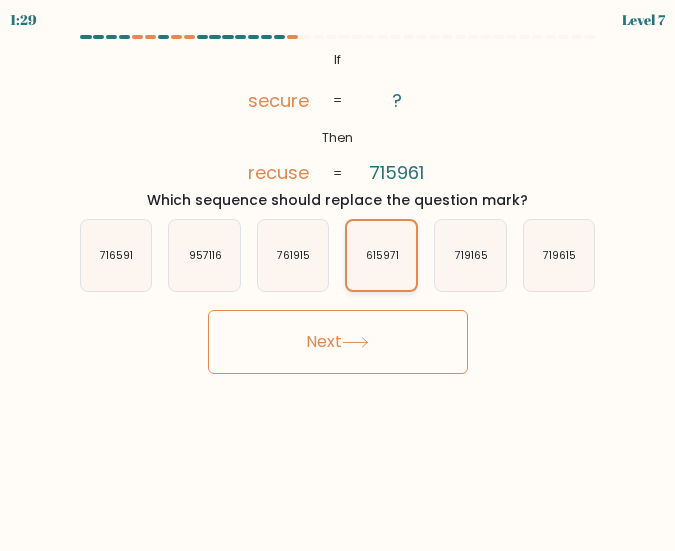 click on "615971" 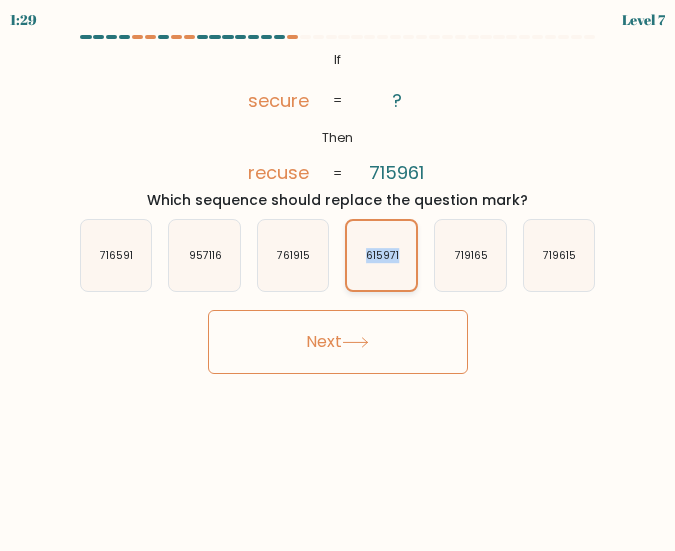 click on "615971" 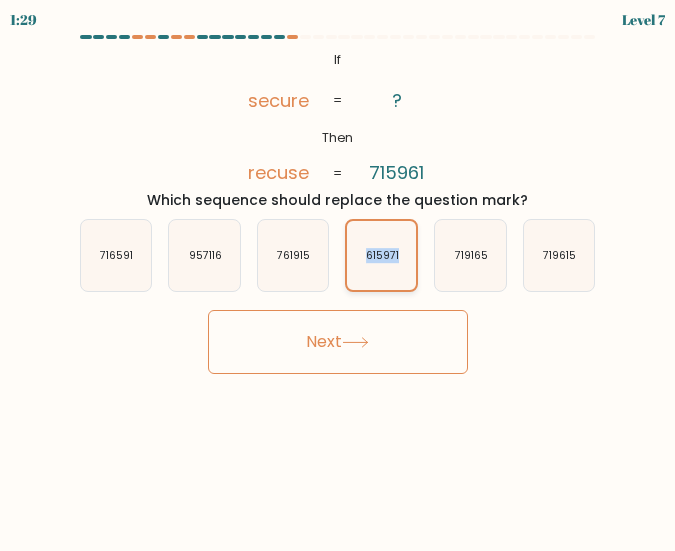 click on "615971" 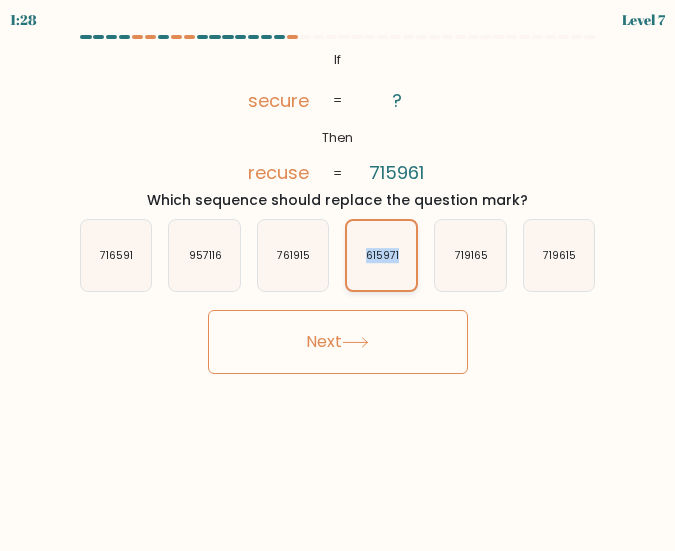 click on "615971" 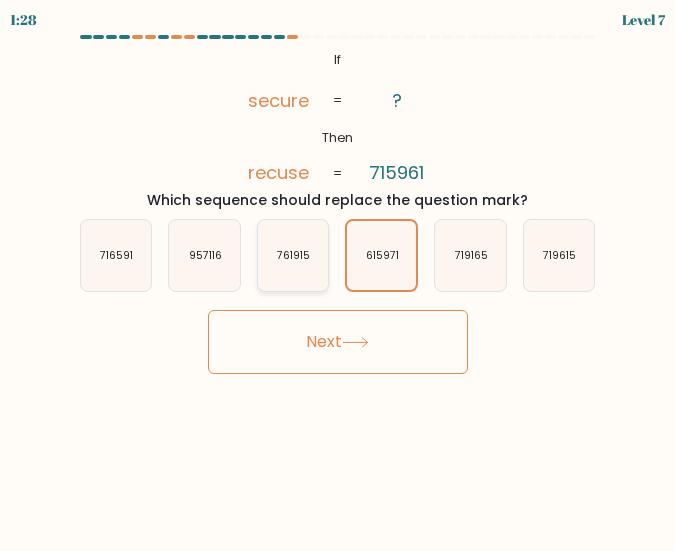 click on "761915" 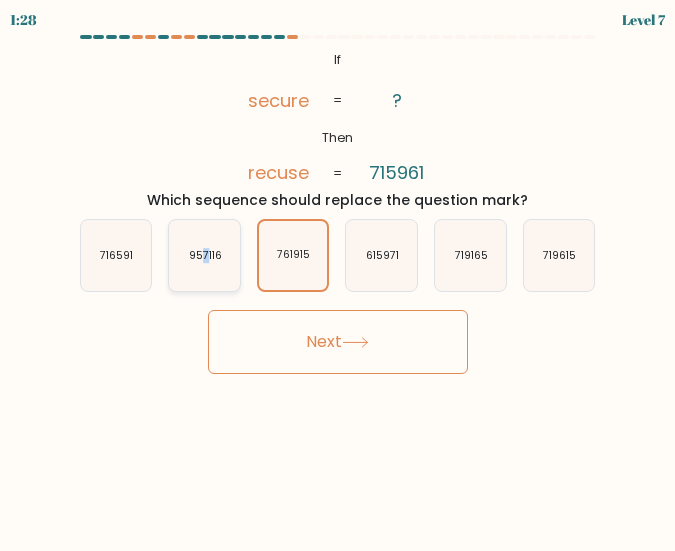click on "957116" 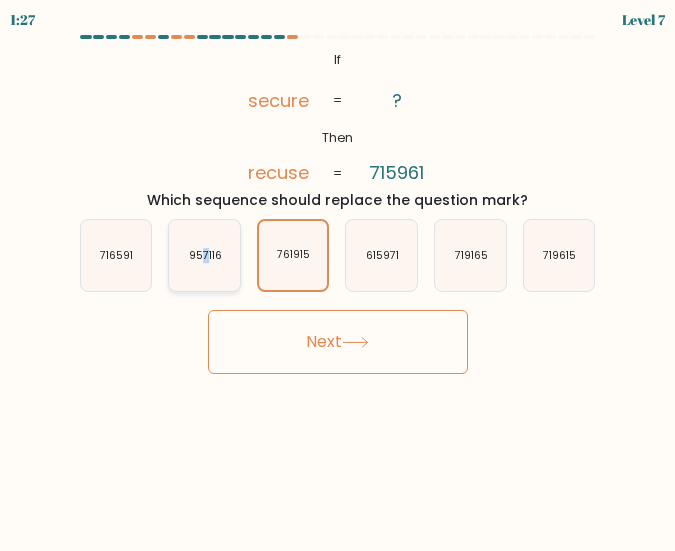 click on "957116" 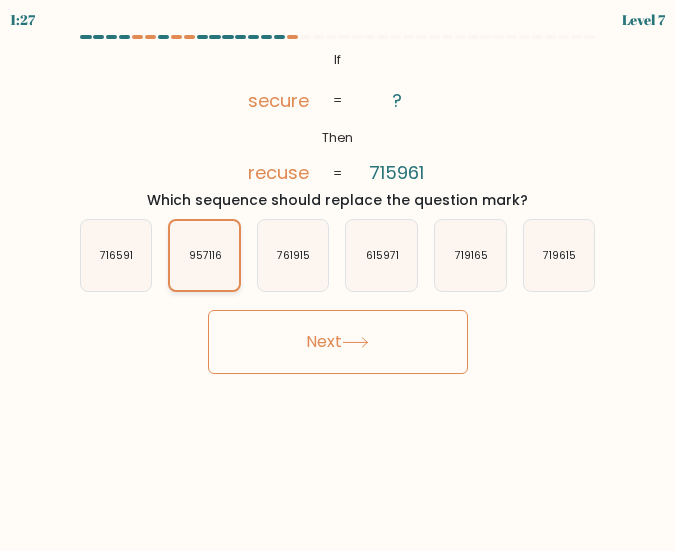 drag, startPoint x: 206, startPoint y: 269, endPoint x: 237, endPoint y: 257, distance: 33.24154 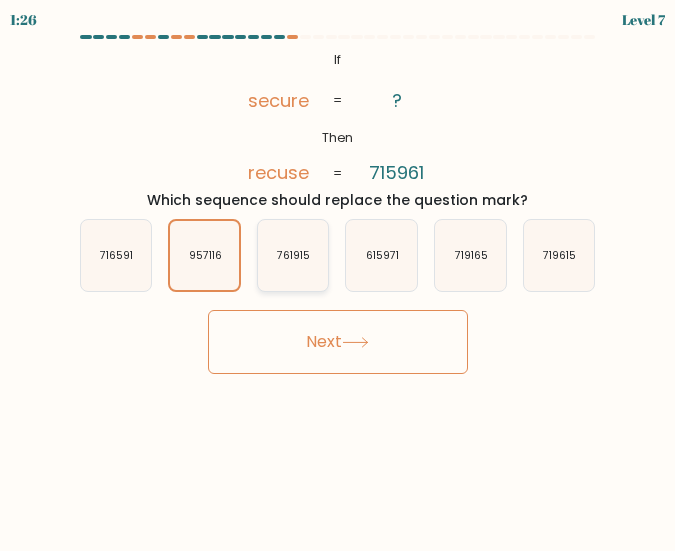 click on "761915" 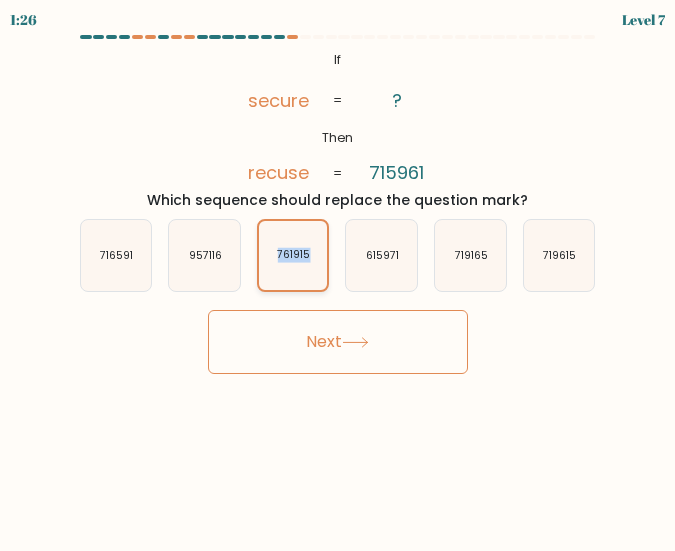 click on "761915" 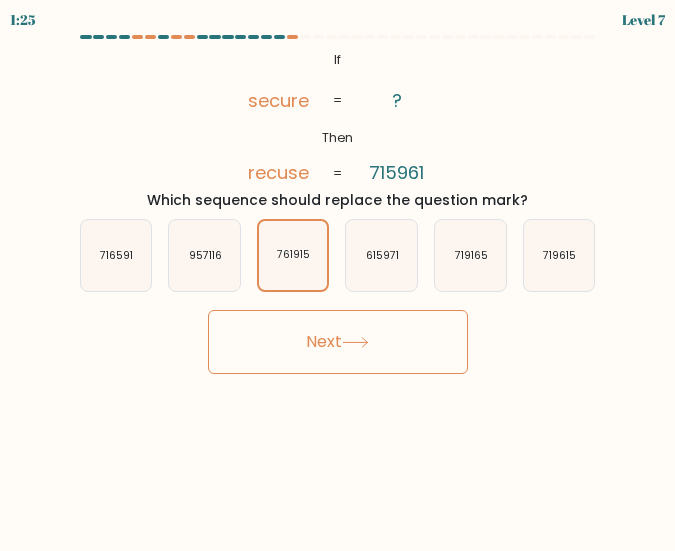 click on "@import url('https://fonts.googleapis.com/css?family=Abril+Fatface:400,100,100italic,300,300italic,400italic,500,500italic,700,700italic,900,900italic');           If       Then       secure       recuse       ?       715961       =       =" 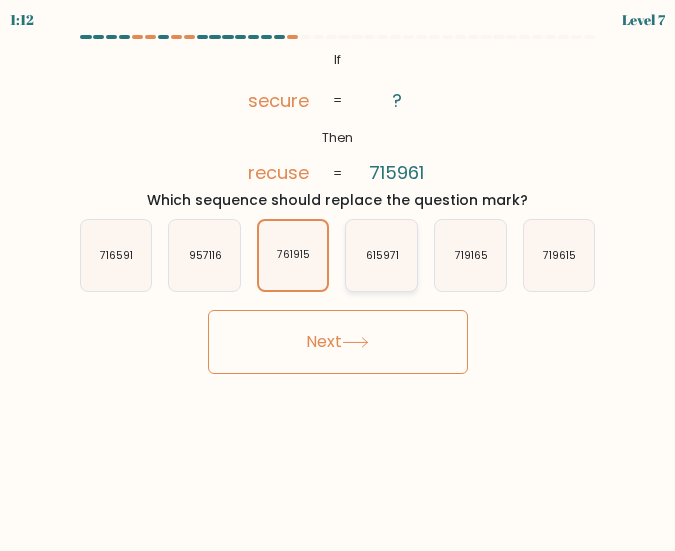 click on "615971" 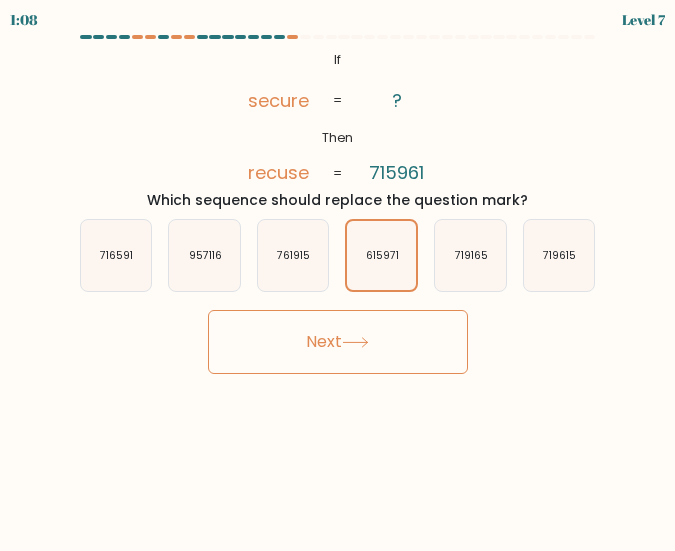 click on "Next" at bounding box center [338, 342] 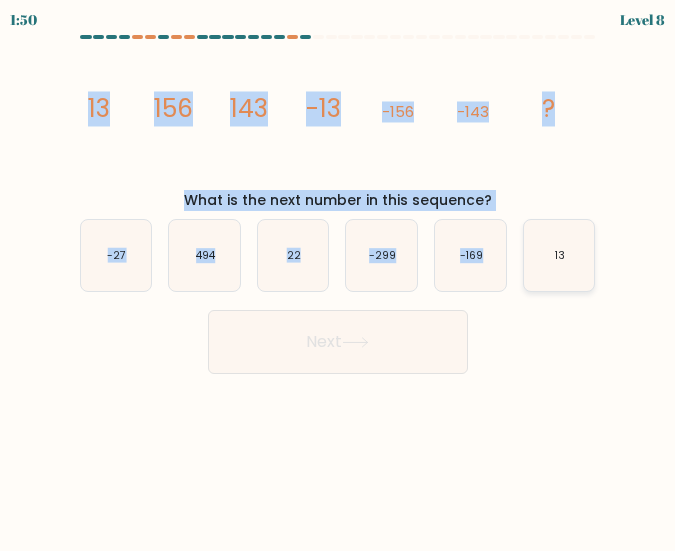 drag, startPoint x: 65, startPoint y: 100, endPoint x: 585, endPoint y: 268, distance: 546.465 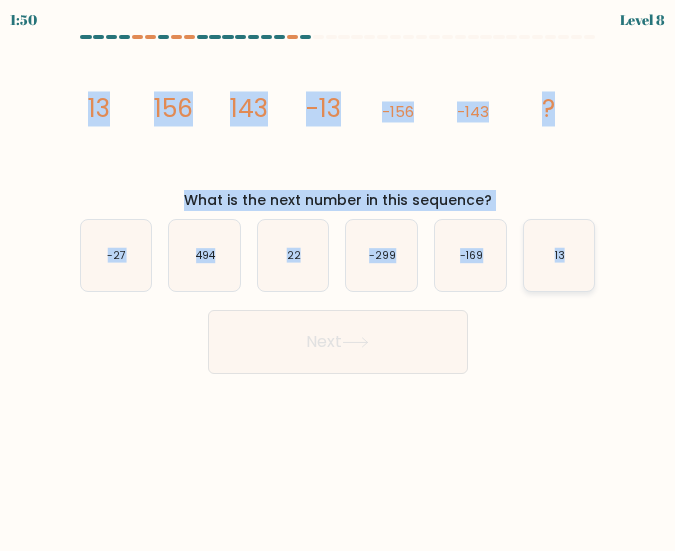 click at bounding box center [337, 204] 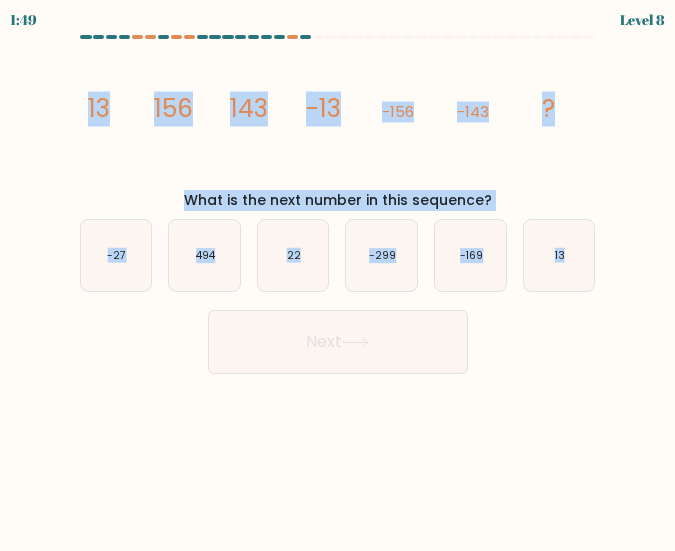 copy on "13
156
143
-13
-156
-143
?
What is the next number in this sequence?
a.
-27
b.
494
c.
22
d.
-299
e.
-169
f.
13" 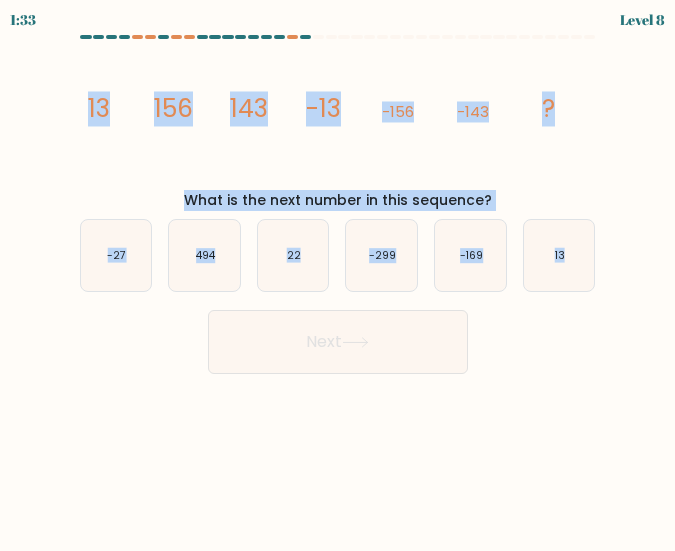 click on "Next" at bounding box center [338, 342] 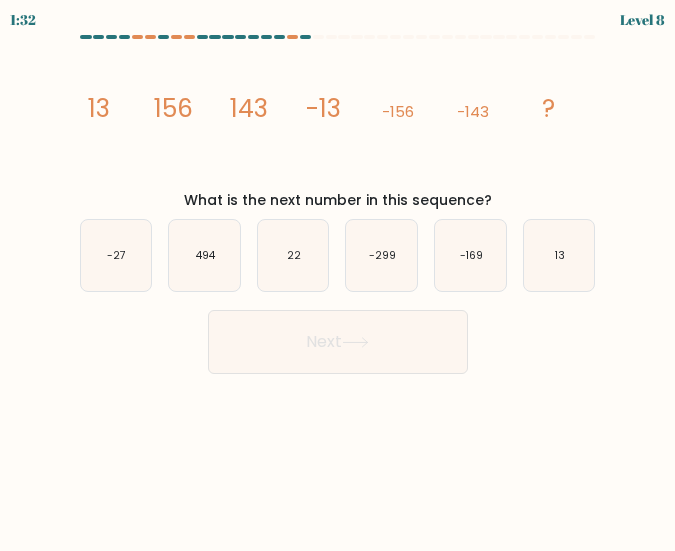 drag, startPoint x: 362, startPoint y: 307, endPoint x: 335, endPoint y: 305, distance: 27.073973 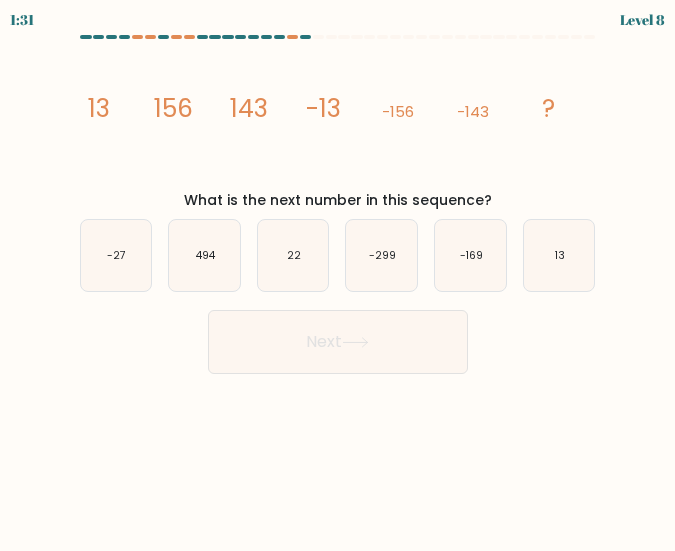 click on "Next" at bounding box center (338, 342) 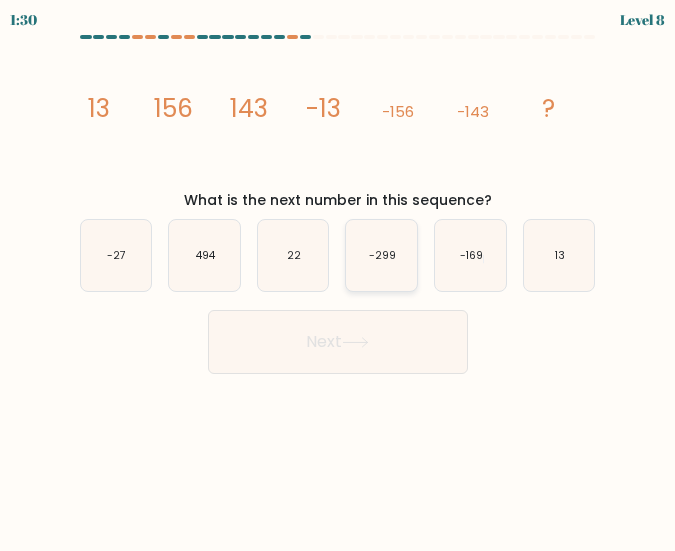 click on "-299" 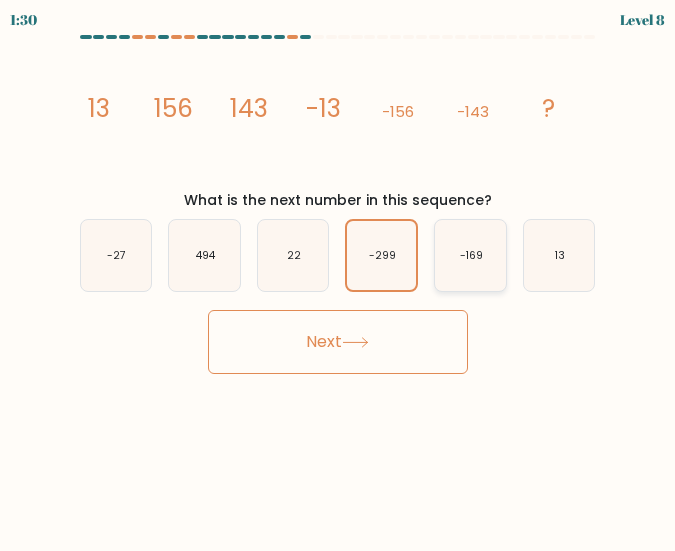 click on "-169" 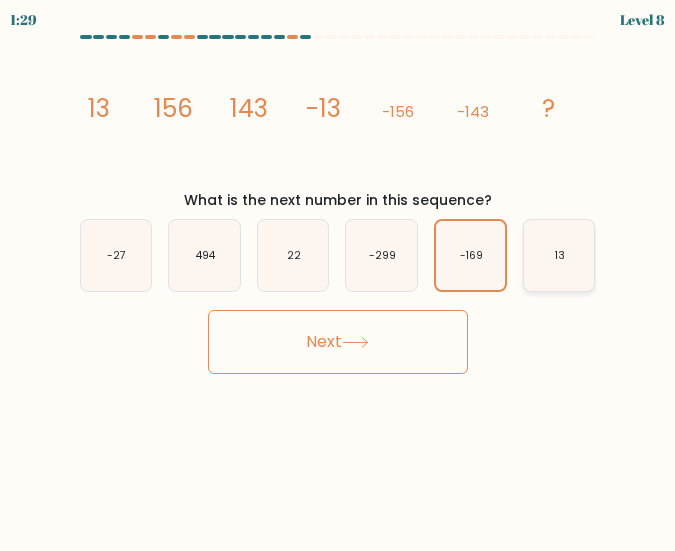 click on "13" 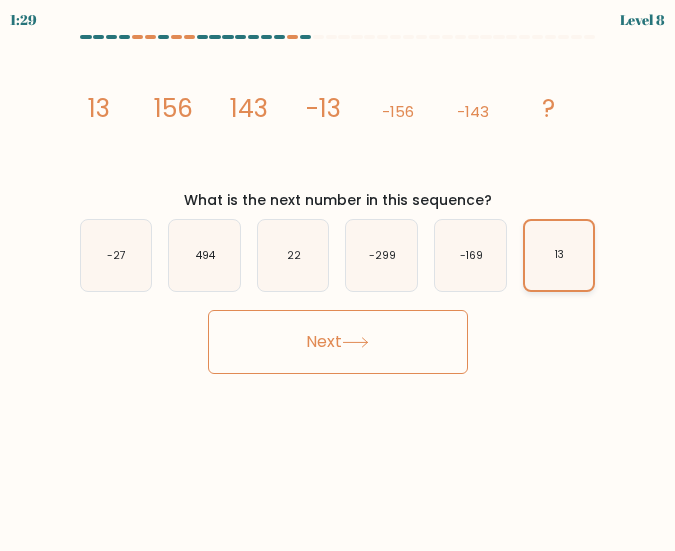 click on "13" 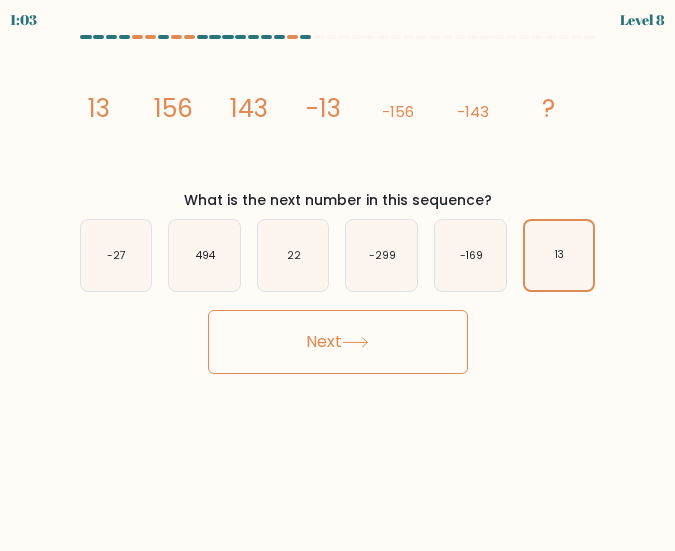click on "Next" at bounding box center [338, 342] 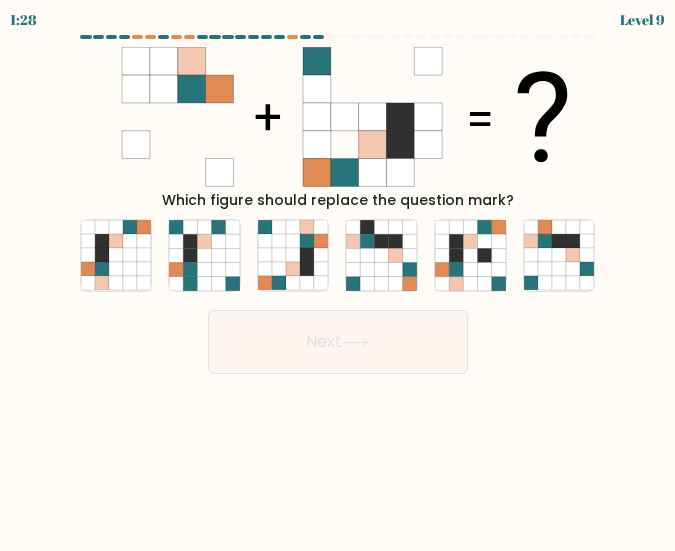 click on "1:28
Level 9" at bounding box center [337, 275] 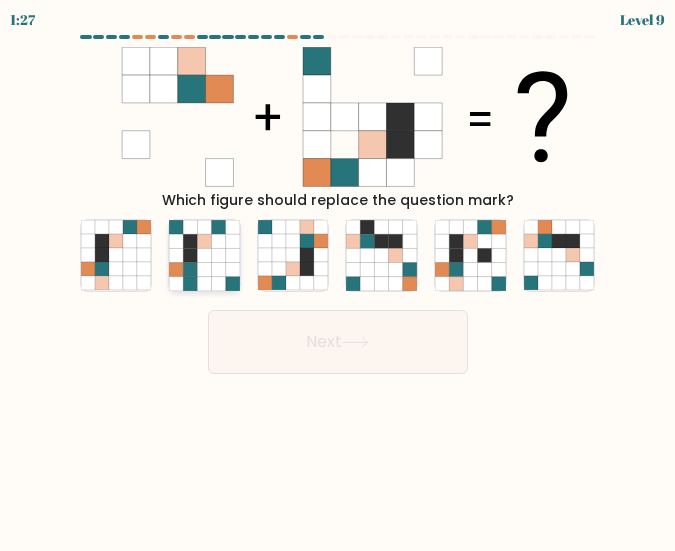 click 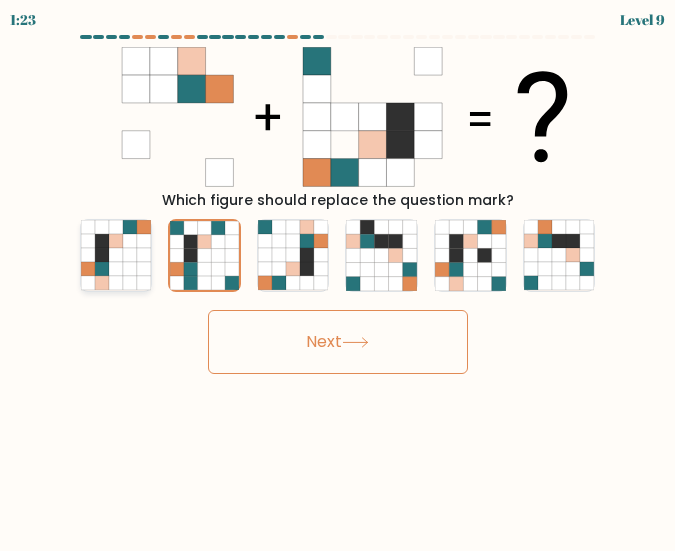 click 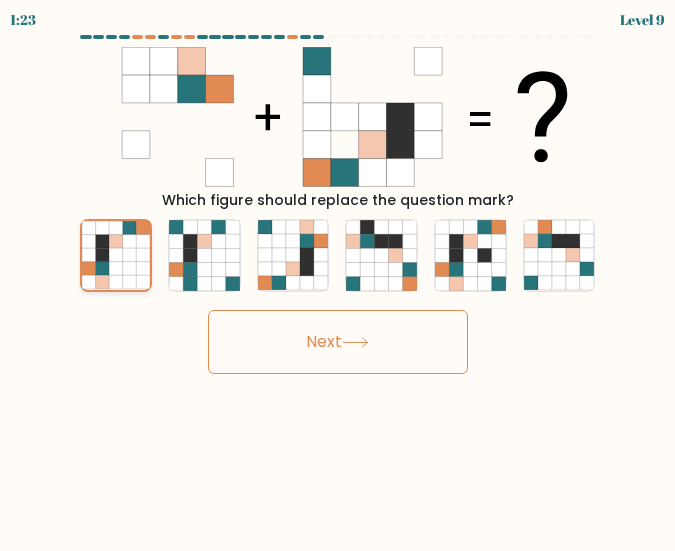 click 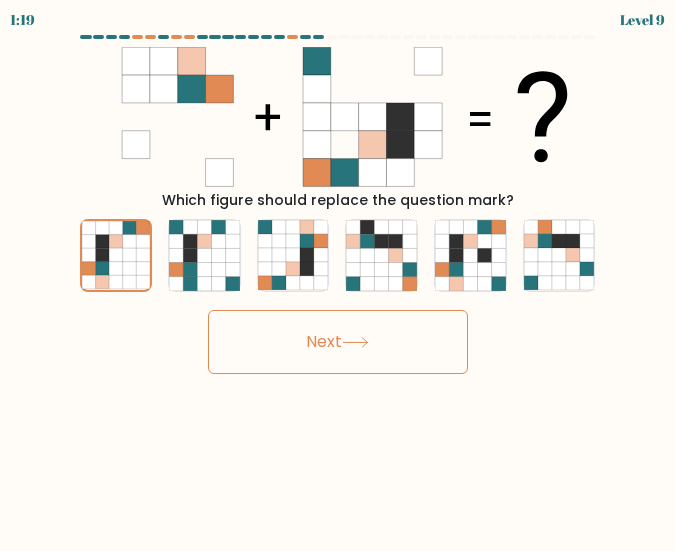 click on "Next" at bounding box center (338, 342) 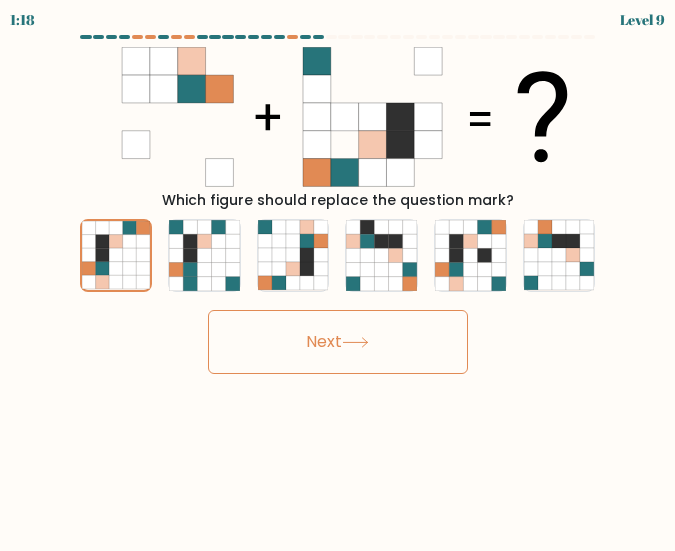 click on "Next" at bounding box center [338, 342] 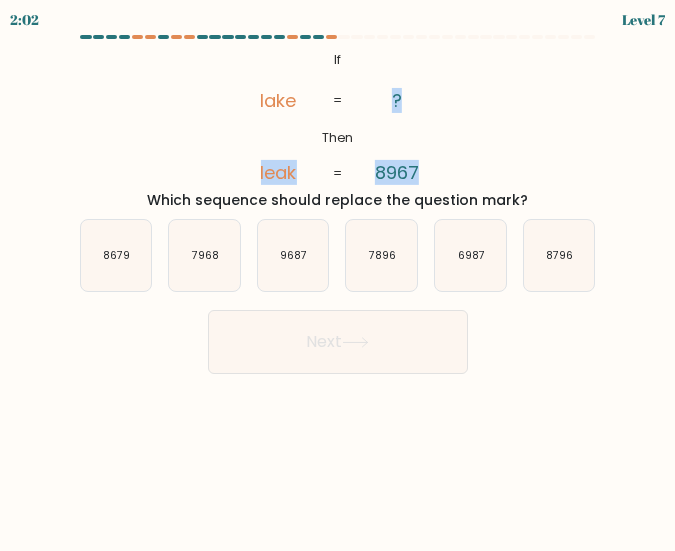 drag, startPoint x: 293, startPoint y: 69, endPoint x: 510, endPoint y: 163, distance: 236.48466 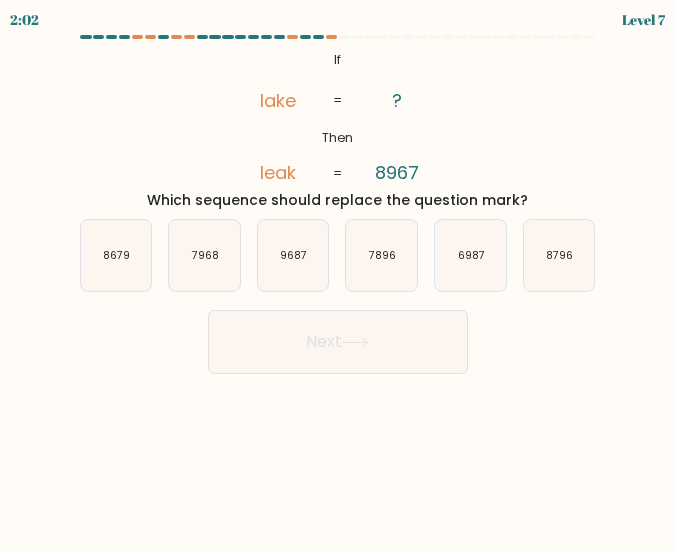 drag, startPoint x: 164, startPoint y: 71, endPoint x: 186, endPoint y: 84, distance: 25.553865 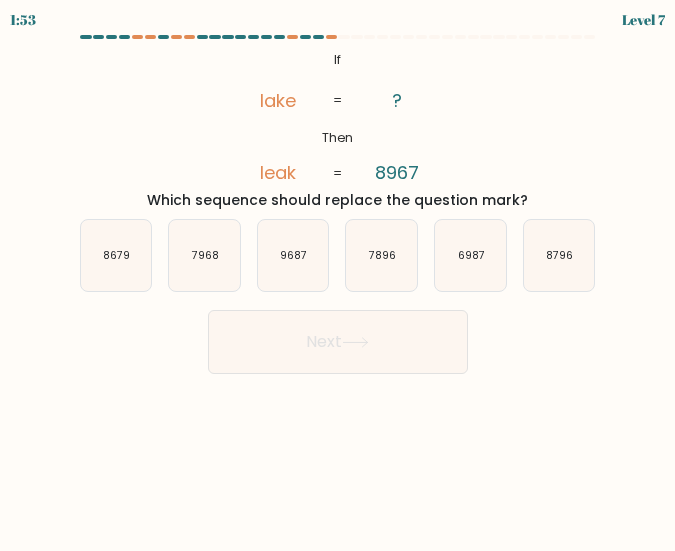 drag, startPoint x: 413, startPoint y: 173, endPoint x: 290, endPoint y: 133, distance: 129.34064 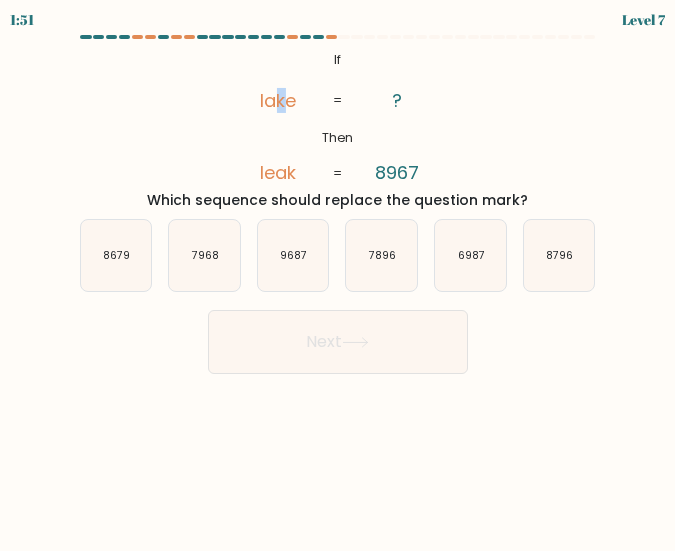 drag, startPoint x: 272, startPoint y: 98, endPoint x: 286, endPoint y: 105, distance: 15.652476 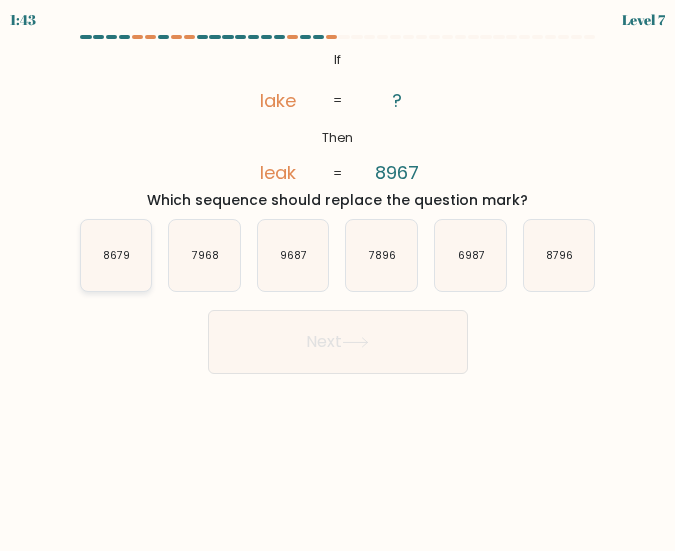 click on "8679" 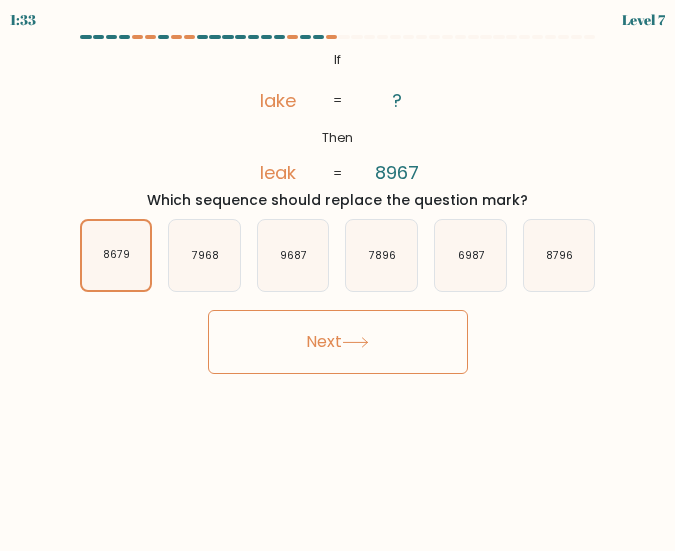 click on "Next" at bounding box center [338, 342] 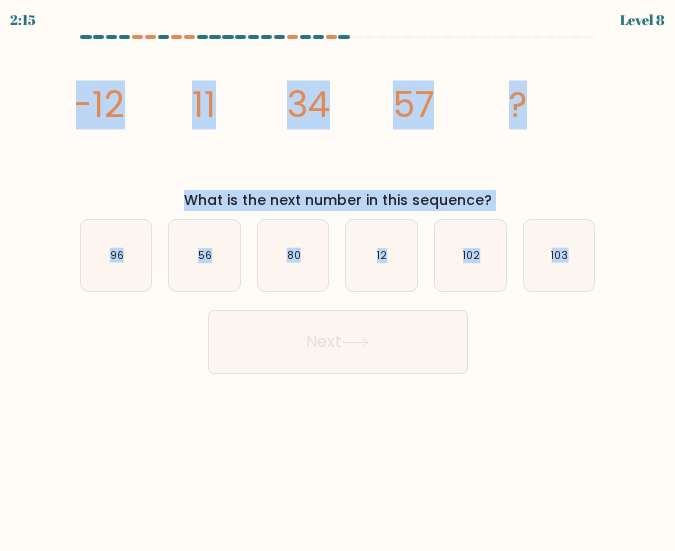 drag, startPoint x: 61, startPoint y: 83, endPoint x: 619, endPoint y: 255, distance: 583.90753 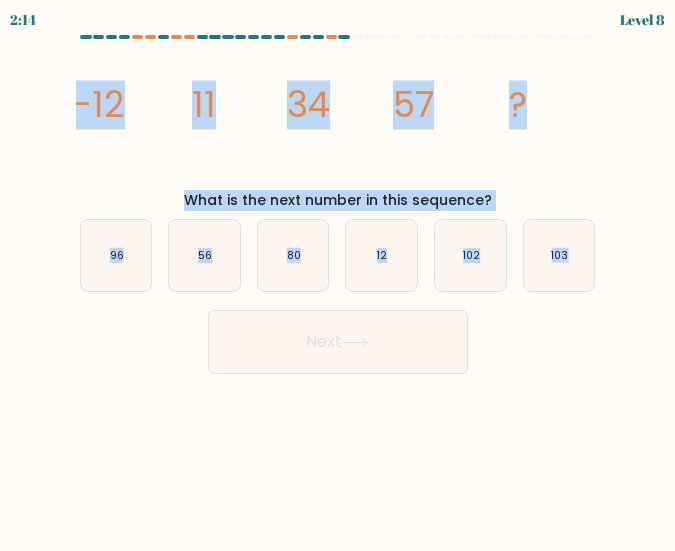 copy on "-12
11
34
57
?
What is the next number in this sequence?
a.
96
b.
56
c.
80
d.
12
e.
102
f.
103" 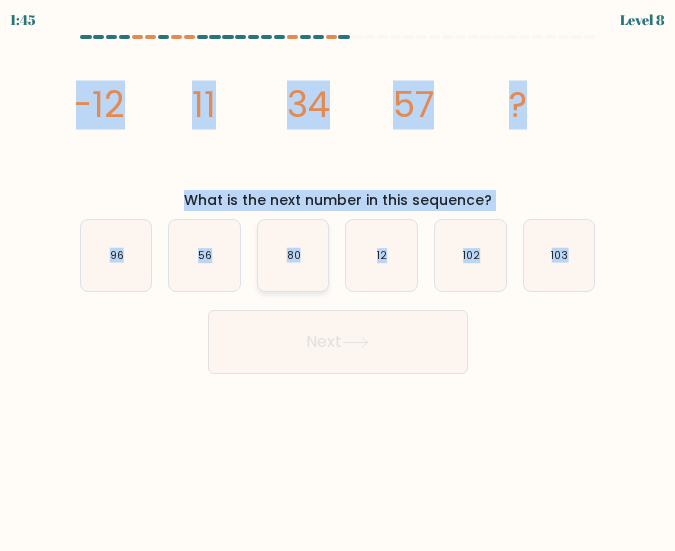 click on "80" 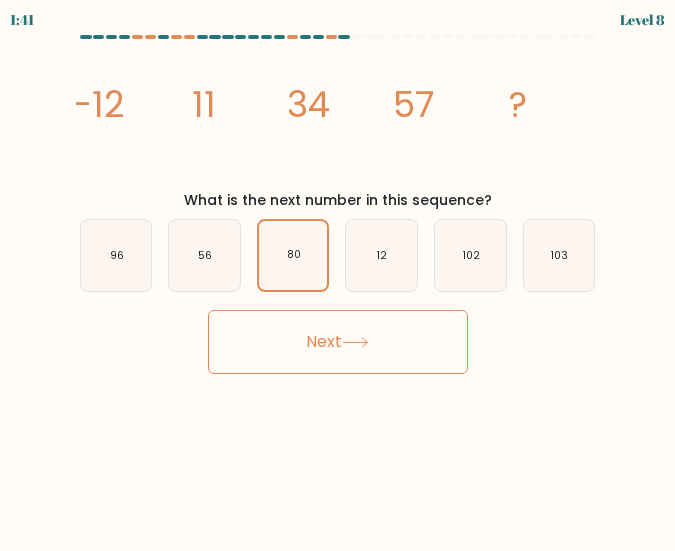 click on "Next" at bounding box center (338, 342) 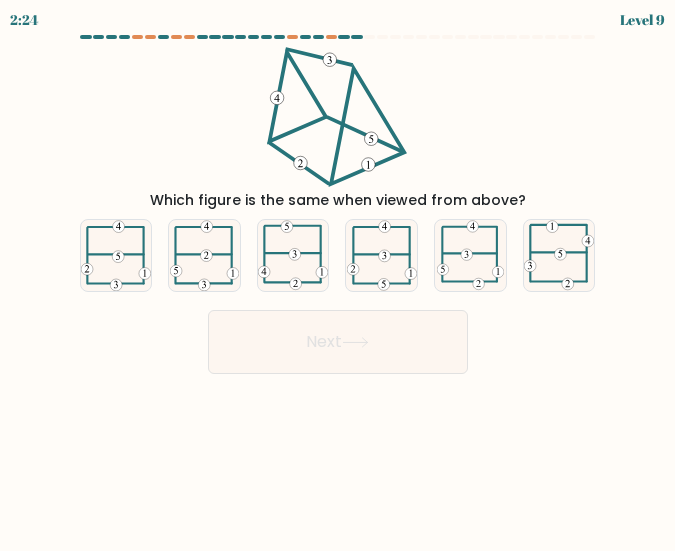 click 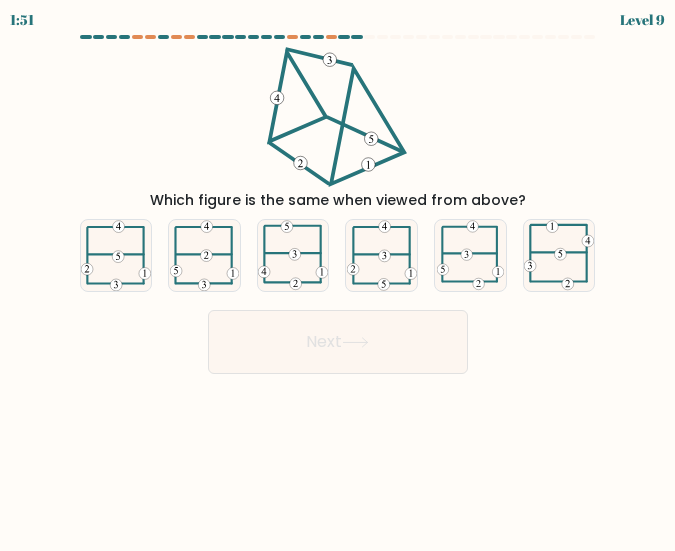 click 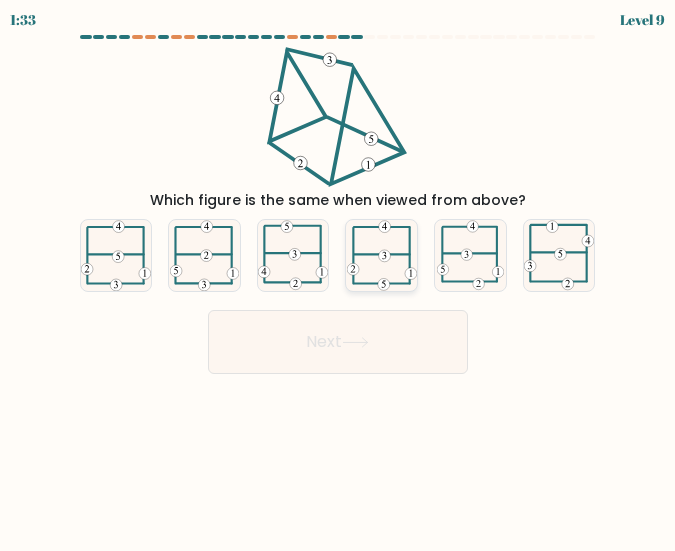 click 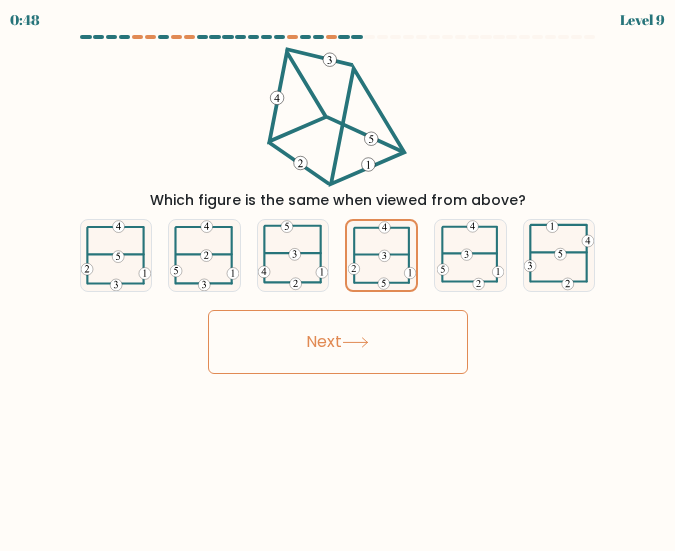 click on "Next" at bounding box center [338, 342] 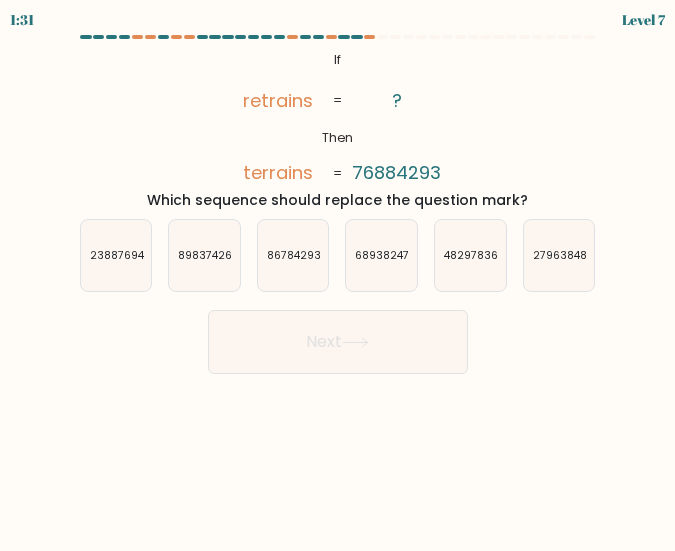drag, startPoint x: 101, startPoint y: 112, endPoint x: 108, endPoint y: 56, distance: 56.435802 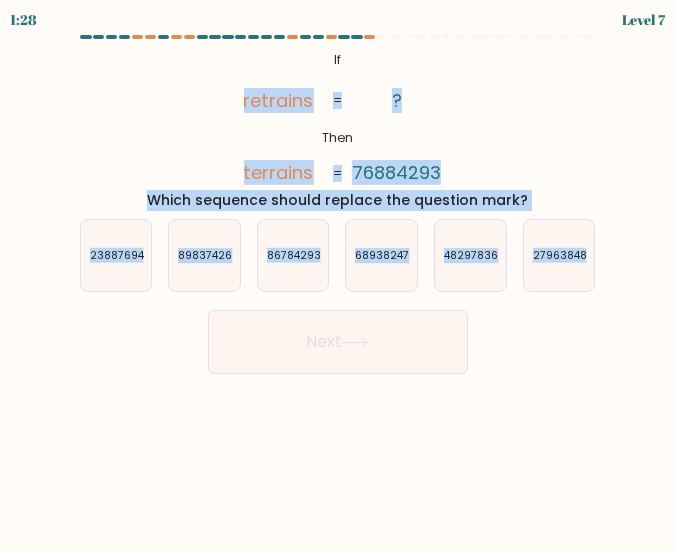 drag, startPoint x: 243, startPoint y: 85, endPoint x: 640, endPoint y: 277, distance: 440.99094 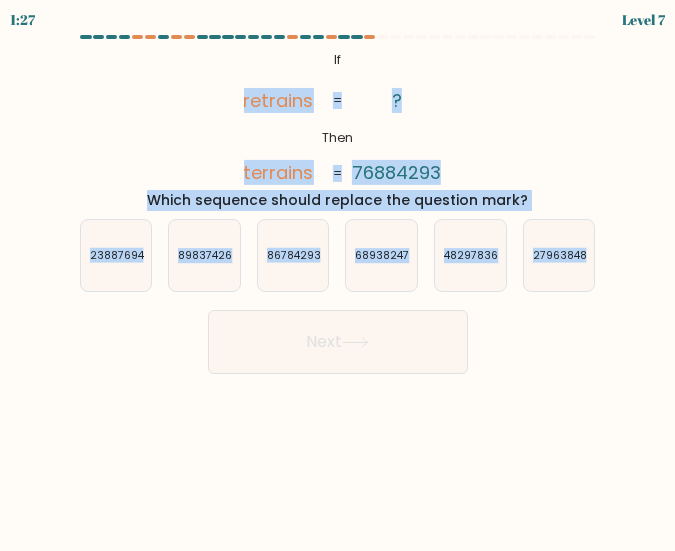 copy on "retrains       terrains       ?       76884293       =       =
Which sequence should replace the question mark?
a.
23887694
b.
89837426
c.
86784293
d.
68938247
e.
48297836
f.
27963848" 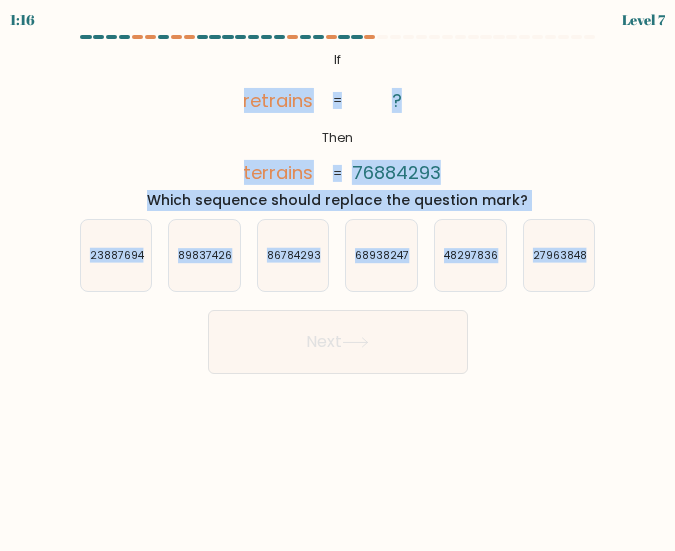 click on "@import url('https://fonts.googleapis.com/css?family=Abril+Fatface:400,100,100italic,300,300italic,400italic,500,500italic,700,700italic,900,900italic');           If       Then       retrains       terrains       ?       76884293       =       =
Which sequence should replace the question mark?" at bounding box center [338, 129] 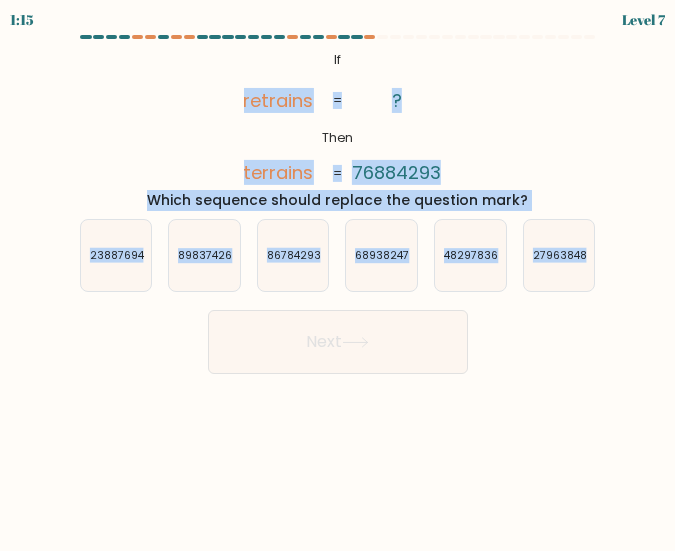 click on "Next" at bounding box center [338, 342] 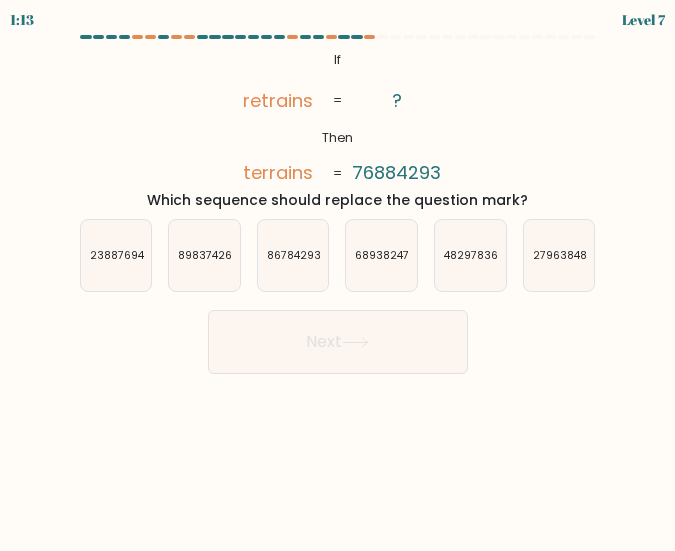 click on "Next" at bounding box center [338, 337] 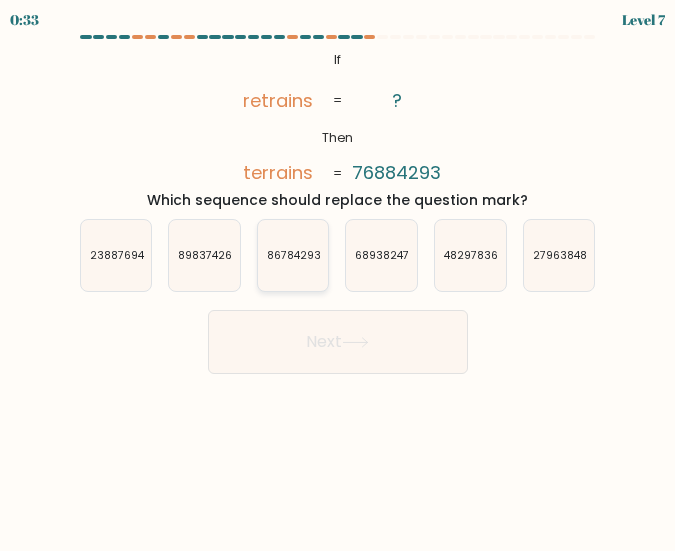 click on "86784293" 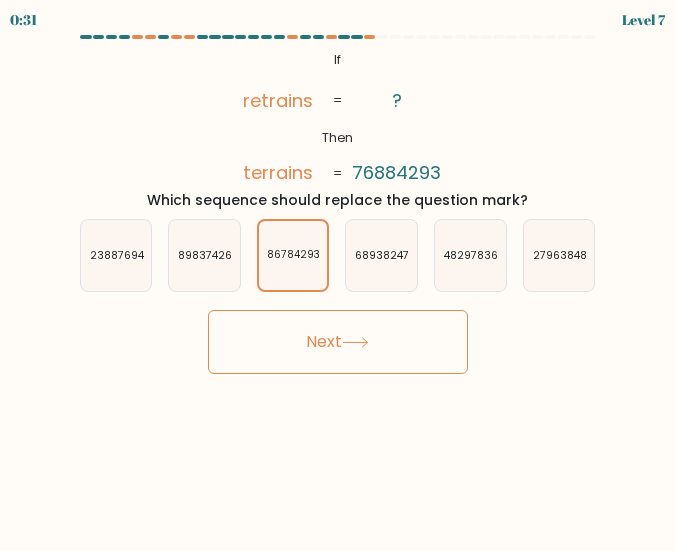 drag, startPoint x: 364, startPoint y: 346, endPoint x: 324, endPoint y: 361, distance: 42.72002 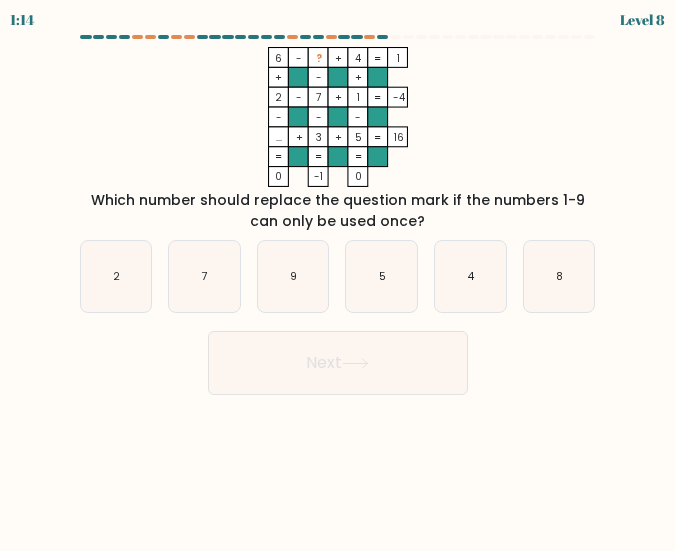 click on "6    -    ?    +    4    1    +    -    +    2    -    7    +    1    -4    -    -    -    ...    +    3    +    5    =   16    =   =   =   =   0    -1    0    =" 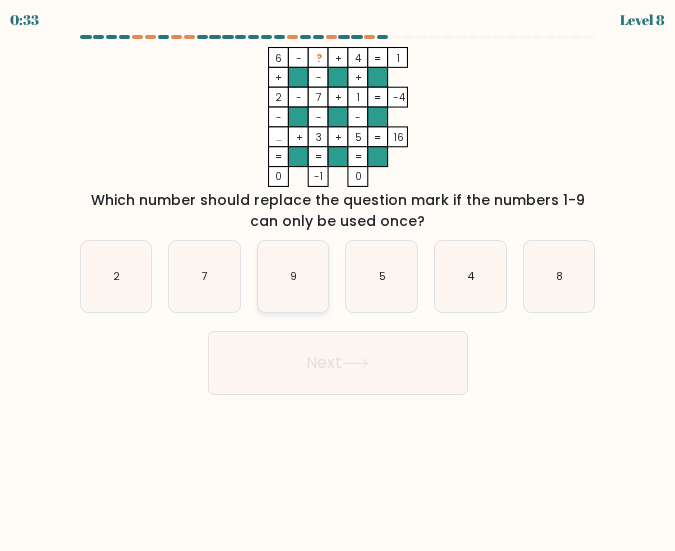click on "9" 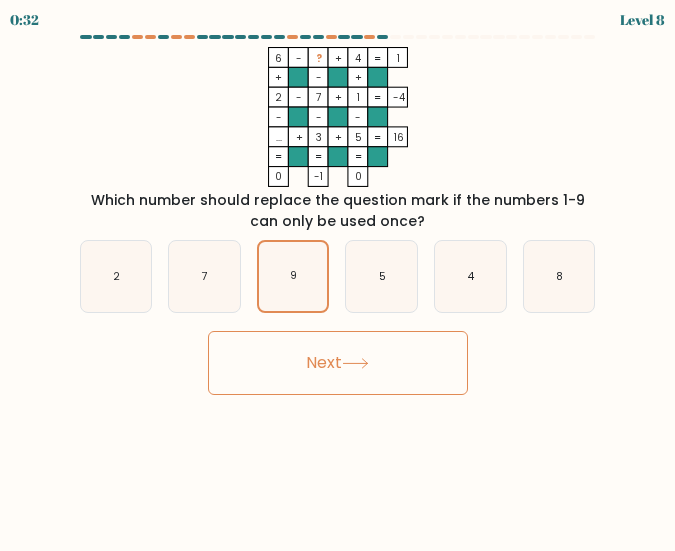 click on "Next" at bounding box center [338, 363] 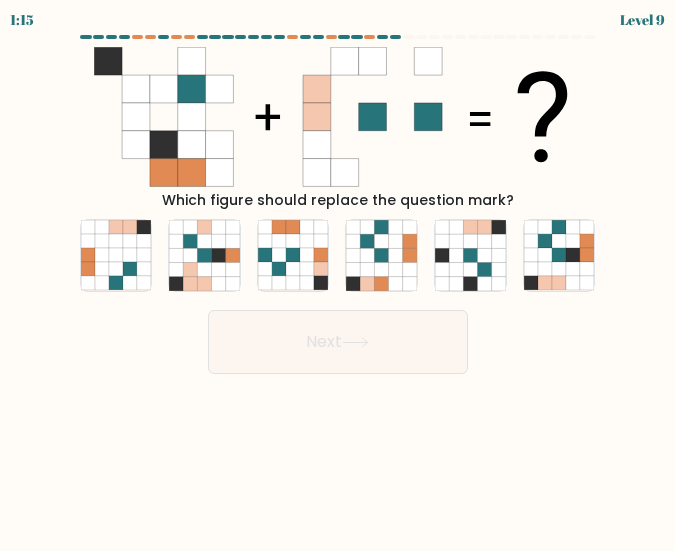 click at bounding box center [337, 204] 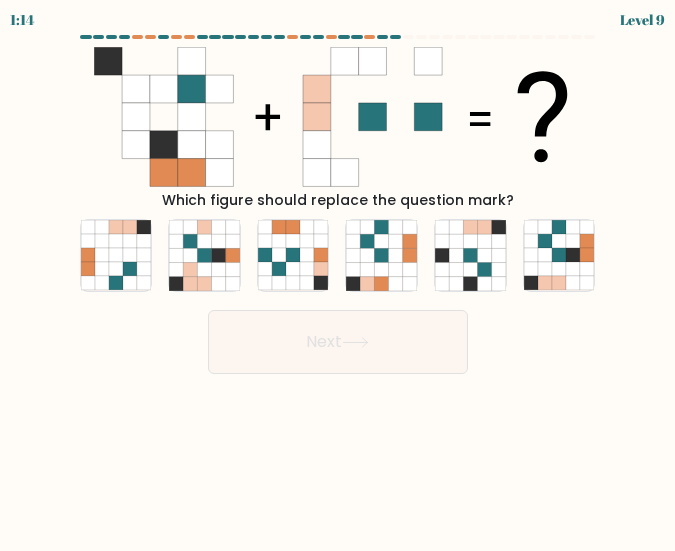 click at bounding box center [337, 204] 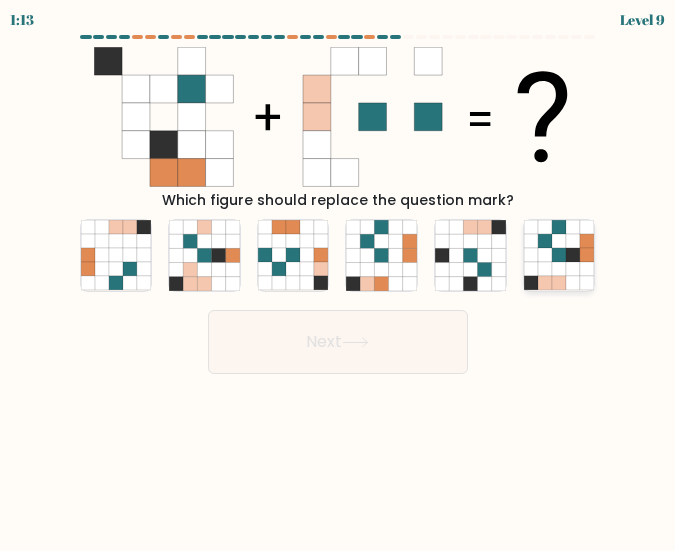 drag, startPoint x: 76, startPoint y: 32, endPoint x: 575, endPoint y: 287, distance: 560.38025 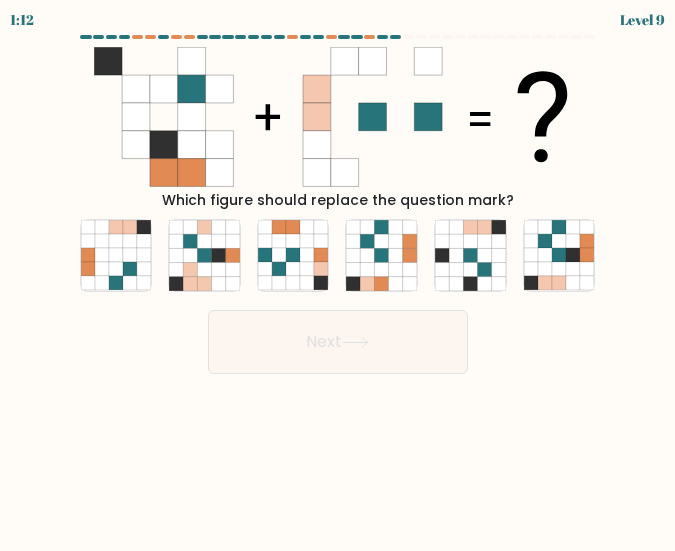 click on "Next" at bounding box center [338, 342] 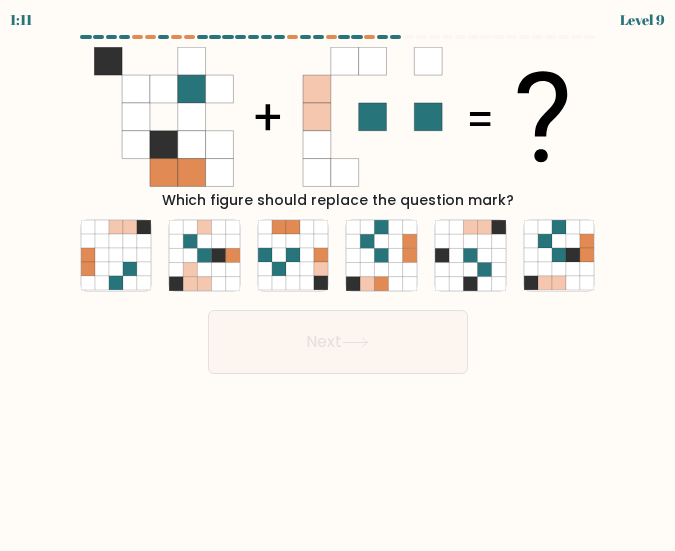 click at bounding box center [337, 204] 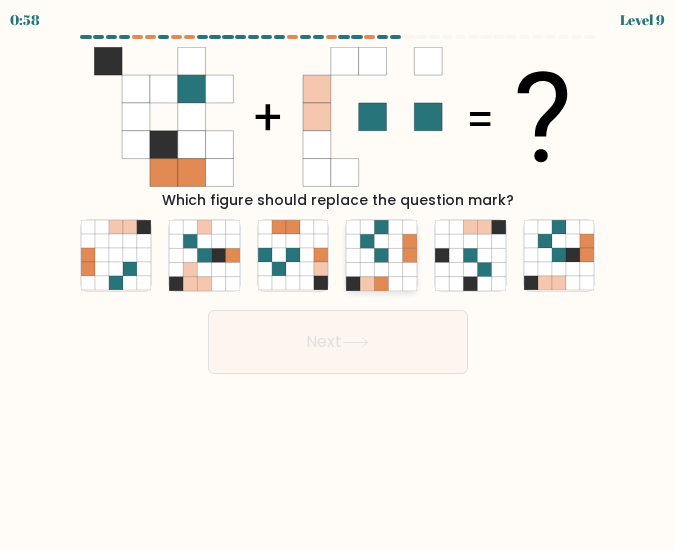 click 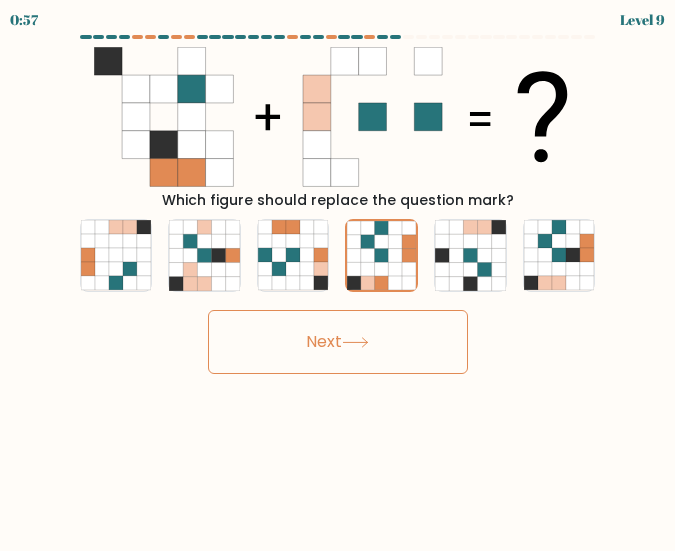 click on "Next" at bounding box center [338, 342] 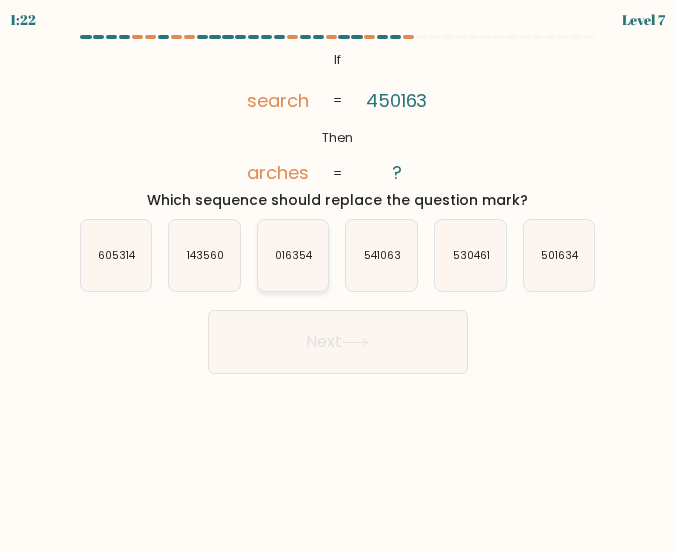 click on "016354" 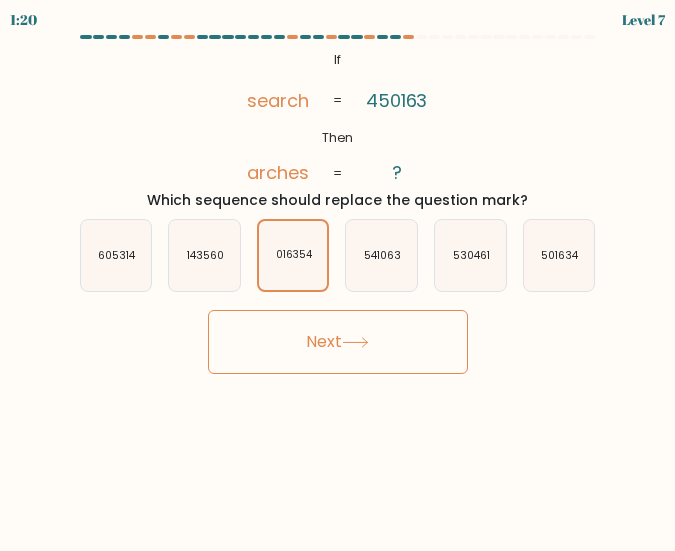 click on "Next" at bounding box center [338, 342] 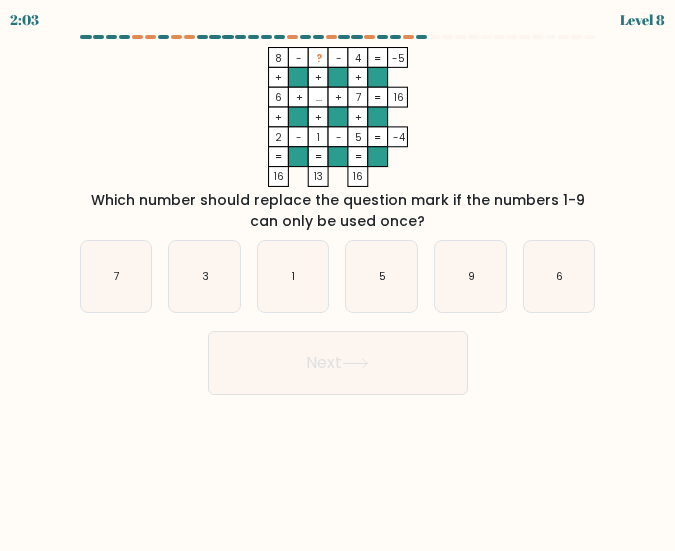 click on "Next" at bounding box center [338, 363] 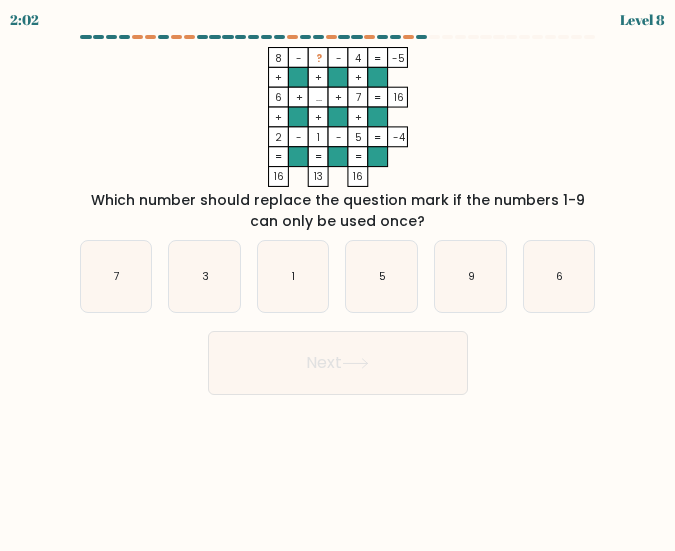 drag, startPoint x: 72, startPoint y: 194, endPoint x: 103, endPoint y: 162, distance: 44.553337 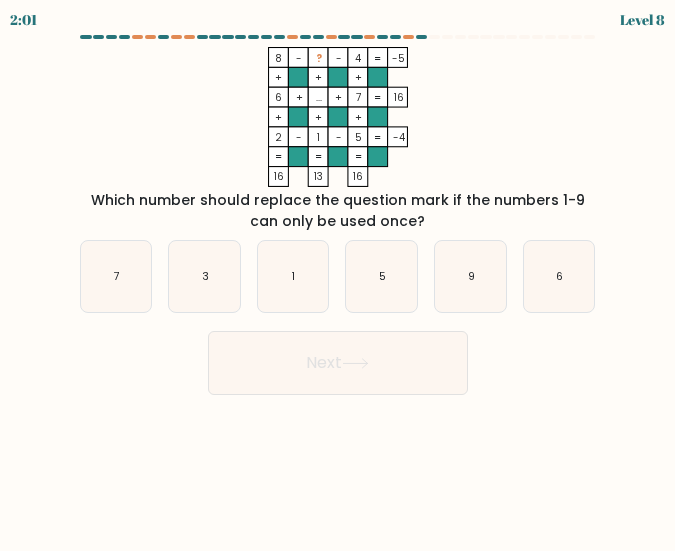click at bounding box center (337, 215) 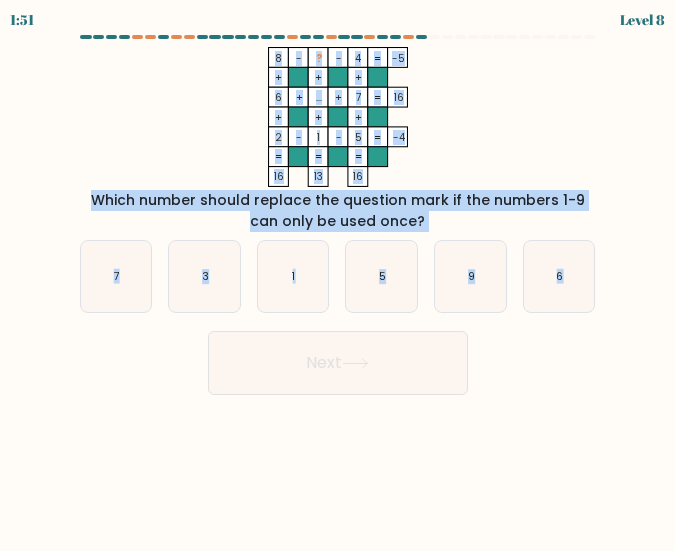 drag, startPoint x: 267, startPoint y: 55, endPoint x: 672, endPoint y: 347, distance: 499.28848 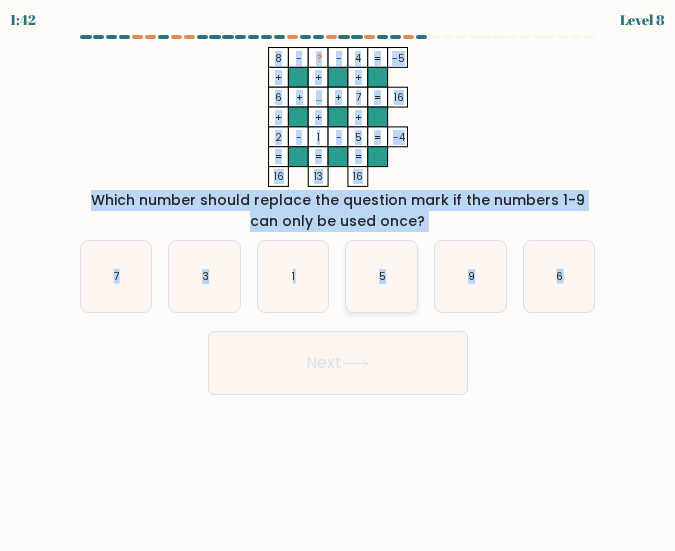 click on "5" 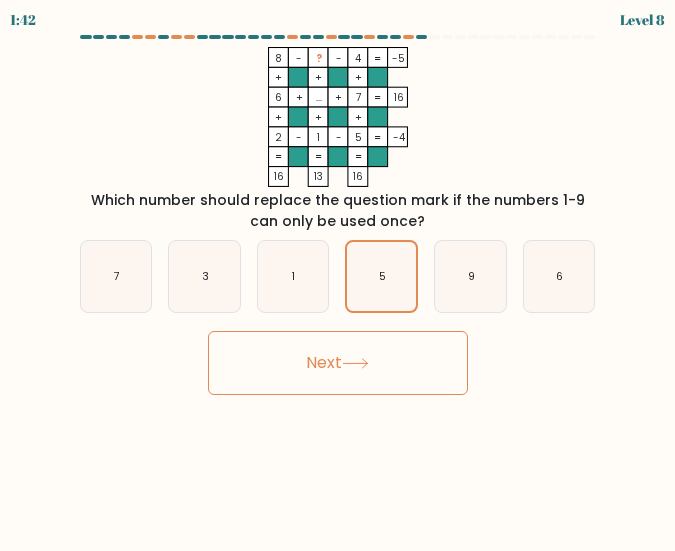click on "c.
1" at bounding box center (293, 276) 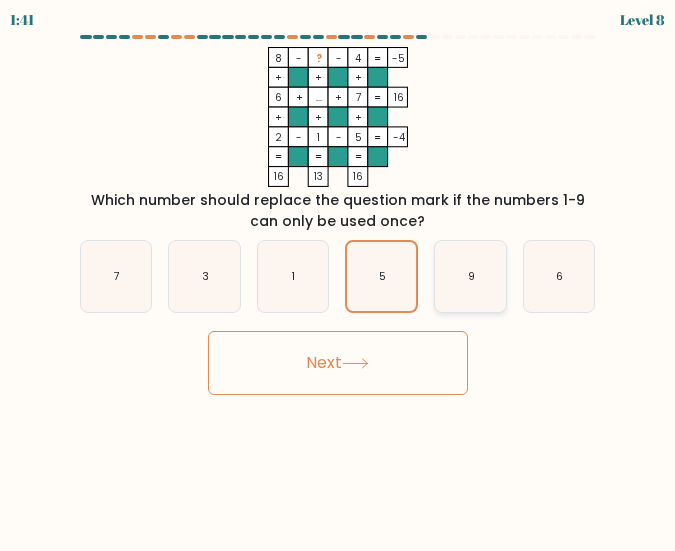 drag, startPoint x: 440, startPoint y: 283, endPoint x: 469, endPoint y: 280, distance: 29.15476 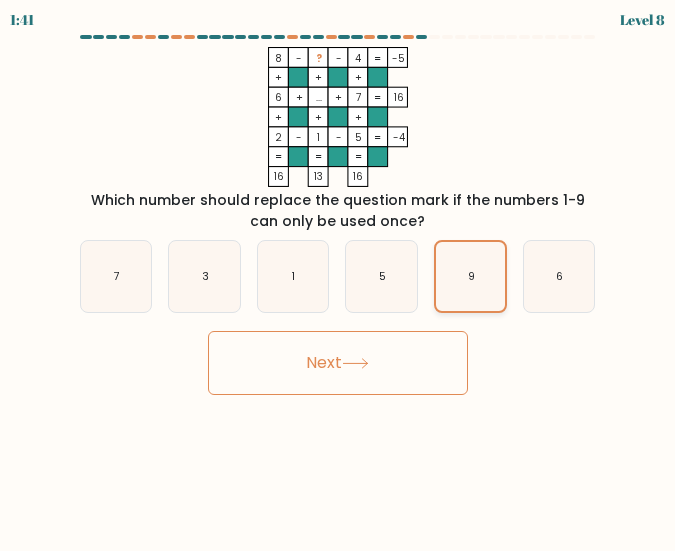 click on "9" 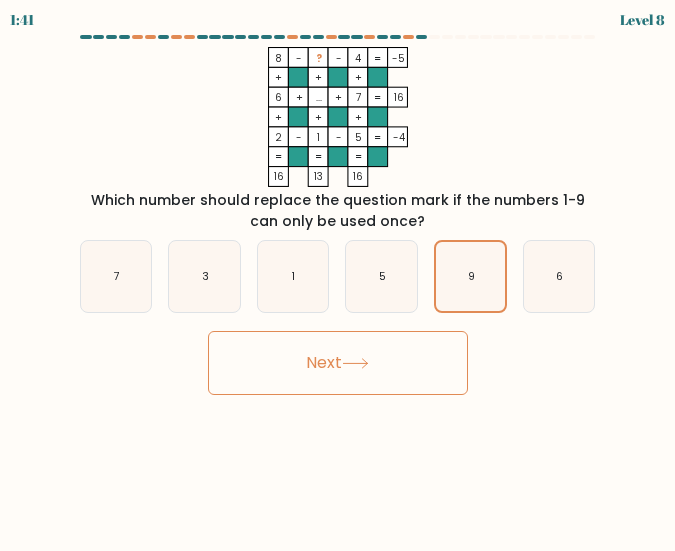drag, startPoint x: 370, startPoint y: 358, endPoint x: 382, endPoint y: 329, distance: 31.38471 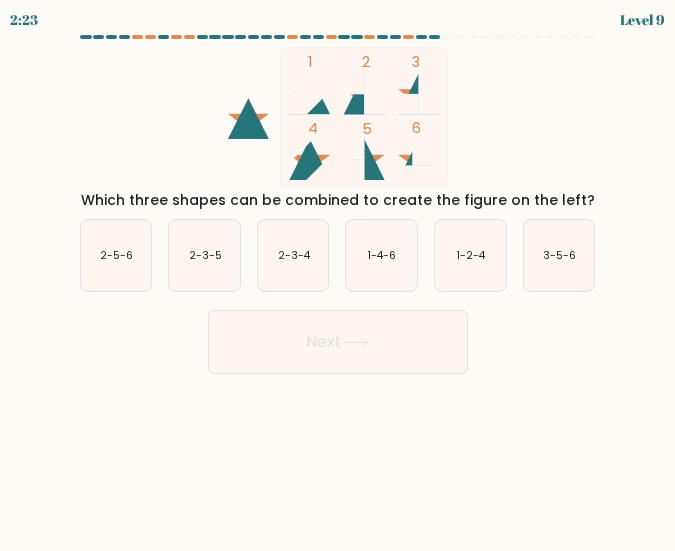 click on "1
2
3
4
5
6" 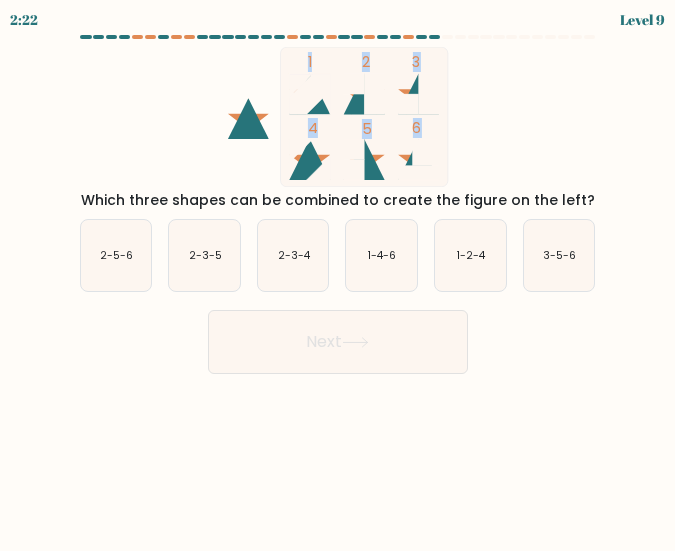 drag, startPoint x: 160, startPoint y: 68, endPoint x: 461, endPoint y: 173, distance: 318.78833 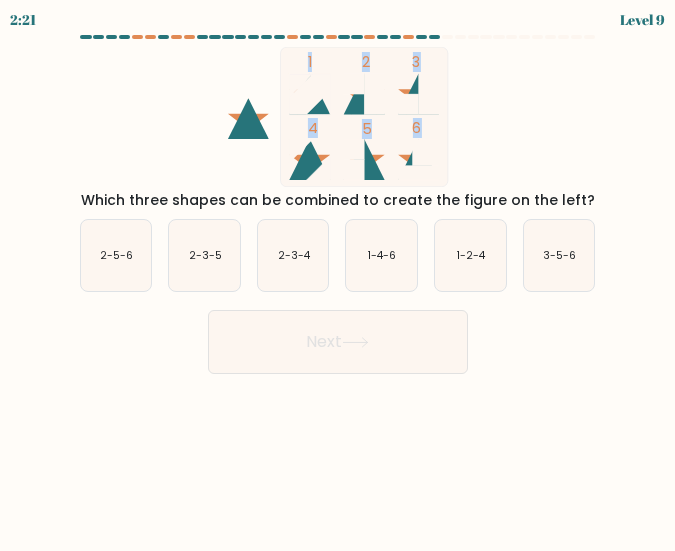 click on "1
2
3
4
5
6" 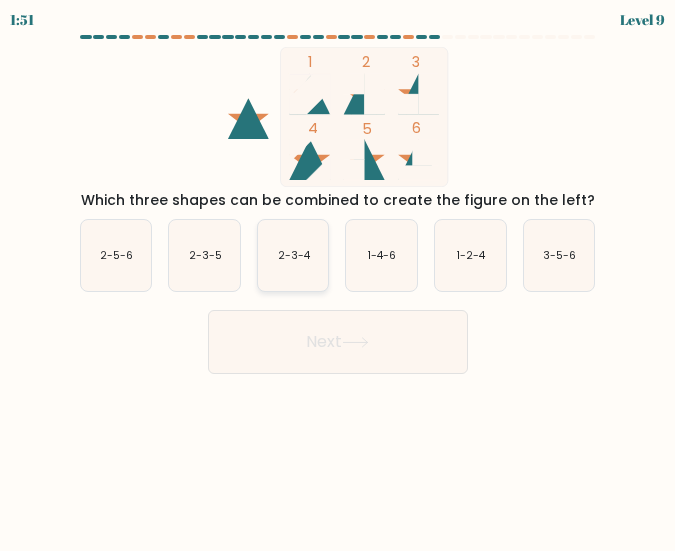 click on "2-3-4" 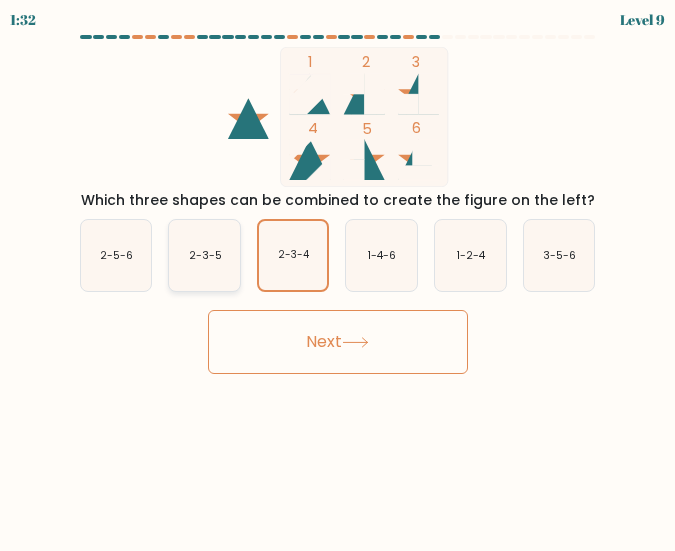 click on "2-3-5" 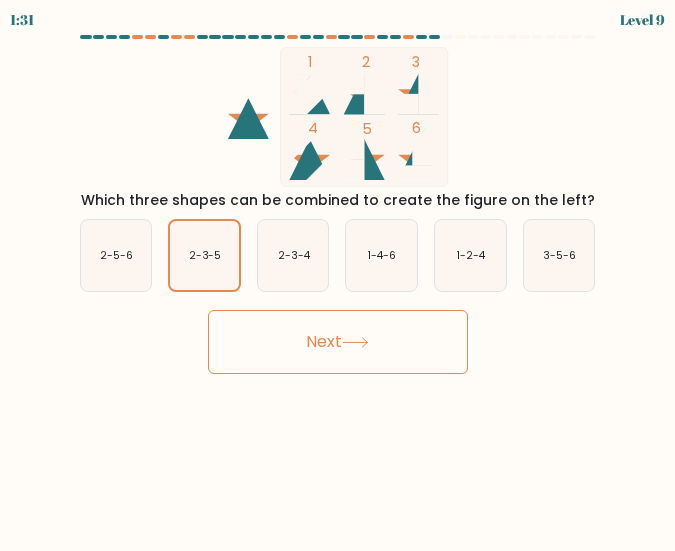 click on "Next" at bounding box center [338, 342] 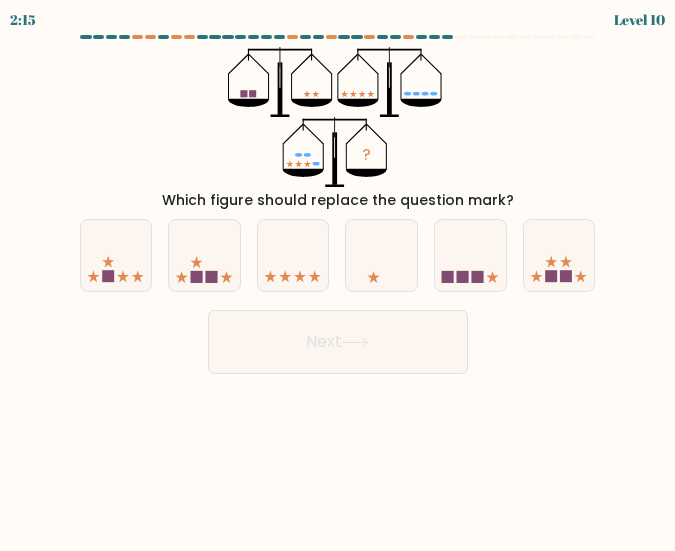click on "?
Which figure should replace the question mark?" at bounding box center (338, 129) 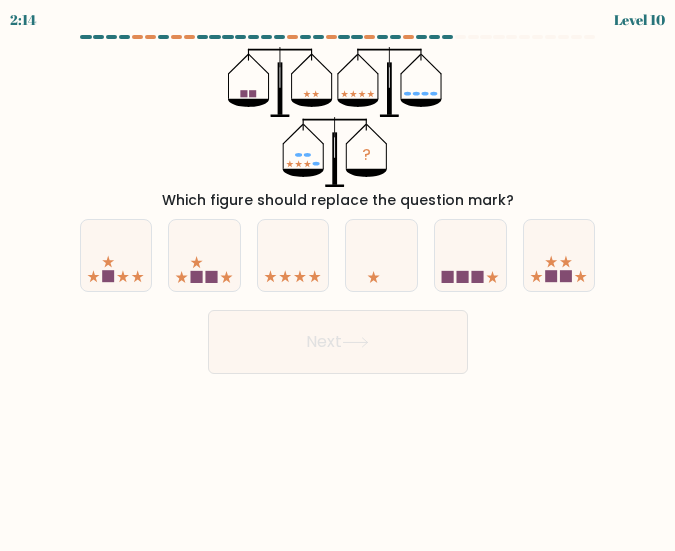 drag, startPoint x: 269, startPoint y: 93, endPoint x: 358, endPoint y: 109, distance: 90.426765 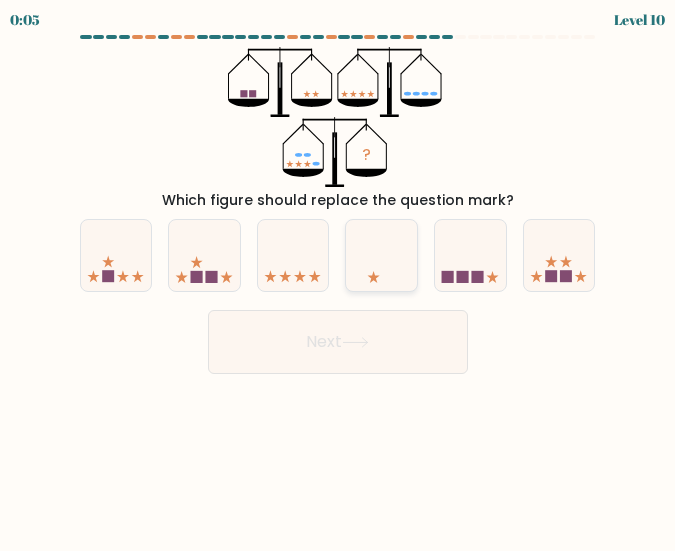 click 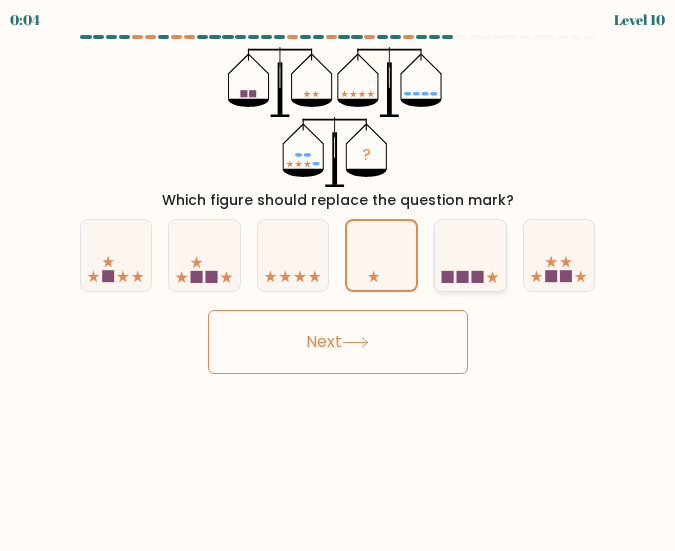 click 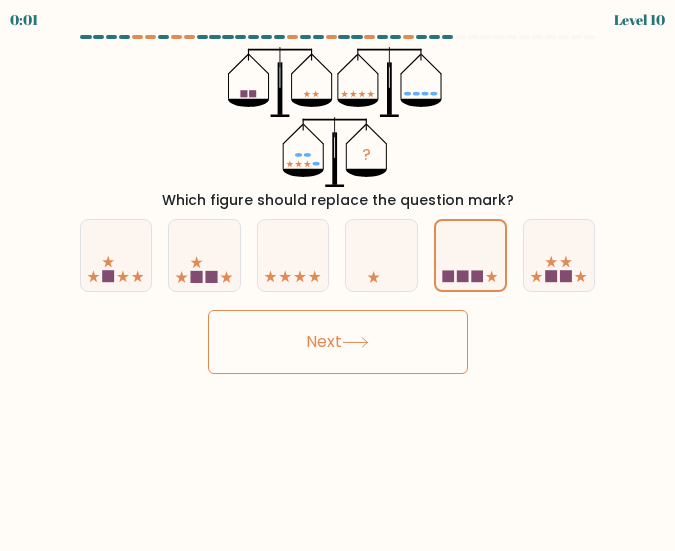 click on "Next" at bounding box center [338, 342] 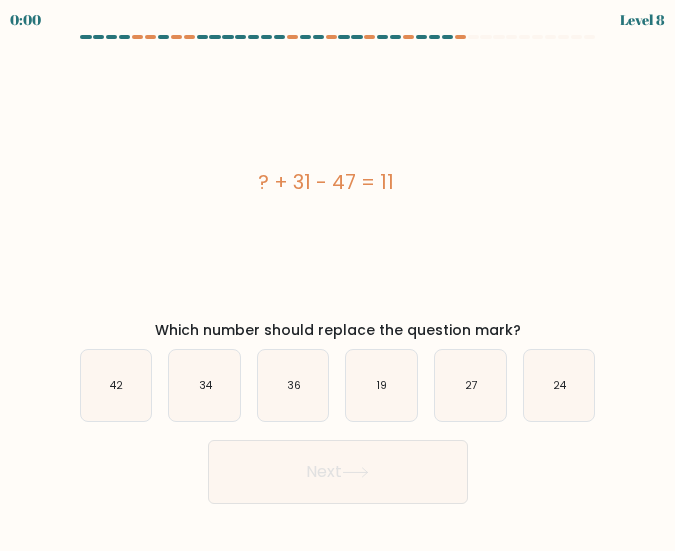 click on "a.
42
b.
34
c." at bounding box center (338, 377) 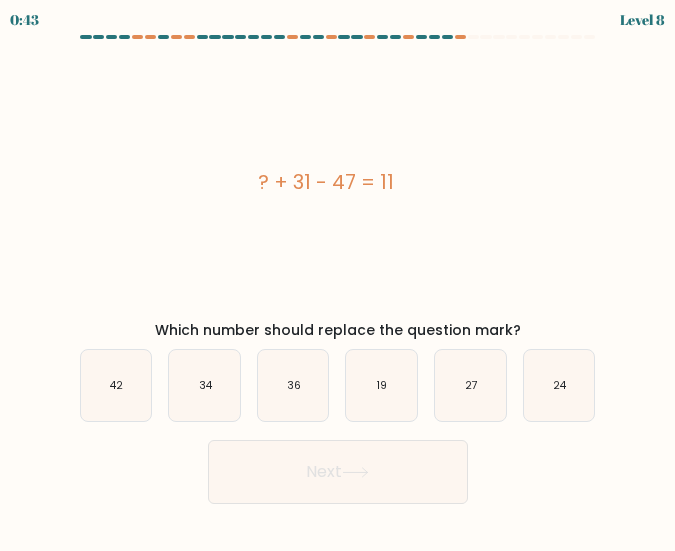 drag, startPoint x: 224, startPoint y: 195, endPoint x: 239, endPoint y: 176, distance: 24.207438 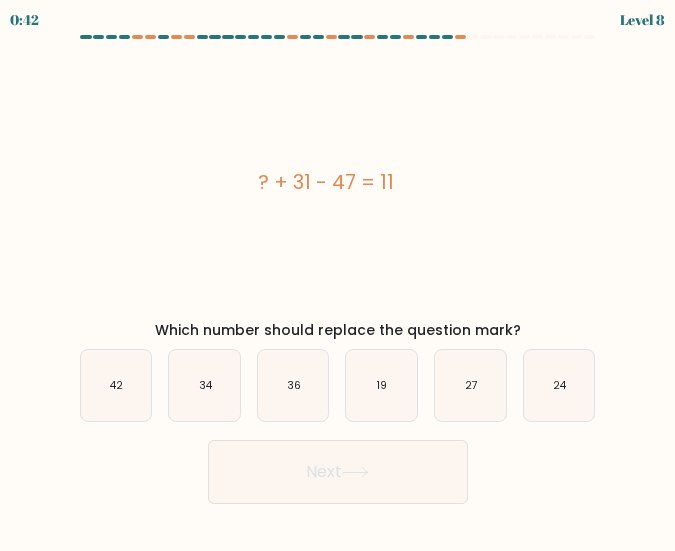 copy on "? + 31 - 47 = 11" 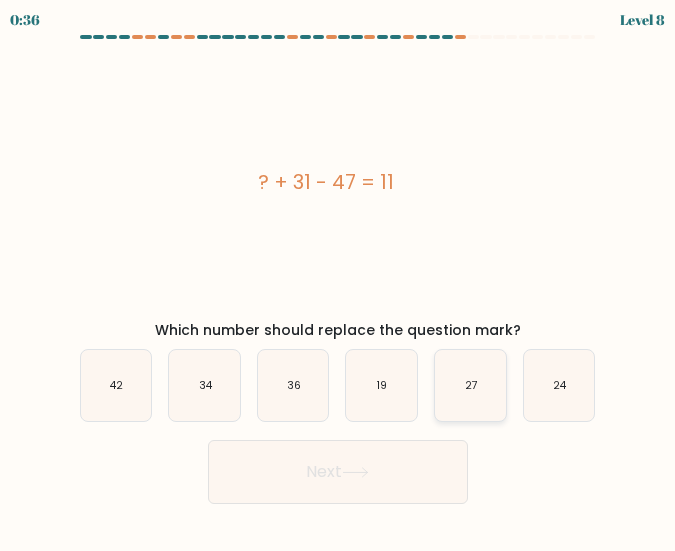 click on "27" 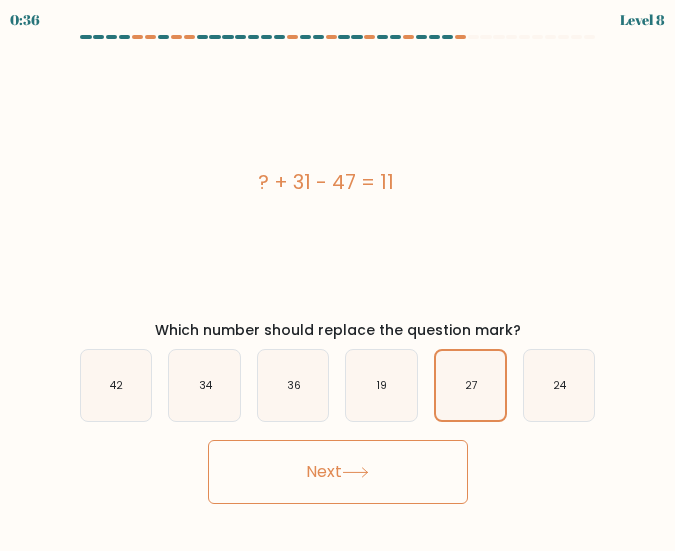 click on "Next" at bounding box center (338, 472) 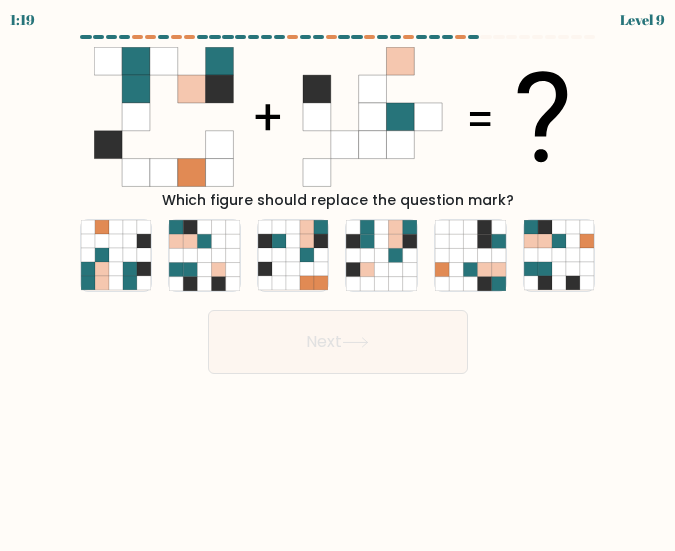 drag, startPoint x: 148, startPoint y: 333, endPoint x: 159, endPoint y: 245, distance: 88.68484 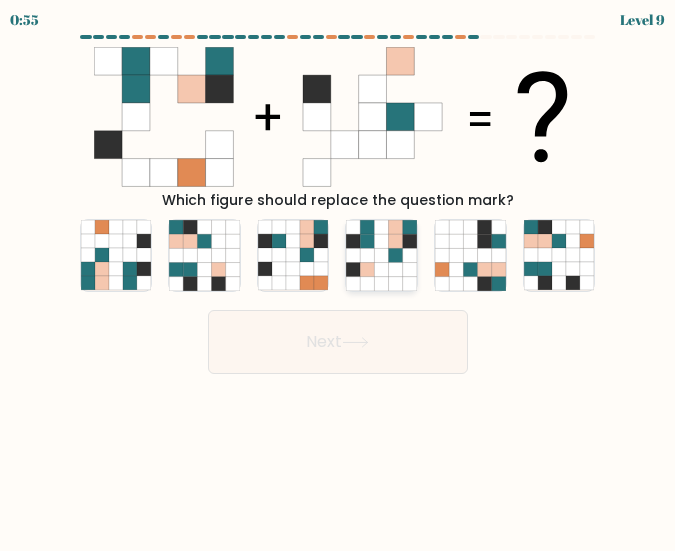click 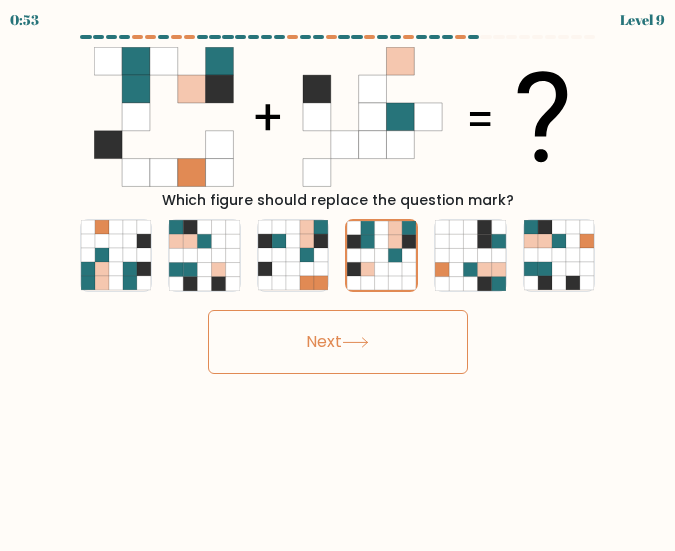 click on "Next" at bounding box center [338, 342] 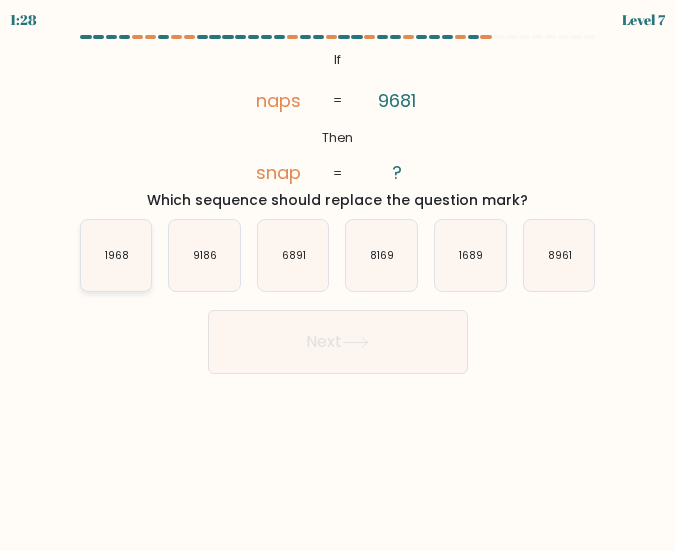 click on "1968" 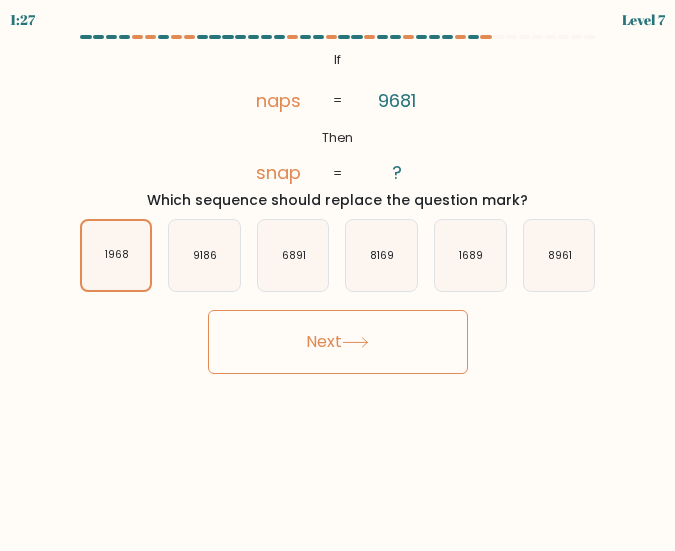 click on "Next" at bounding box center [338, 342] 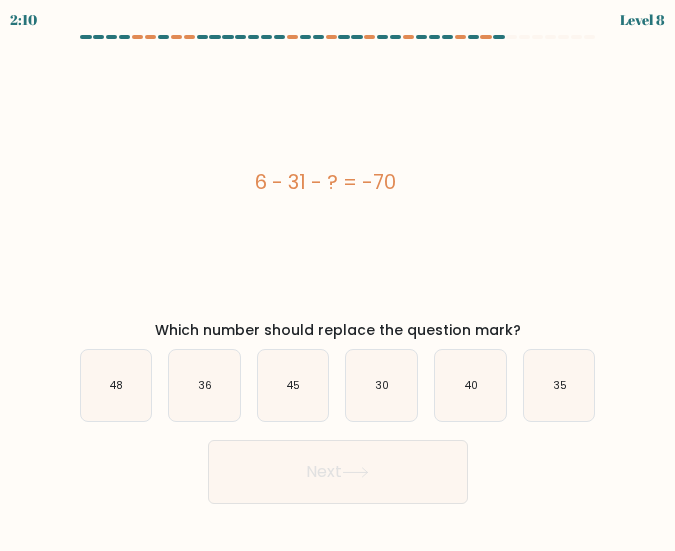 drag, startPoint x: 246, startPoint y: 157, endPoint x: 669, endPoint y: 226, distance: 428.59073 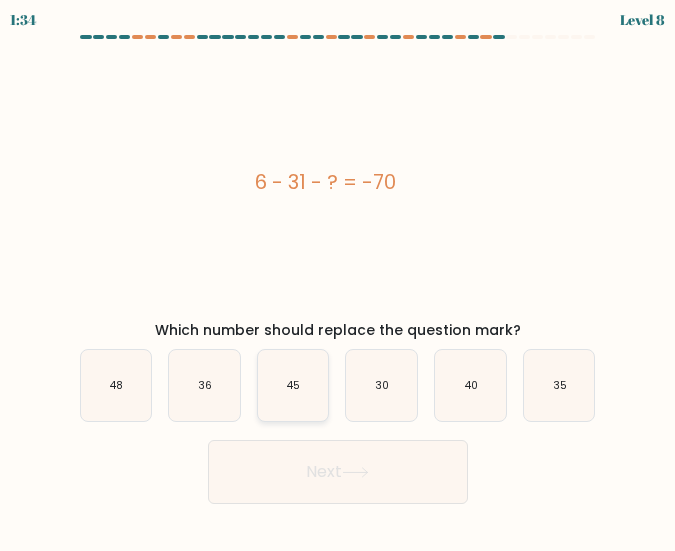 click on "45" 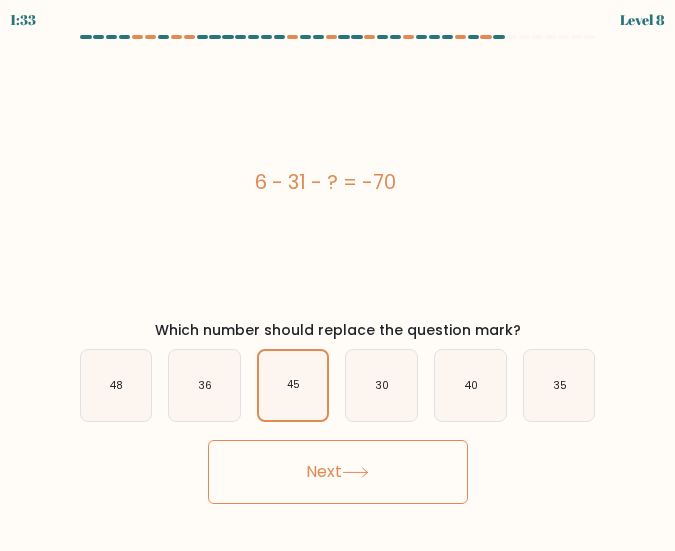 click on "1:33
Level 8
a." at bounding box center (337, 275) 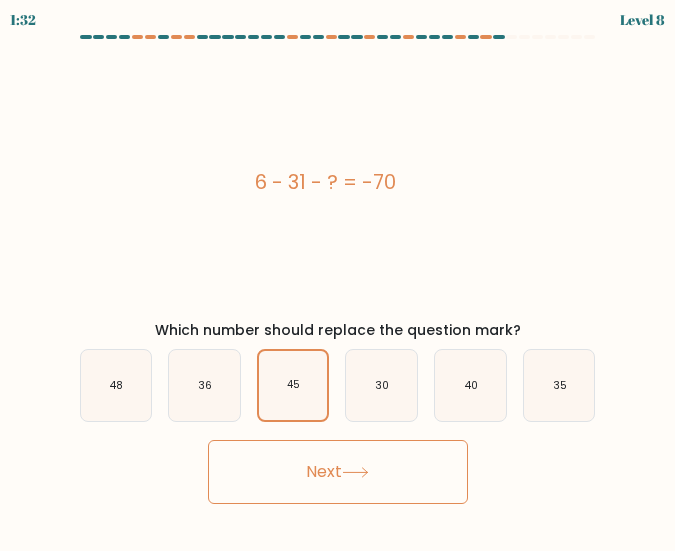 click on "Next" at bounding box center (338, 472) 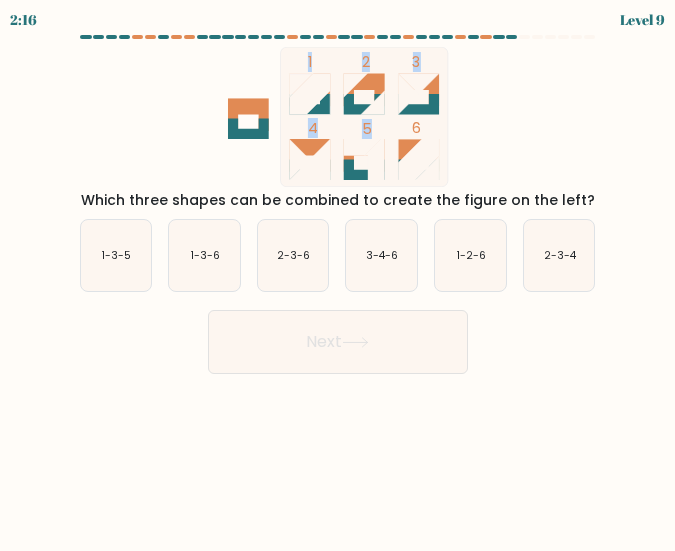 drag, startPoint x: 175, startPoint y: 72, endPoint x: 413, endPoint y: 131, distance: 245.204 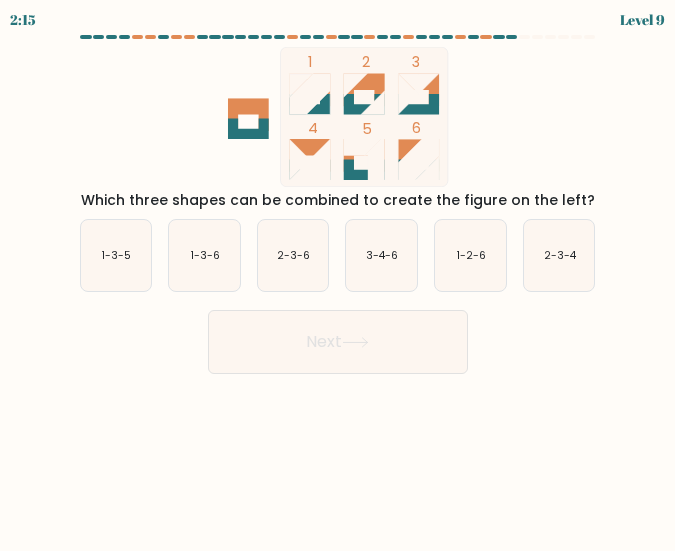 click at bounding box center [338, 41] 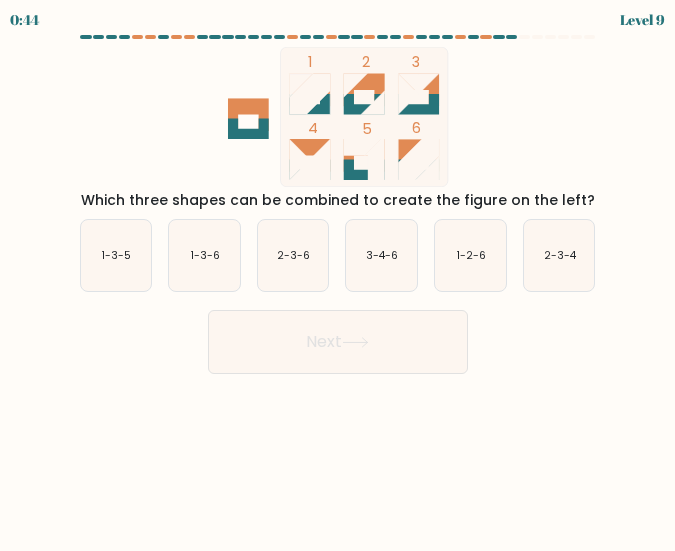 drag, startPoint x: 553, startPoint y: 430, endPoint x: 455, endPoint y: 379, distance: 110.47624 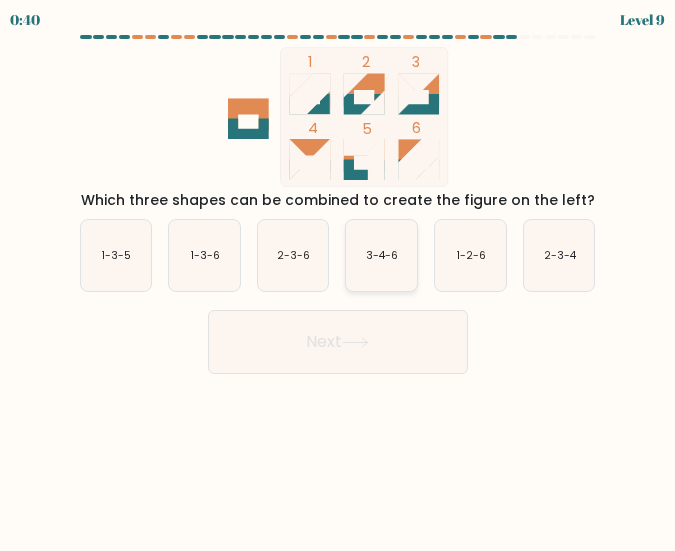 click on "3-4-6" 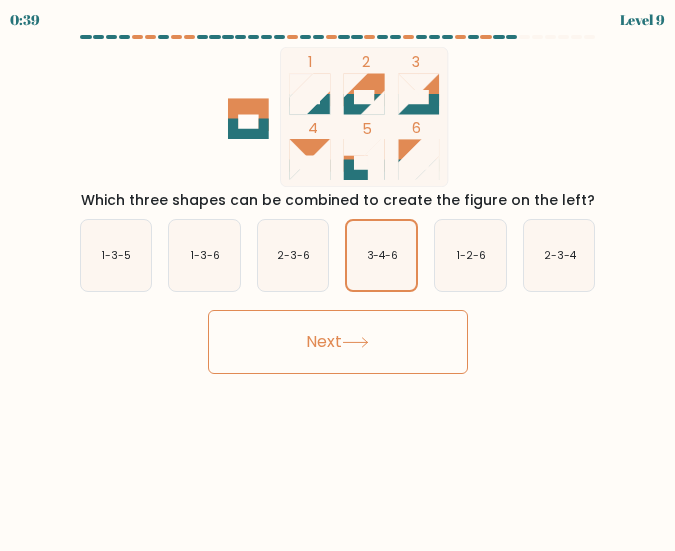 click on "Next" at bounding box center [338, 342] 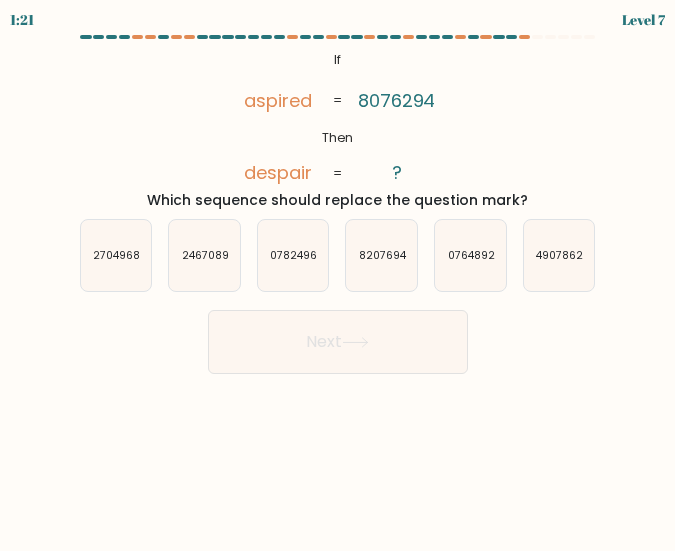 drag, startPoint x: 135, startPoint y: 192, endPoint x: 137, endPoint y: 118, distance: 74.02702 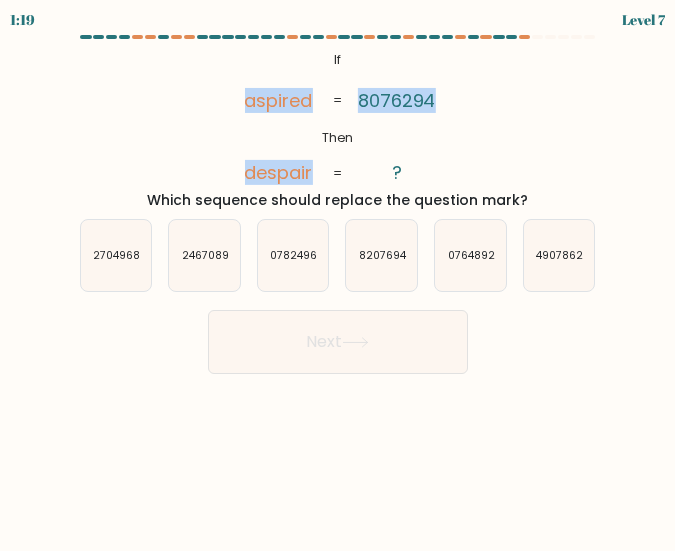 drag, startPoint x: 189, startPoint y: 88, endPoint x: 478, endPoint y: 163, distance: 298.57327 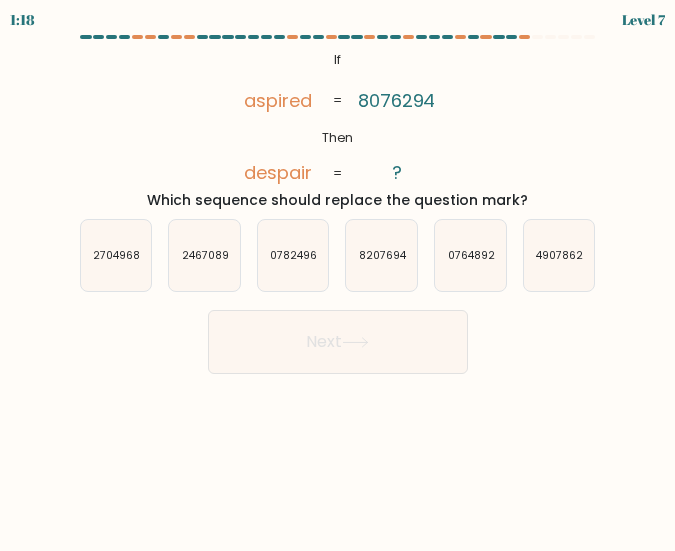 click on "@import url('https://fonts.googleapis.com/css?family=Abril+Fatface:400,100,100italic,300,300italic,400italic,500,500italic,700,700italic,900,900italic');           If       Then       aspired       despair       8076294       ?       =       =" 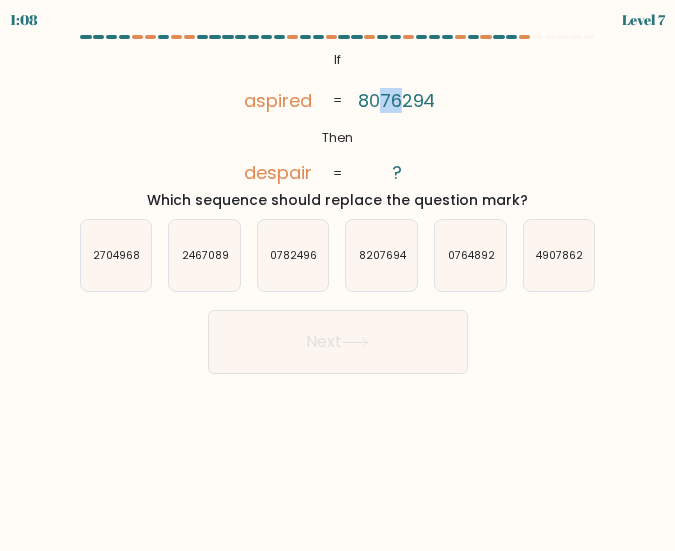 drag, startPoint x: 382, startPoint y: 101, endPoint x: 404, endPoint y: 99, distance: 22.090721 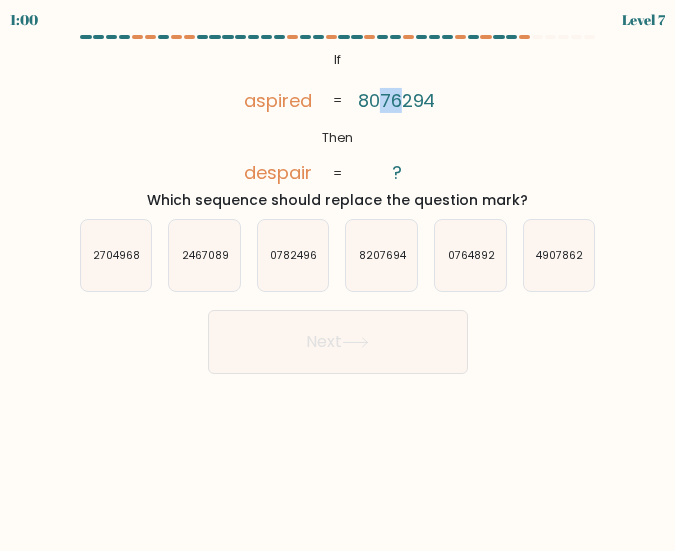 click on "@import url('https://fonts.googleapis.com/css?family=Abril+Fatface:400,100,100italic,300,300italic,400italic,500,500italic,700,700italic,900,900italic');           If       Then       aspired       despair       8076294       ?       =       =" 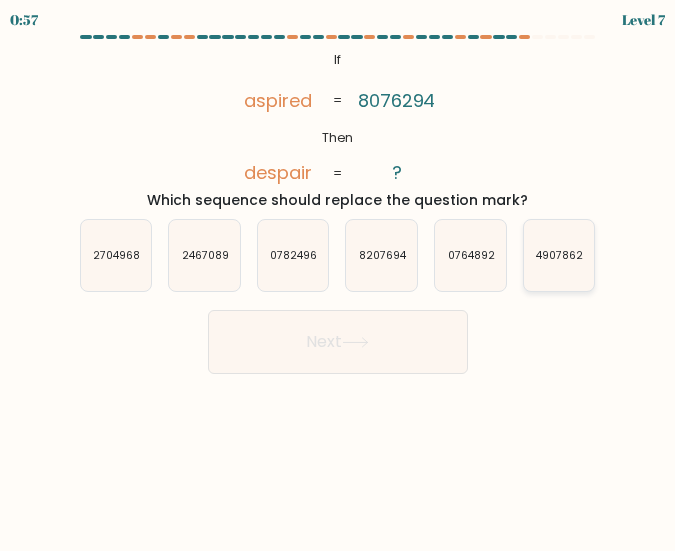 click on "4907862" 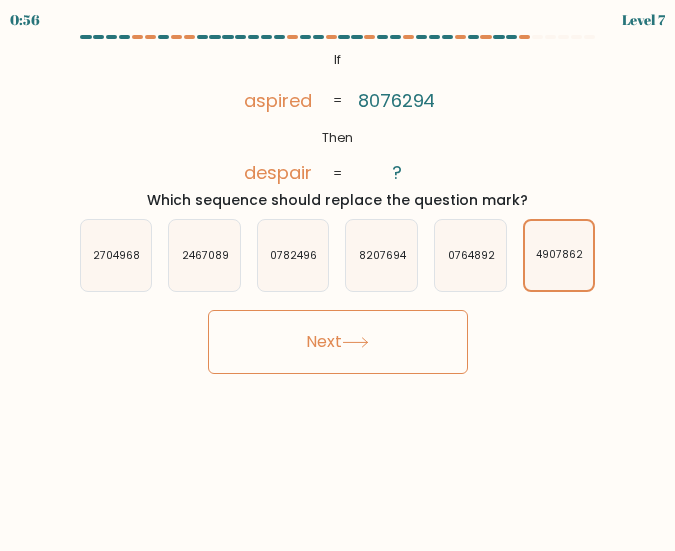 drag, startPoint x: 455, startPoint y: 328, endPoint x: 441, endPoint y: 337, distance: 16.643316 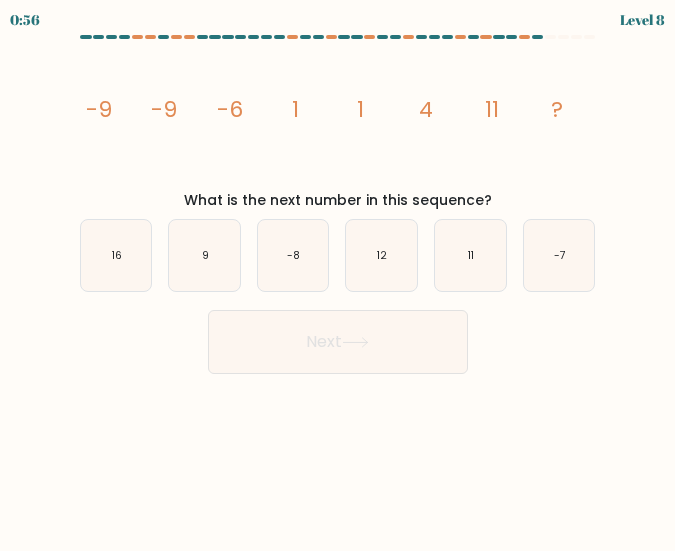 click on "Next" at bounding box center (338, 342) 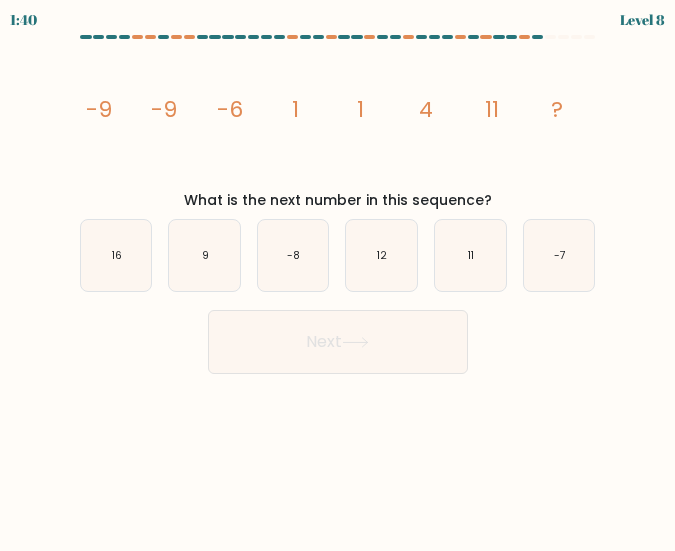 drag, startPoint x: 443, startPoint y: 327, endPoint x: 271, endPoint y: 201, distance: 213.2135 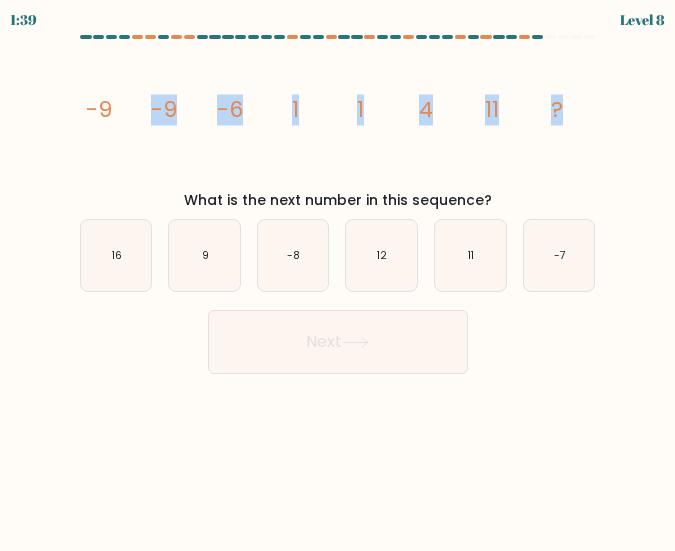 drag, startPoint x: 116, startPoint y: 94, endPoint x: 564, endPoint y: 78, distance: 448.2856 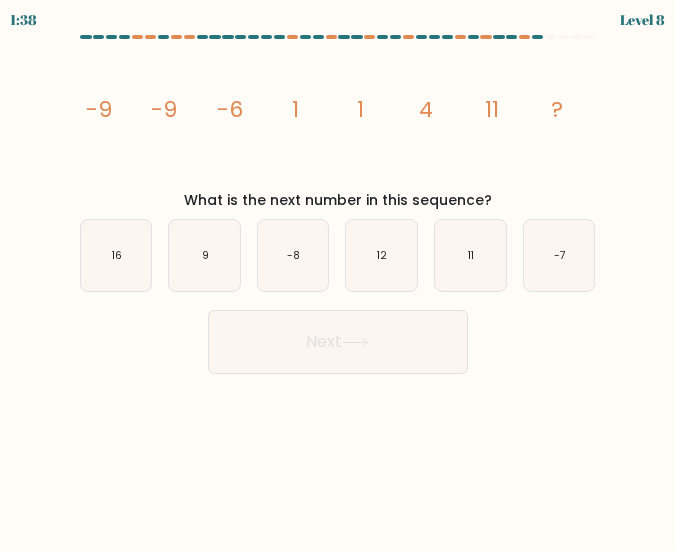drag, startPoint x: 103, startPoint y: 107, endPoint x: 97, endPoint y: 96, distance: 12.529964 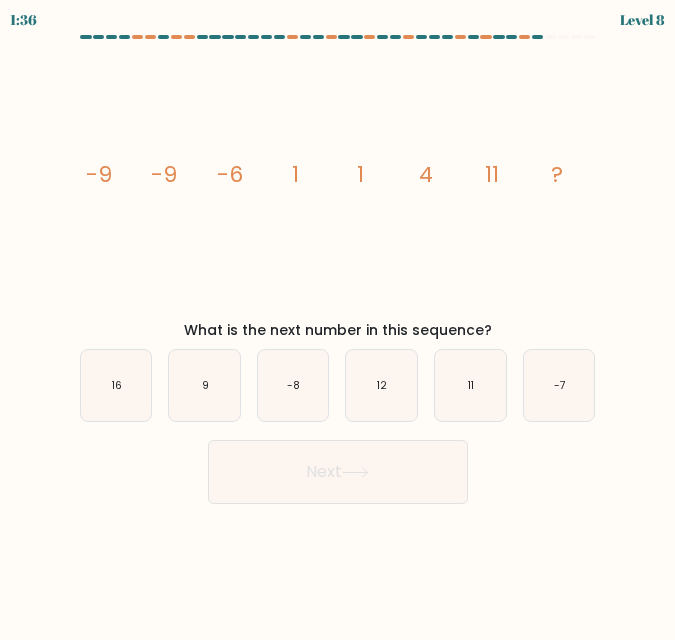 drag, startPoint x: 111, startPoint y: 185, endPoint x: 81, endPoint y: 178, distance: 30.805843 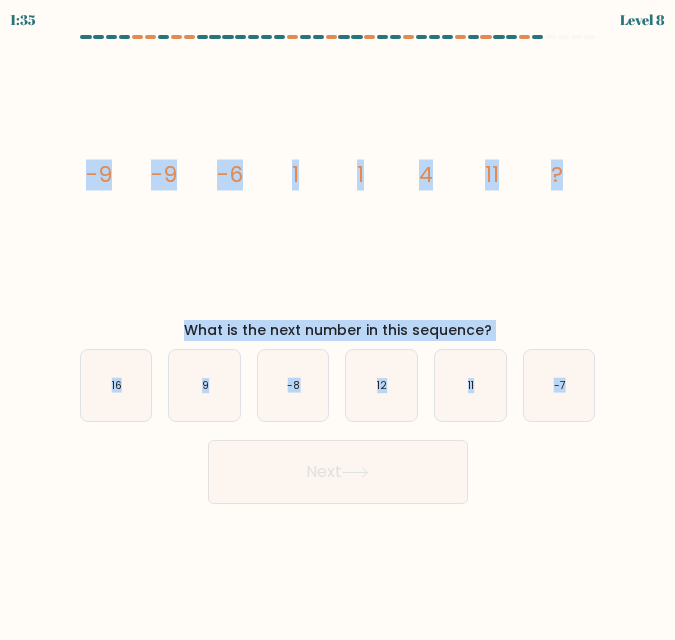 drag, startPoint x: 73, startPoint y: 176, endPoint x: 674, endPoint y: 424, distance: 650.15765 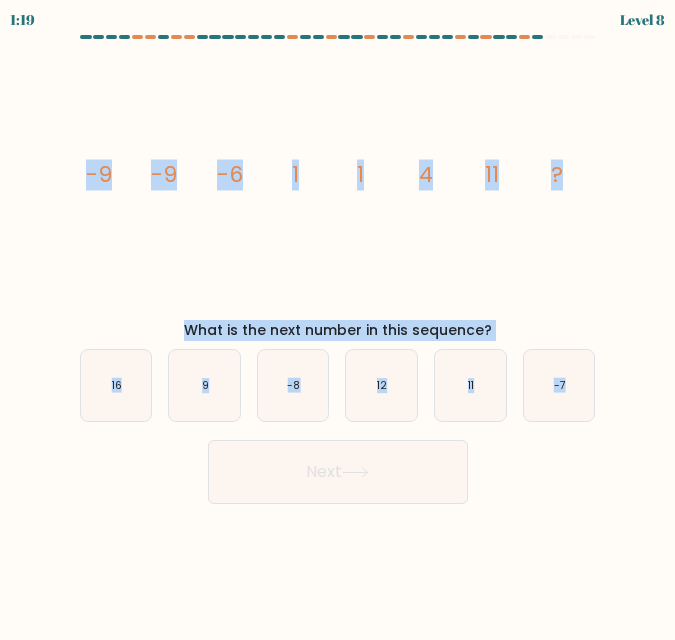 drag, startPoint x: 221, startPoint y: 443, endPoint x: 348, endPoint y: 409, distance: 131.47243 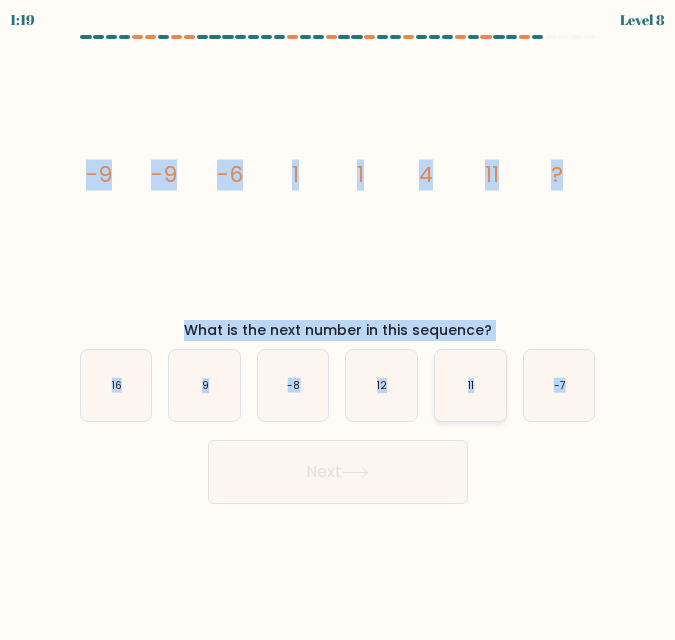 click on "11" 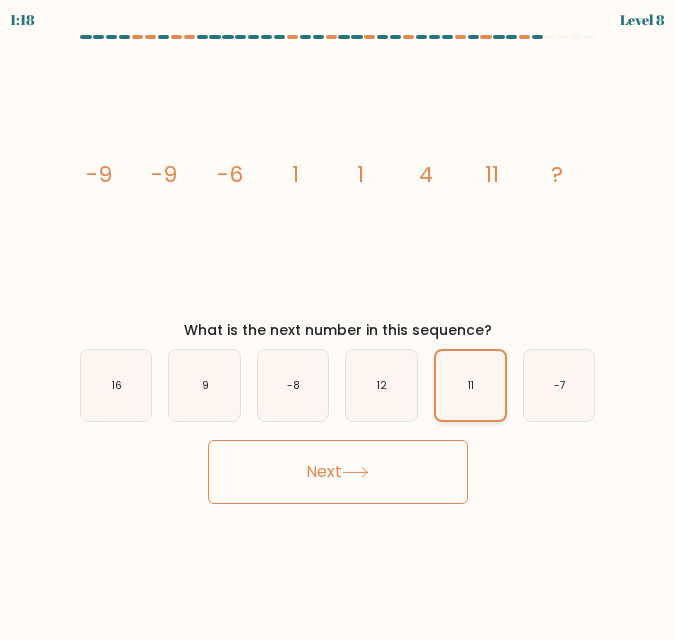 click on "11" 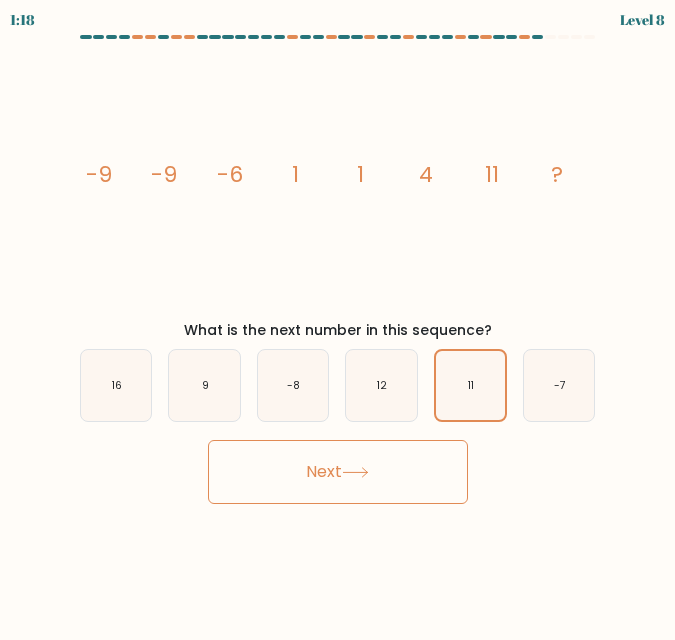 click on "Next" at bounding box center (338, 472) 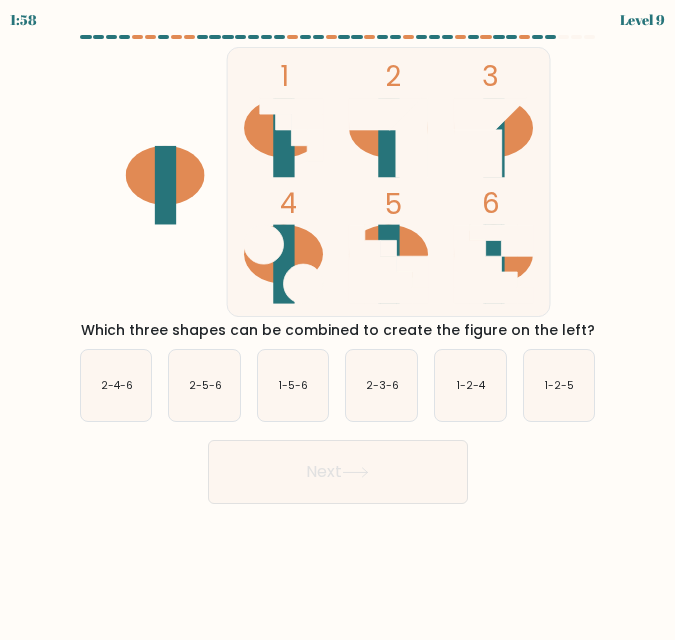 type 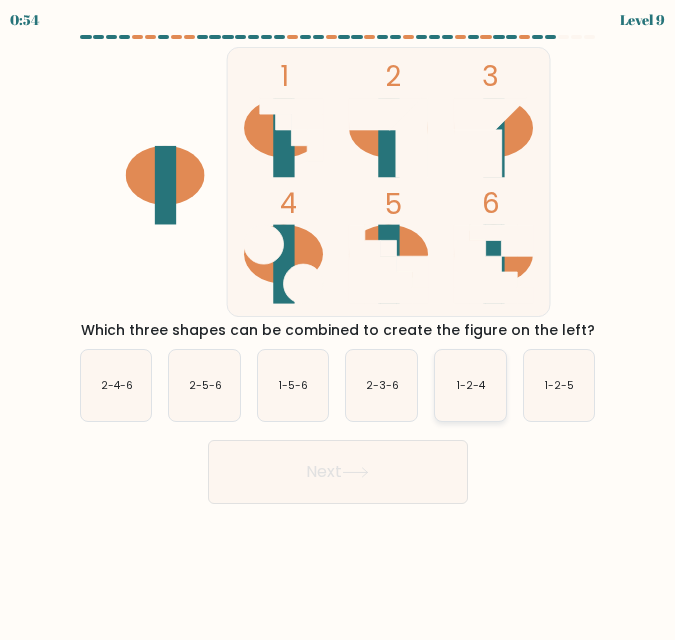 click on "1-2-4" 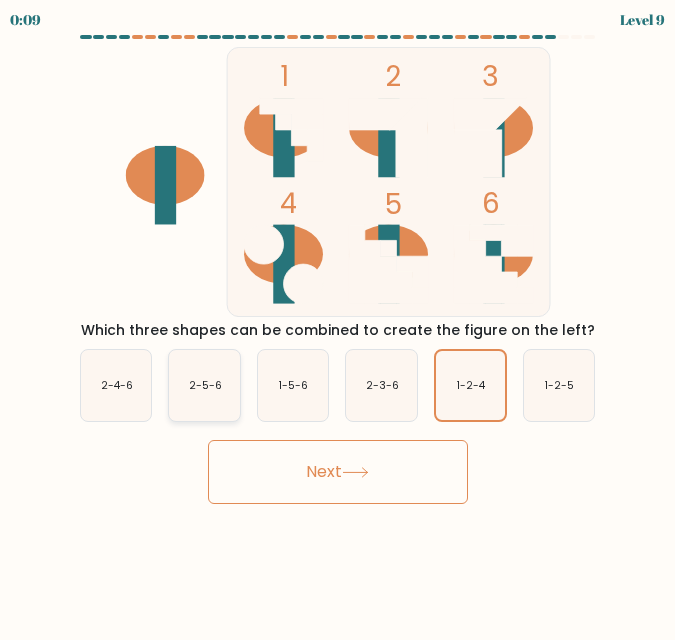 drag, startPoint x: 216, startPoint y: 382, endPoint x: 227, endPoint y: 384, distance: 11.18034 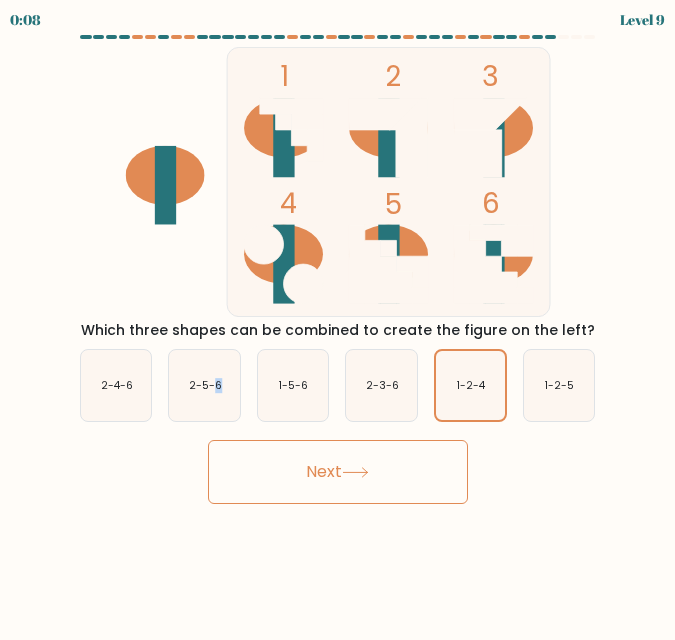 click on "Next" at bounding box center [338, 472] 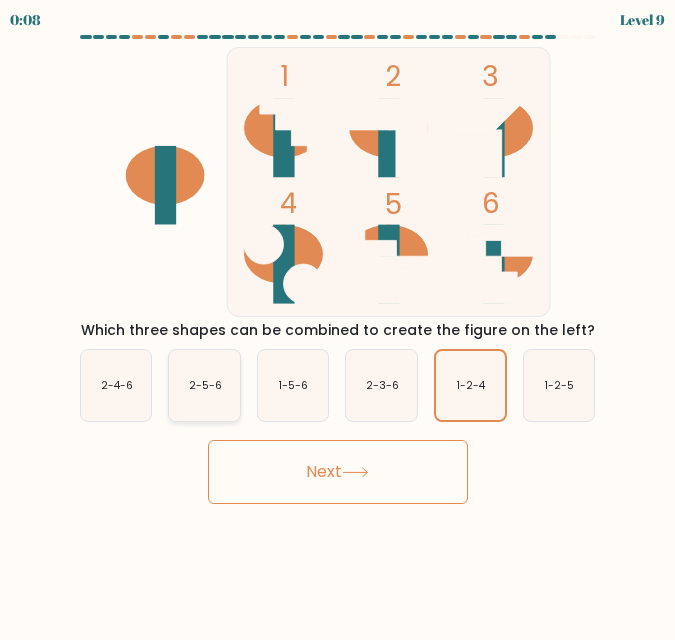 click on "2-5-6" 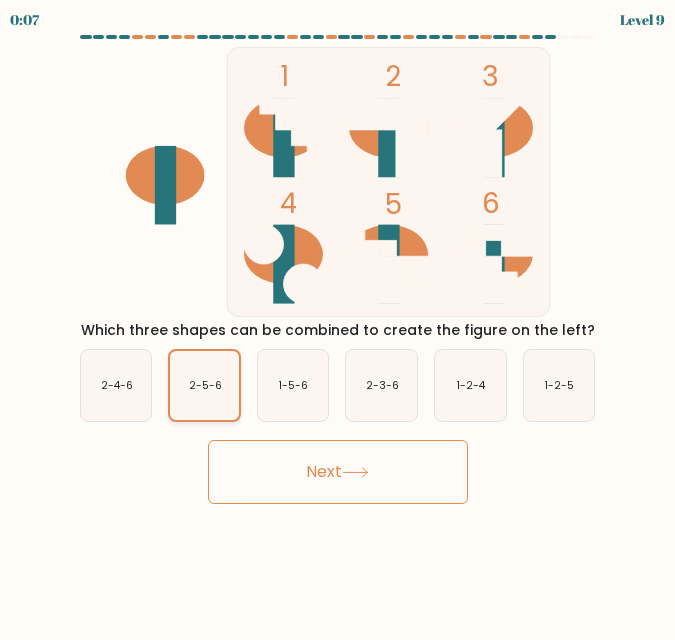 click on "2-5-6" 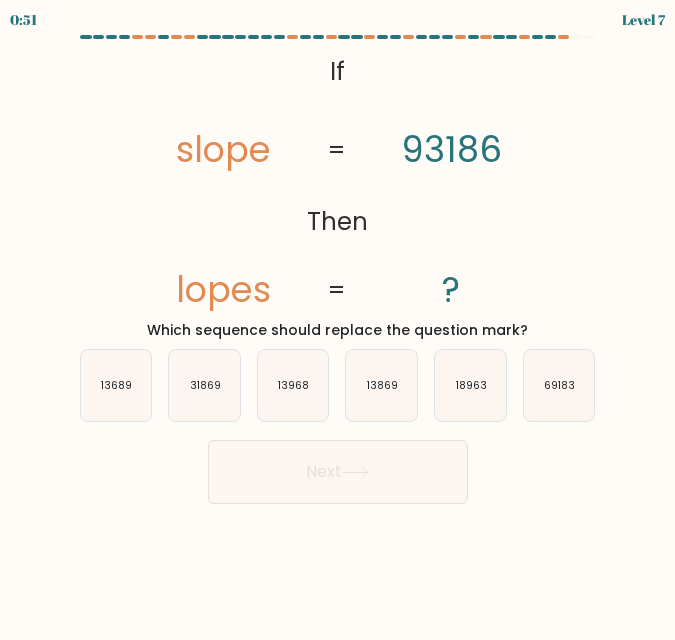 click on "Next" at bounding box center [338, 472] 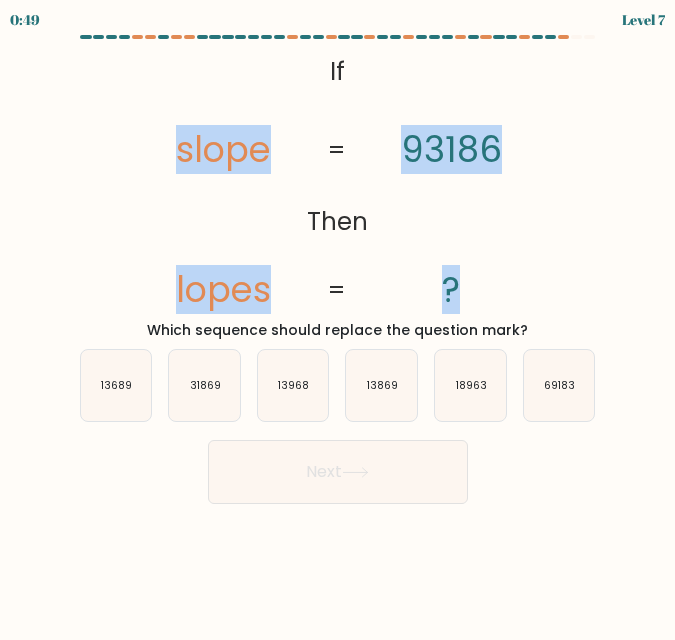 drag, startPoint x: 155, startPoint y: 141, endPoint x: 504, endPoint y: 275, distance: 373.84088 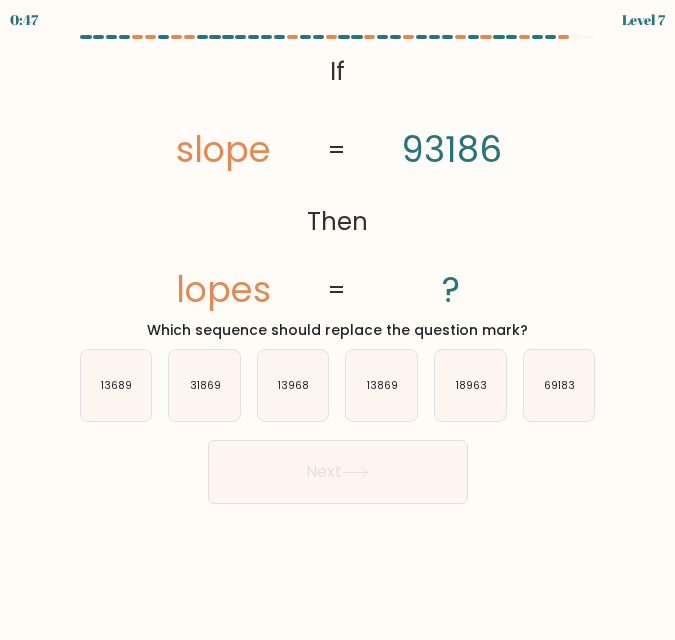 drag, startPoint x: 395, startPoint y: 245, endPoint x: 384, endPoint y: 237, distance: 13.601471 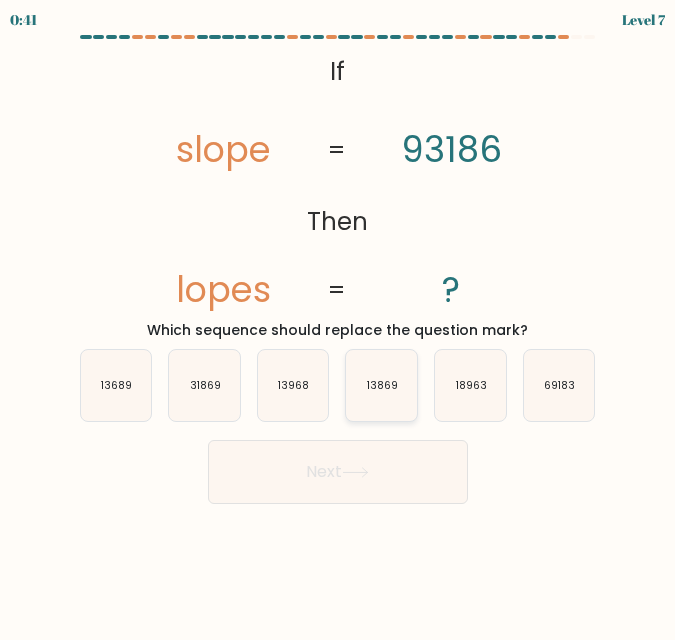 click on "13869" 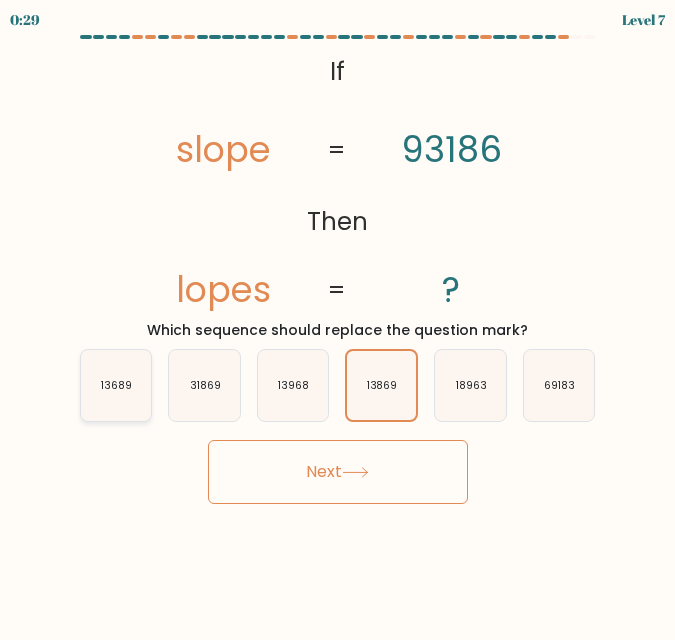 click on "13689" 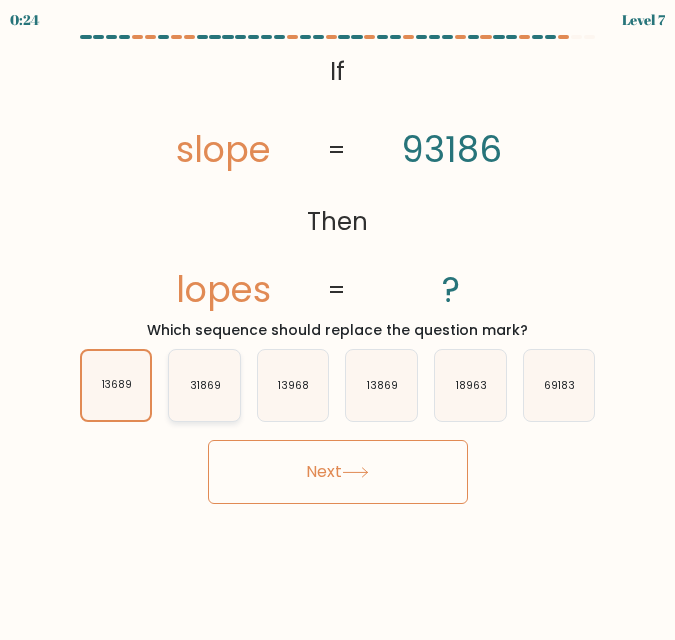 click on "31869" 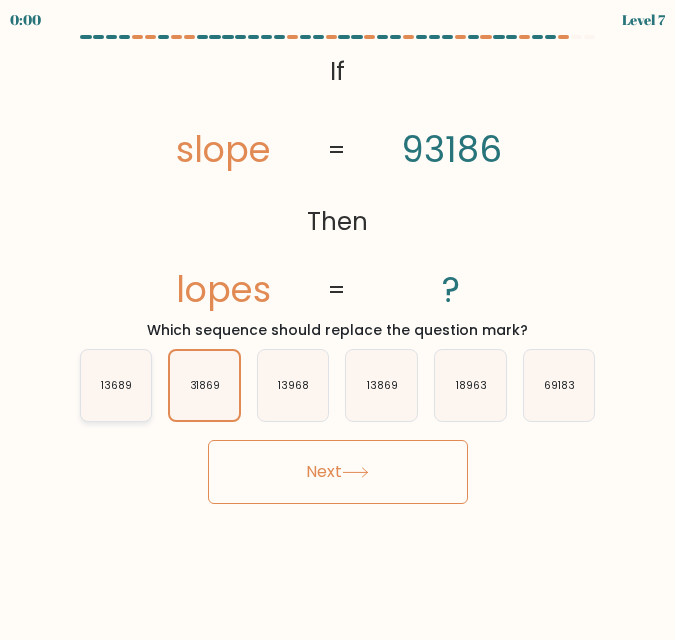 click on "13689" 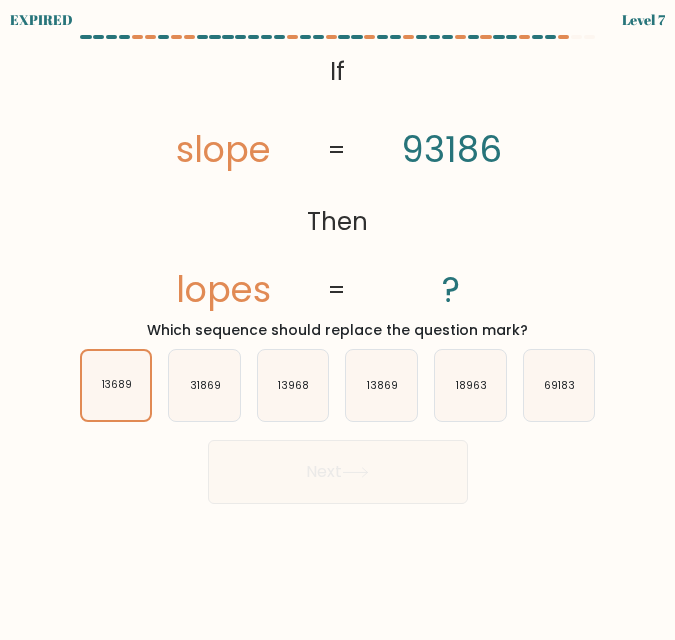 click on "Next" at bounding box center [338, 467] 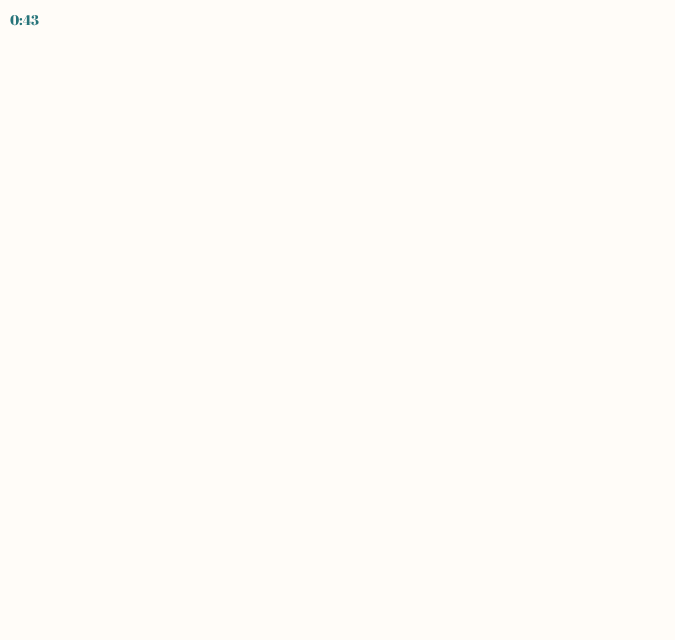 scroll, scrollTop: 0, scrollLeft: 0, axis: both 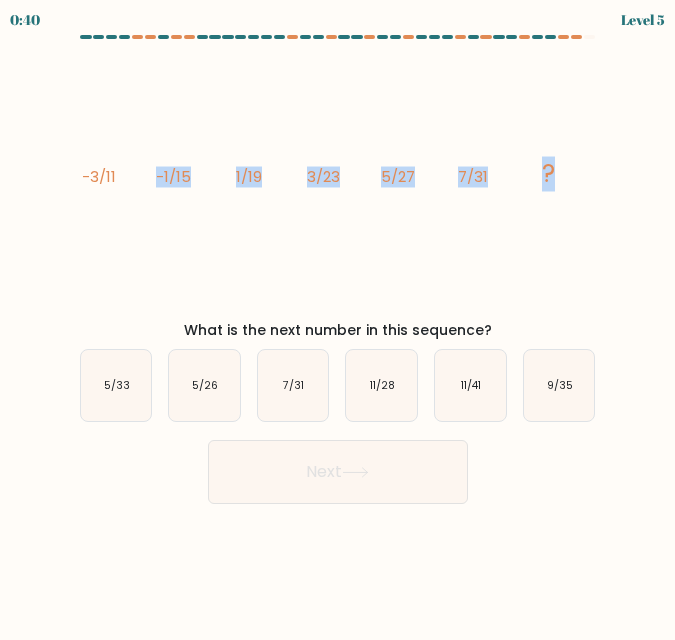 drag, startPoint x: 39, startPoint y: 138, endPoint x: 586, endPoint y: 208, distance: 551.4608 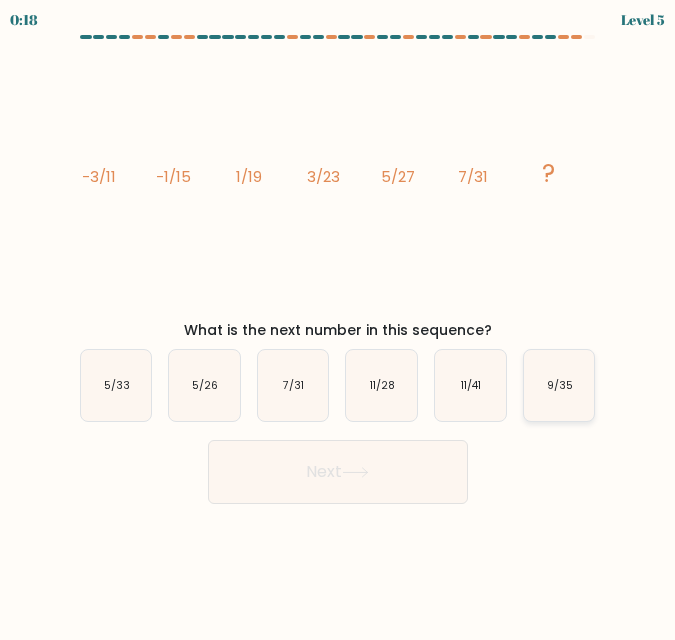 click on "9/35" 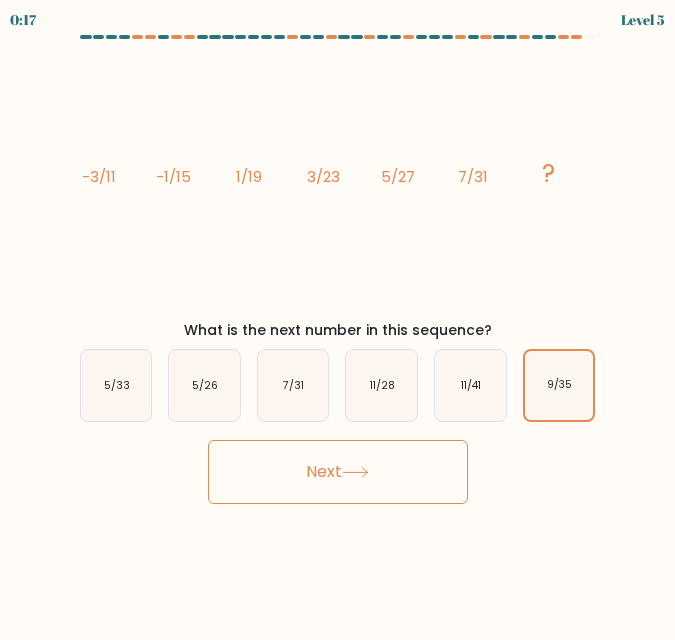 drag, startPoint x: 357, startPoint y: 428, endPoint x: 360, endPoint y: 455, distance: 27.166155 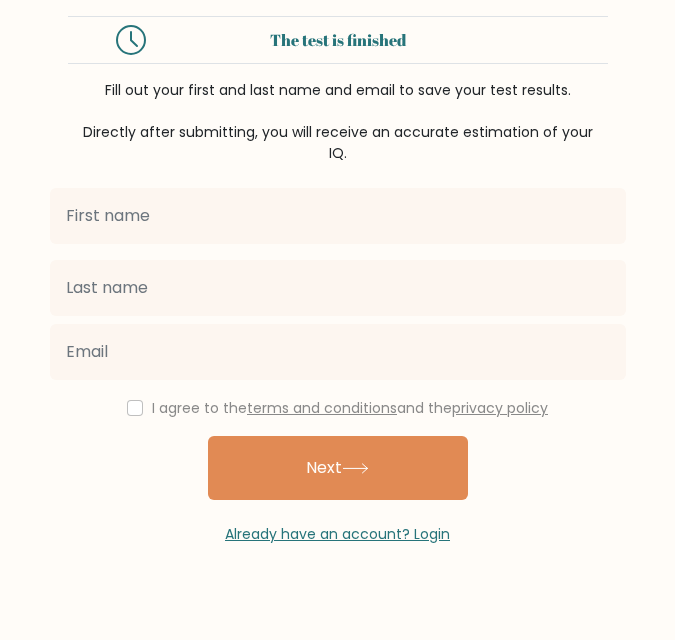 scroll, scrollTop: 0, scrollLeft: 0, axis: both 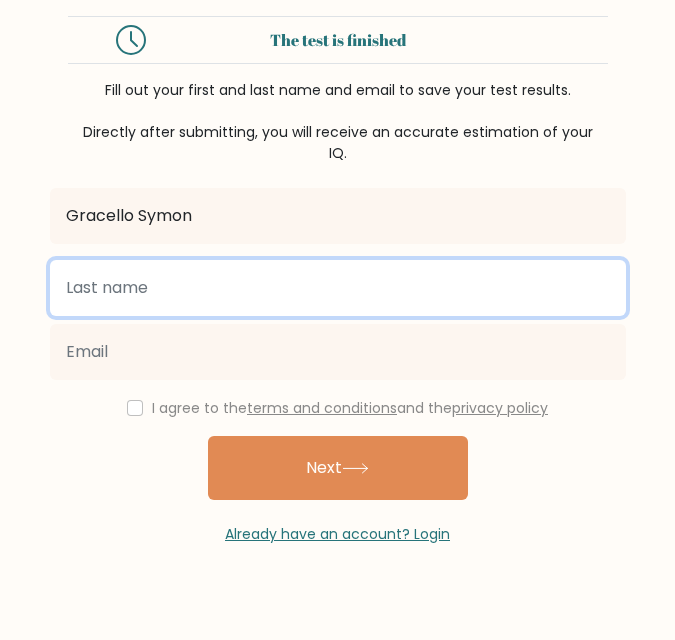 click at bounding box center (338, 288) 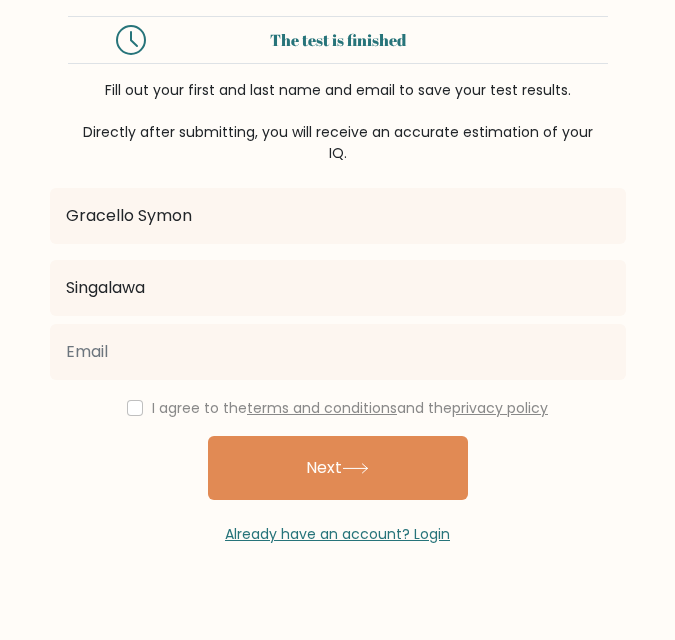 click on "I agree to the  terms and conditions  and the  privacy policy" at bounding box center (338, 408) 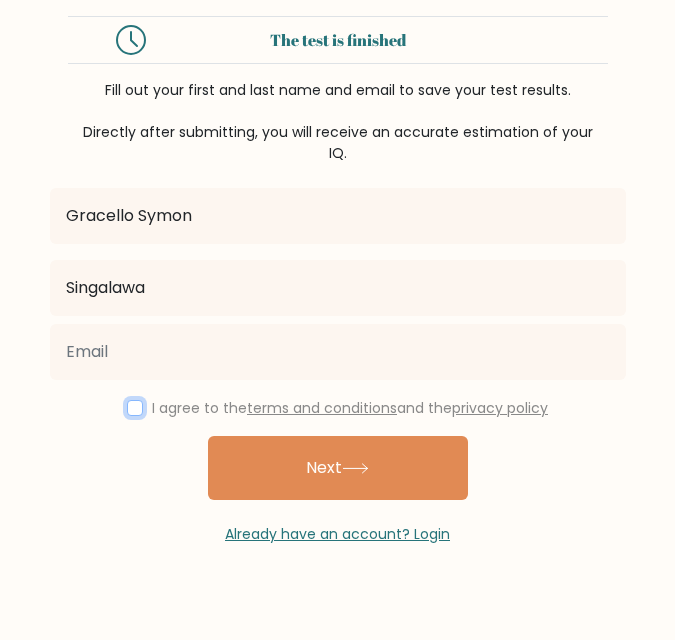 click at bounding box center (135, 408) 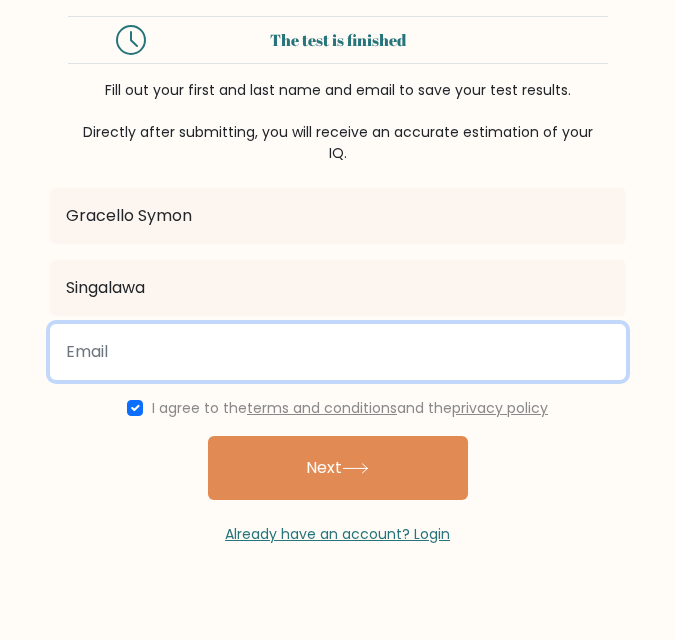 click at bounding box center [338, 352] 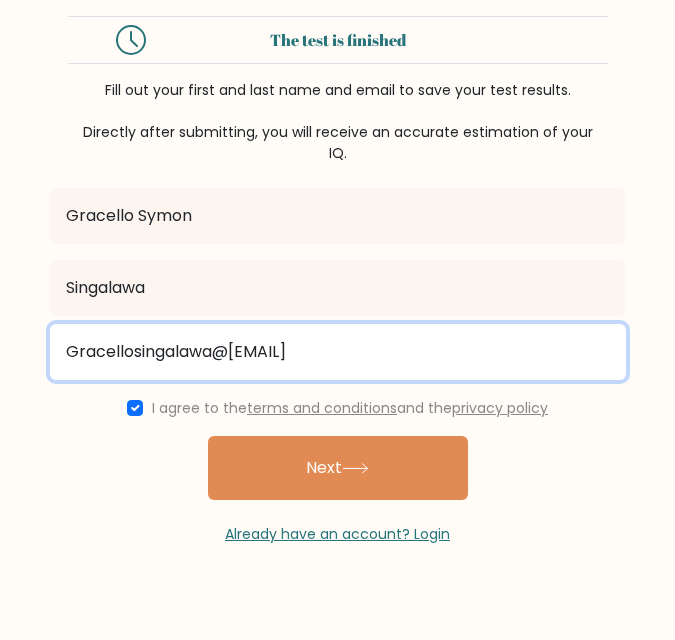 type on "Gracellosingalawa@[EMAIL]" 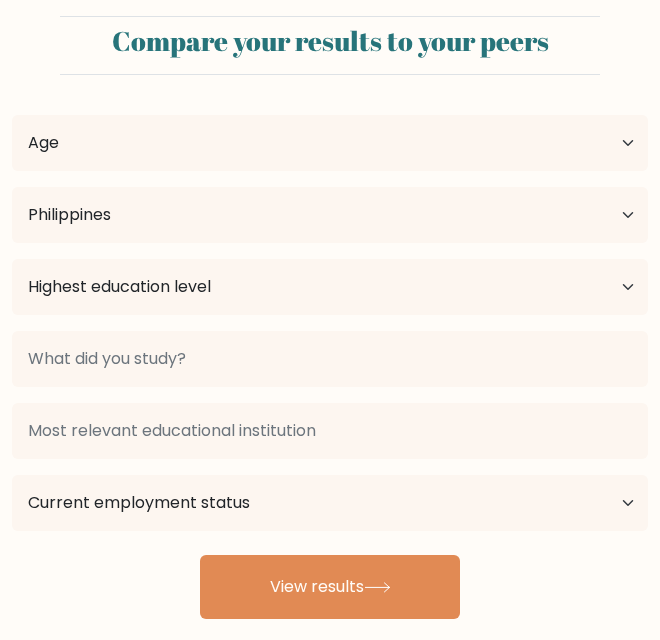 select on "PH" 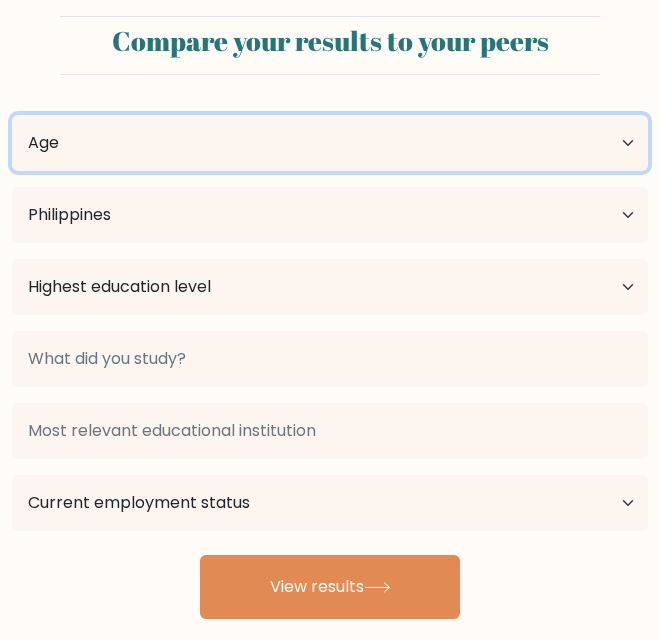 click on "Age
Under 18 years old
18-24 years old
25-34 years old
35-44 years old
45-54 years old
55-64 years old
65 years old and above" at bounding box center (330, 143) 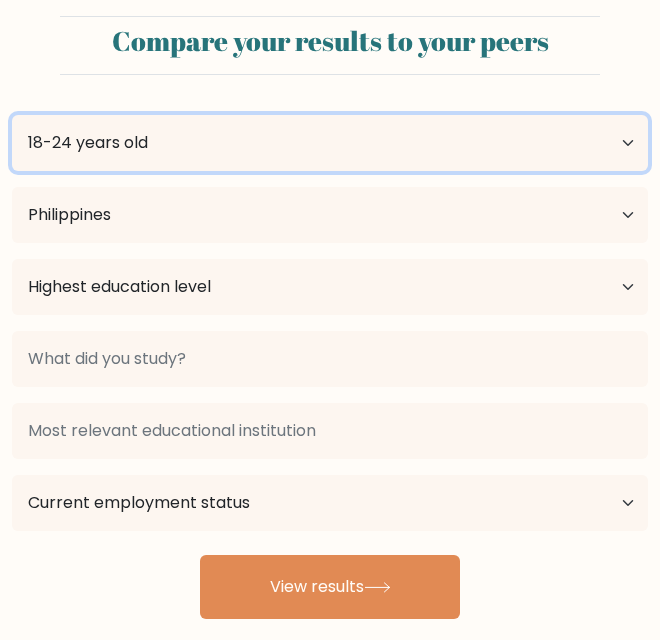 click on "Age
Under 18 years old
18-24 years old
25-34 years old
35-44 years old
45-54 years old
55-64 years old
65 years old and above" at bounding box center [330, 143] 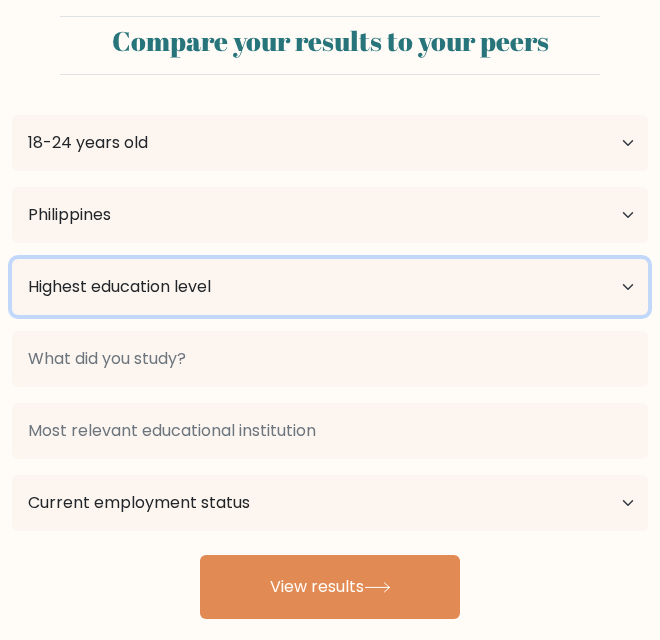 drag, startPoint x: 167, startPoint y: 294, endPoint x: 164, endPoint y: 307, distance: 13.341664 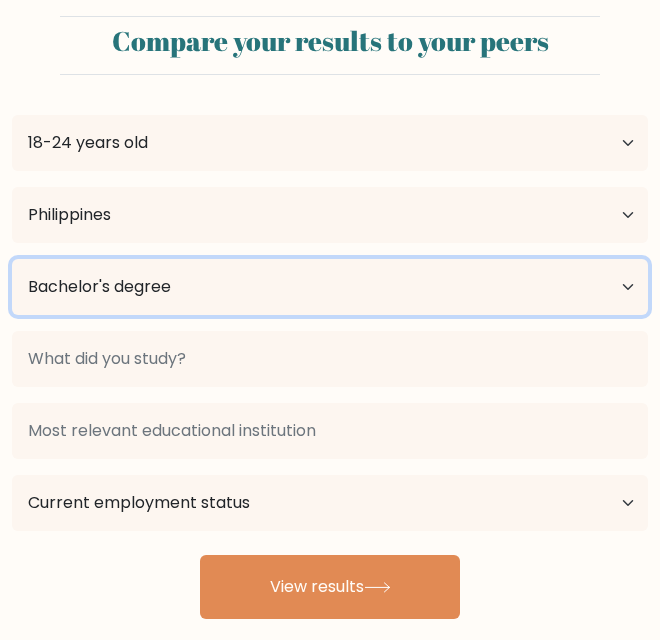 click on "Highest education level
No schooling
Primary
Lower Secondary
Upper Secondary
Occupation Specific
Bachelor's degree
Master's degree
Doctoral degree" at bounding box center (330, 287) 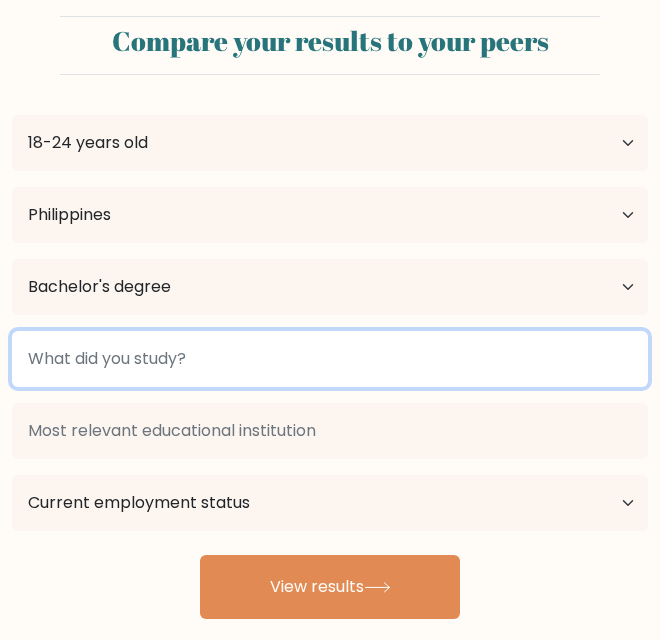 click at bounding box center [330, 359] 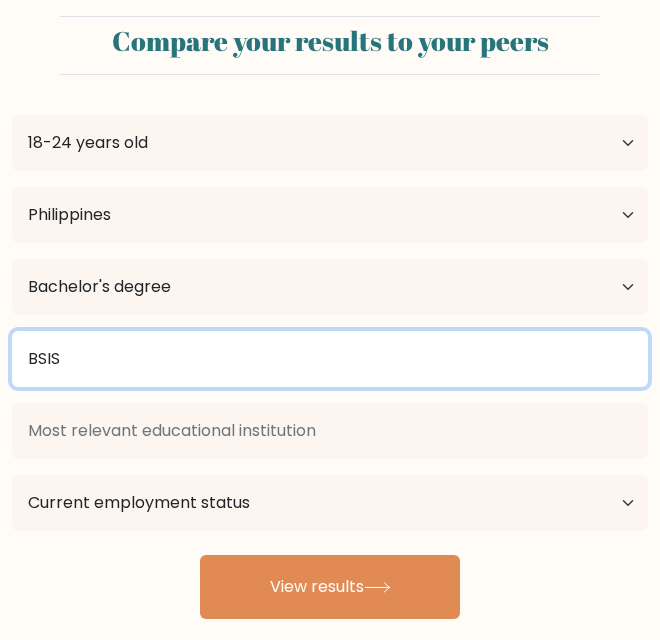 type on "BSIS" 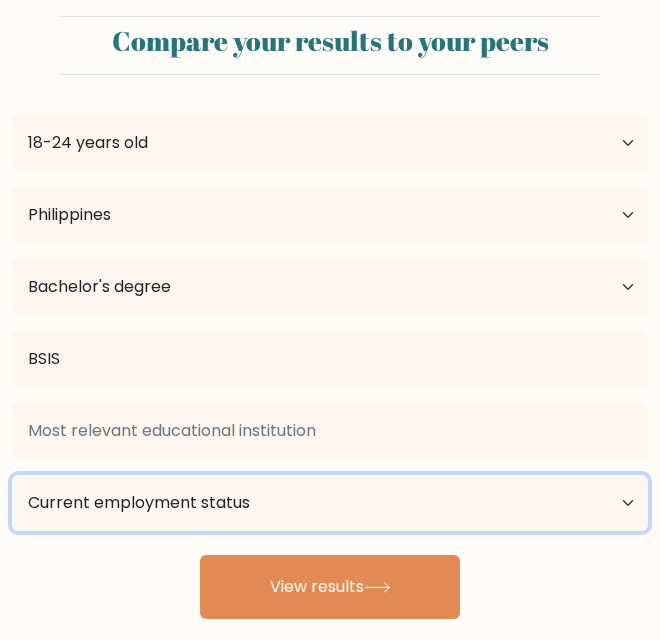 drag, startPoint x: 98, startPoint y: 494, endPoint x: 93, endPoint y: 476, distance: 18.681541 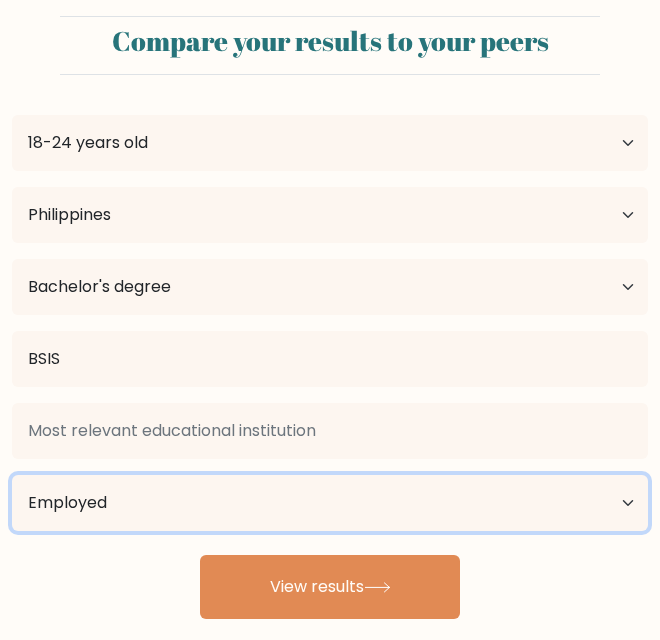 click on "Current employment status
Employed
Student
Retired
Other / prefer not to answer" at bounding box center (330, 503) 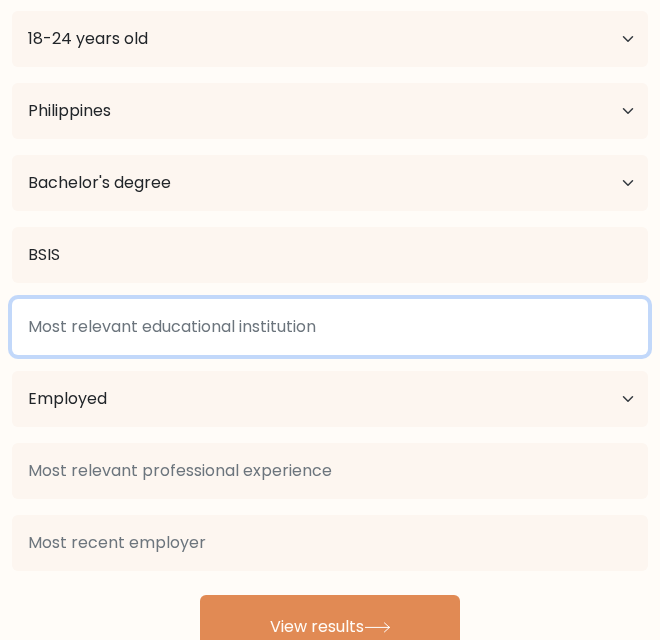 scroll, scrollTop: 123, scrollLeft: 0, axis: vertical 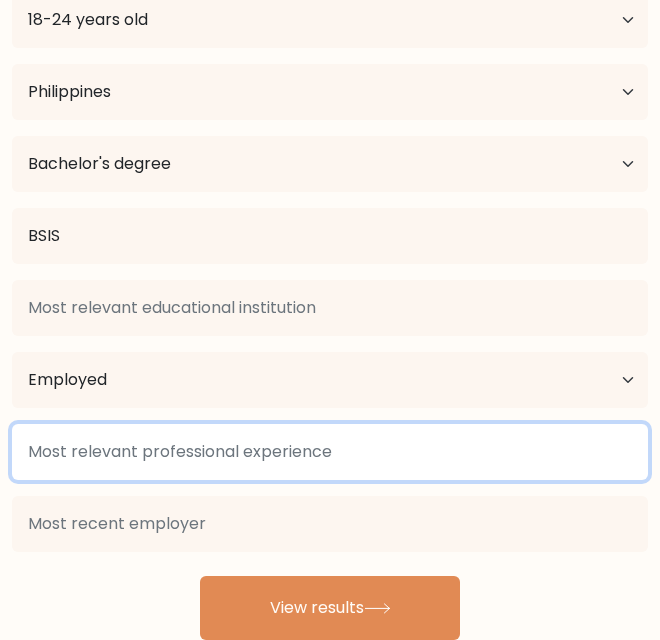 click at bounding box center [330, 452] 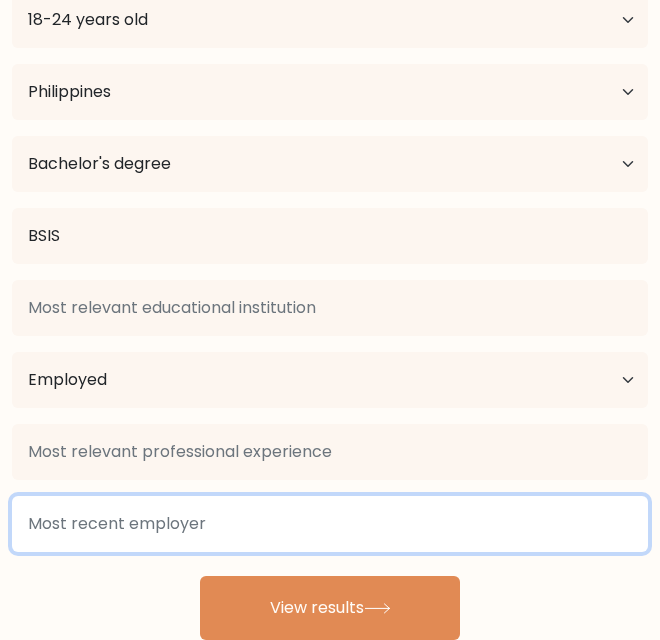 click at bounding box center (330, 524) 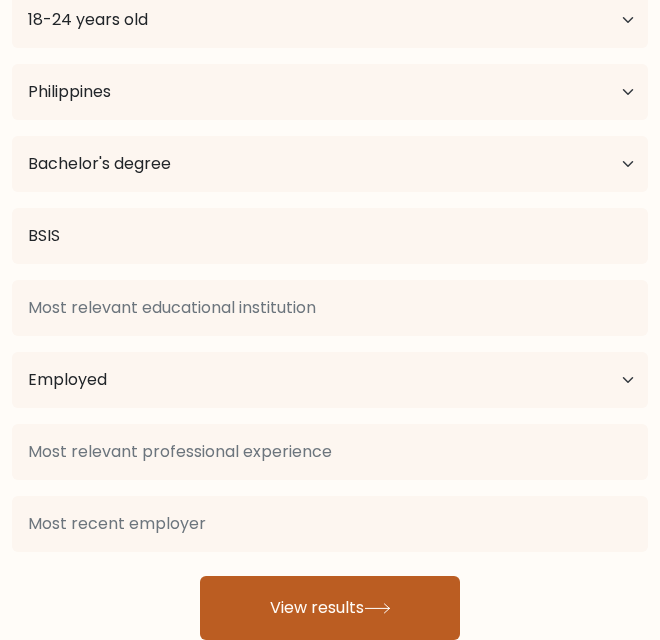 click on "View results" at bounding box center [330, 608] 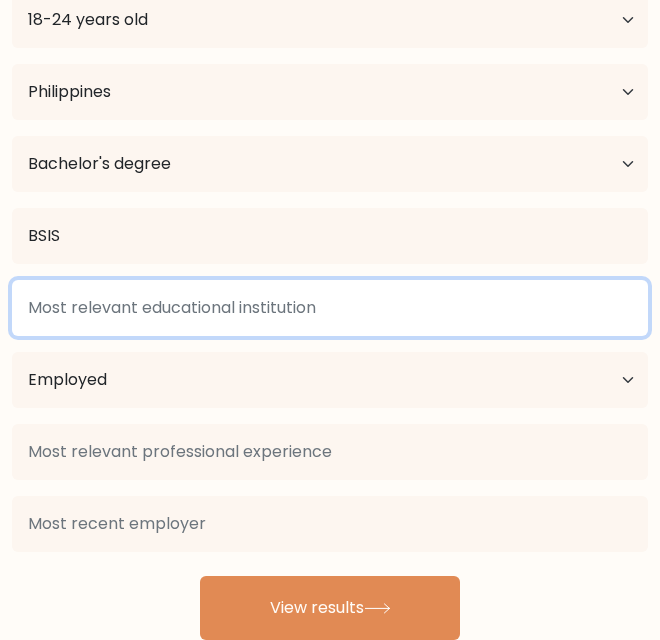 click at bounding box center (330, 308) 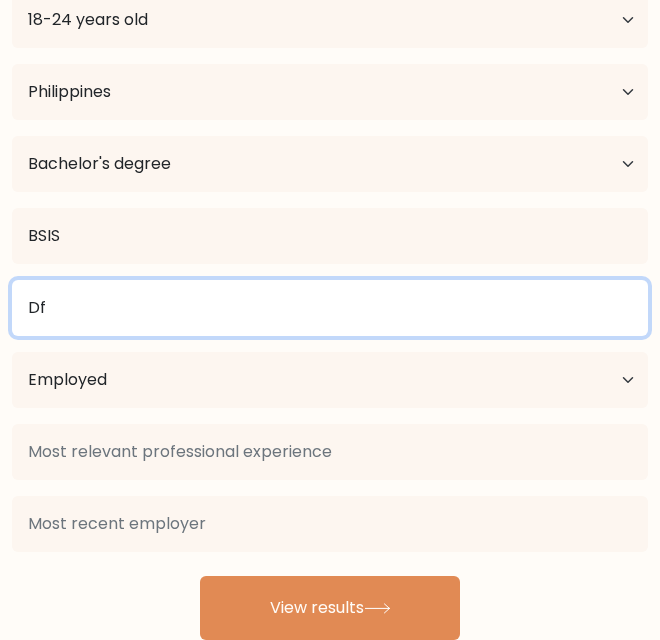 type on "D" 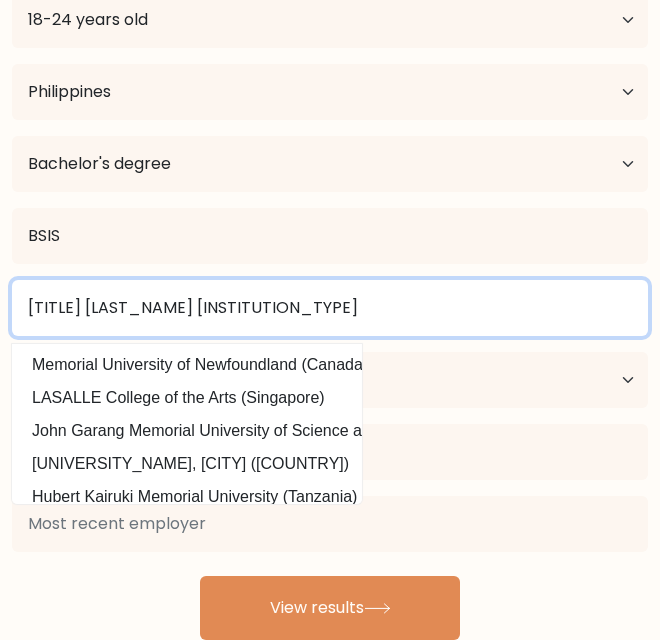 type on "Dr Filimon Memorial Collage of Las pinas" 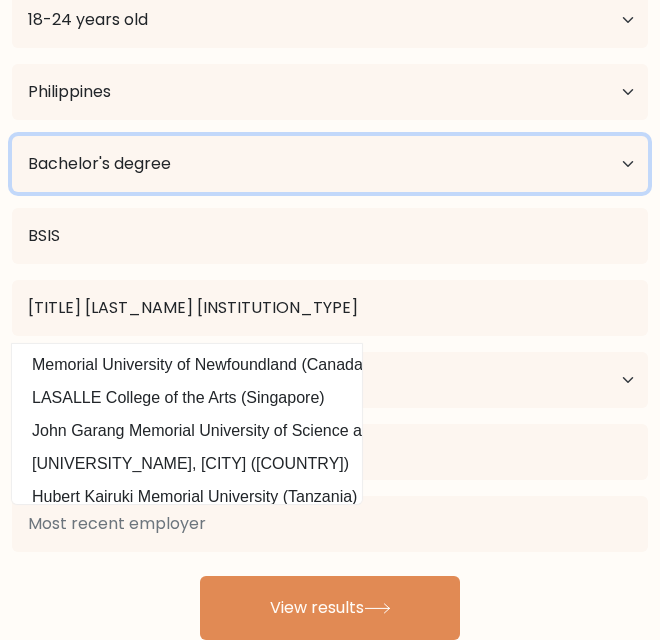 click on "Highest education level
No schooling
Primary
Lower Secondary
Upper Secondary
Occupation Specific
Bachelor's degree
Master's degree
Doctoral degree" at bounding box center [330, 164] 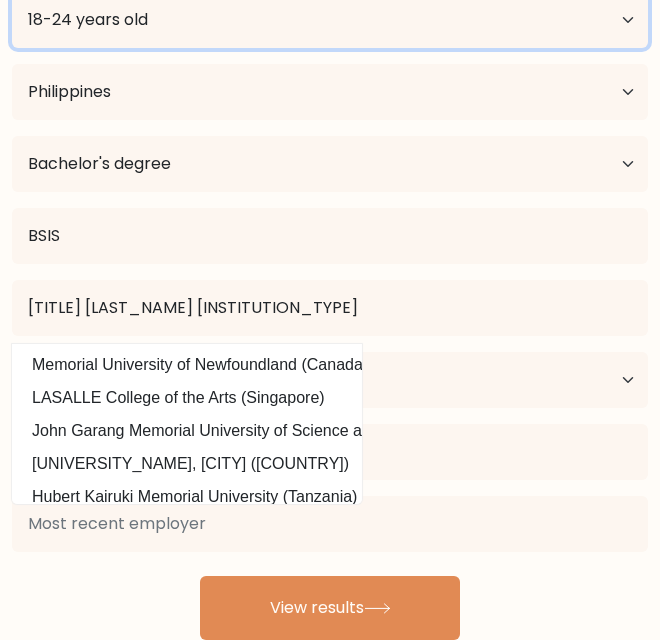 click on "Age
Under 18 years old
18-24 years old
25-34 years old
35-44 years old
45-54 years old
55-64 years old
65 years old and above" at bounding box center (330, 20) 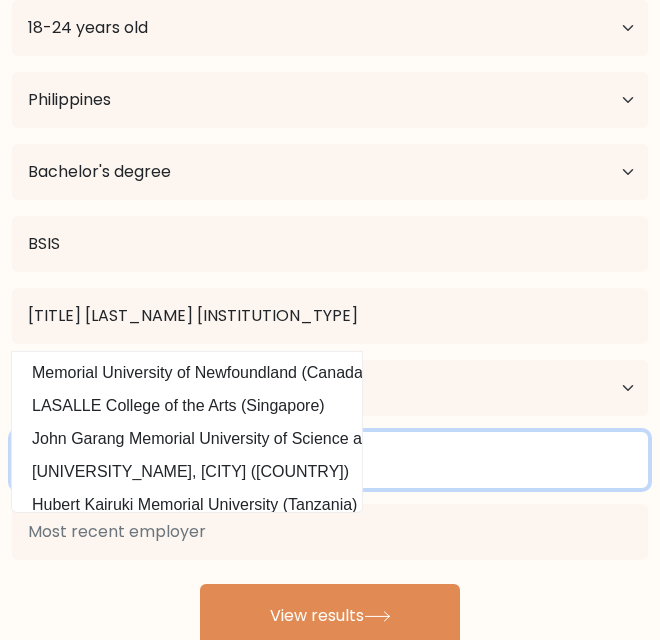drag, startPoint x: 571, startPoint y: 464, endPoint x: 593, endPoint y: 454, distance: 24.166092 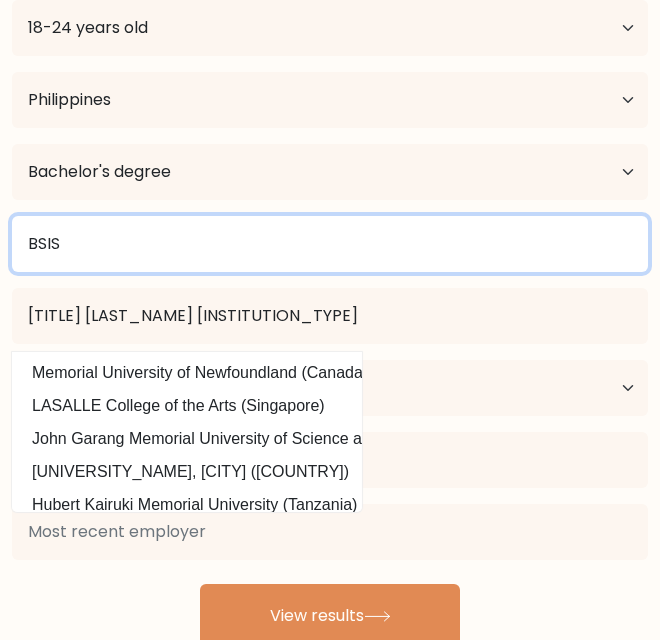 drag, startPoint x: 510, startPoint y: 233, endPoint x: 565, endPoint y: 225, distance: 55.578773 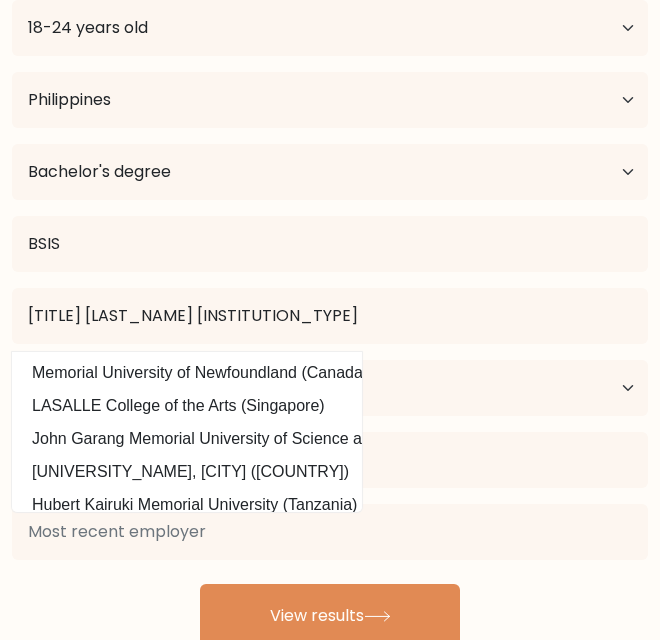 scroll, scrollTop: 123, scrollLeft: 0, axis: vertical 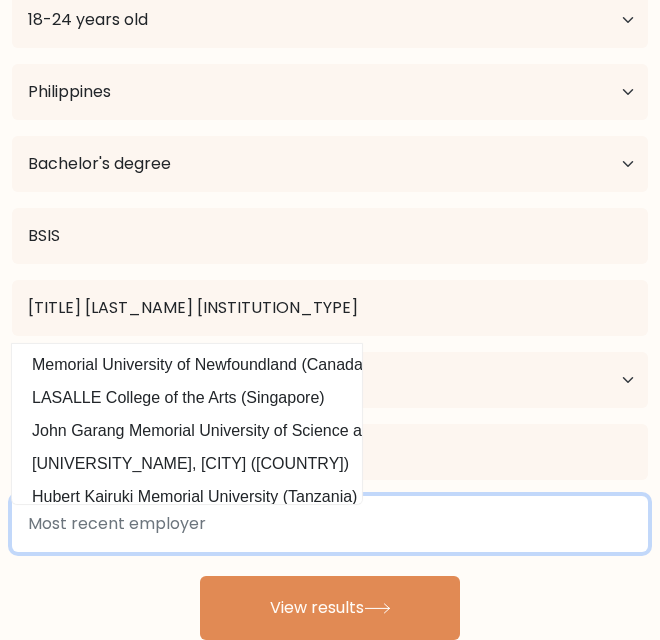 click at bounding box center [330, 524] 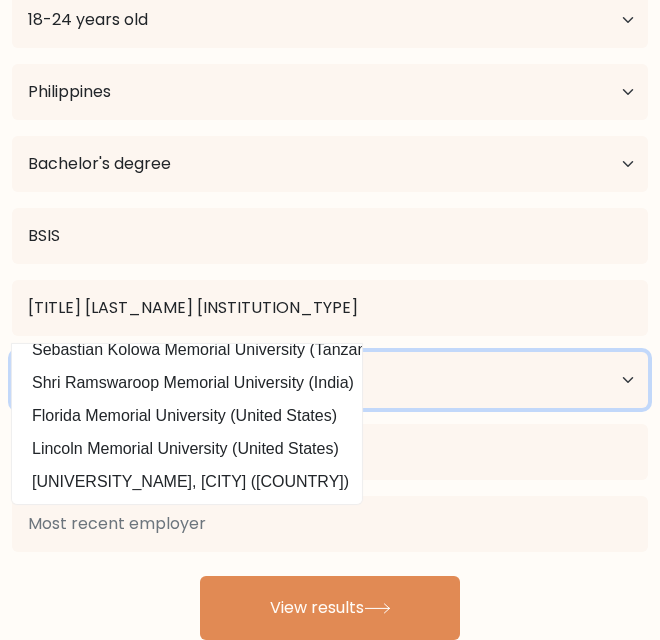 click on "Current employment status
Employed
Student
Retired
Other / prefer not to answer" at bounding box center (330, 380) 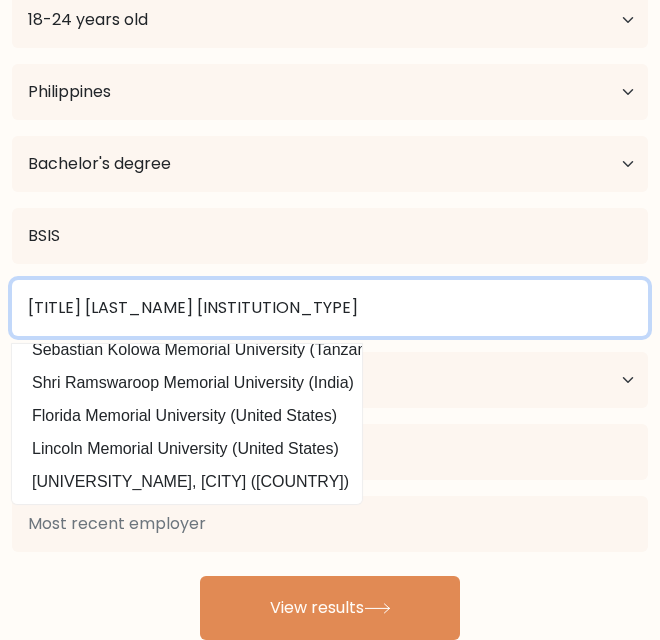 click on "Dr Filimon Memorial Collage of Las pinas" at bounding box center (330, 308) 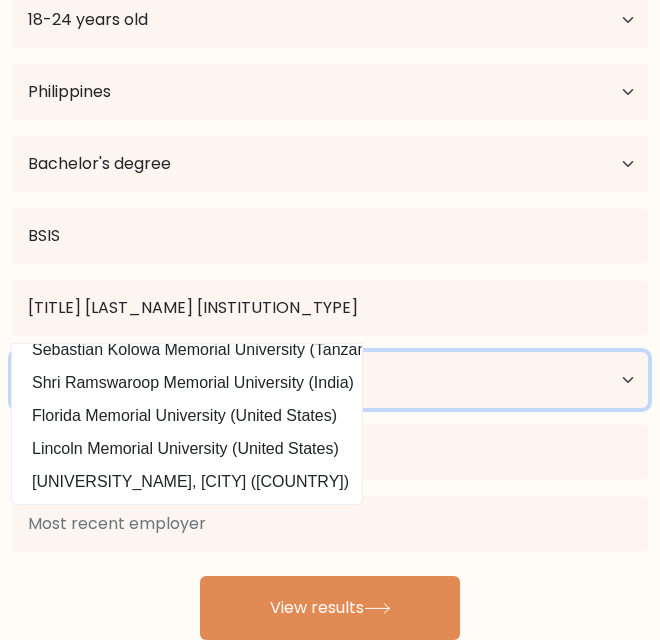 click on "Current employment status
Employed
Student
Retired
Other / prefer not to answer" at bounding box center (330, 380) 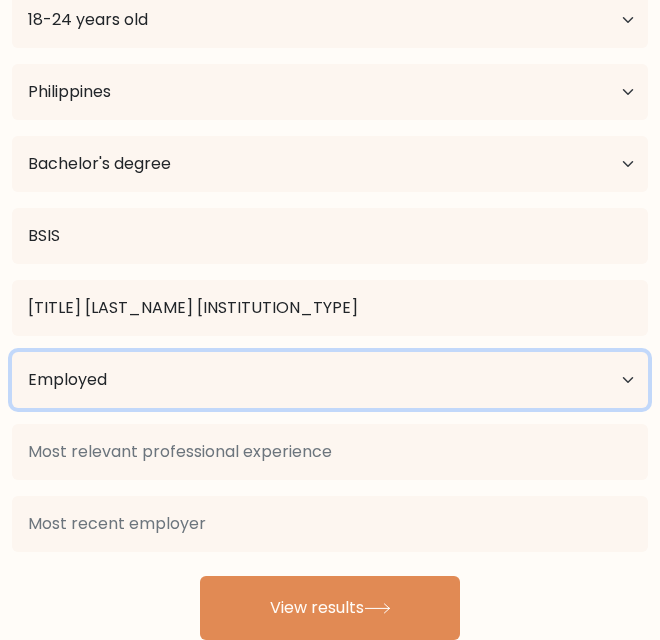 click on "Current employment status
Employed
Student
Retired
Other / prefer not to answer" at bounding box center (330, 380) 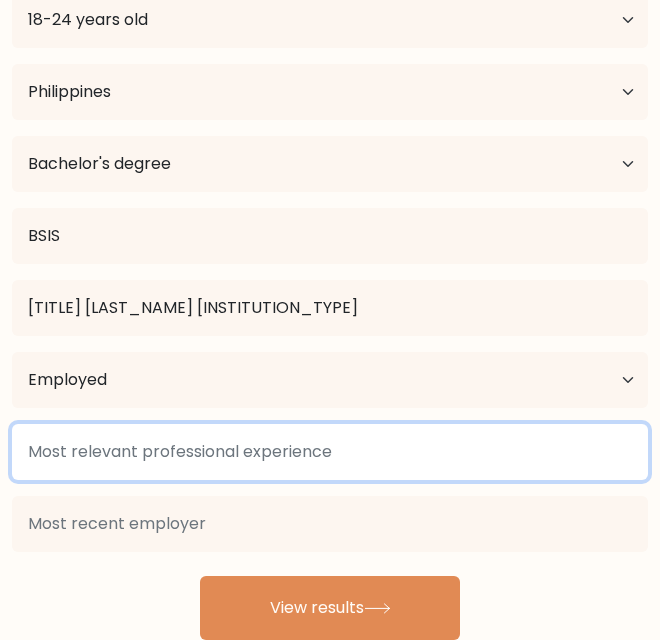 drag, startPoint x: 193, startPoint y: 473, endPoint x: 174, endPoint y: 456, distance: 25.495098 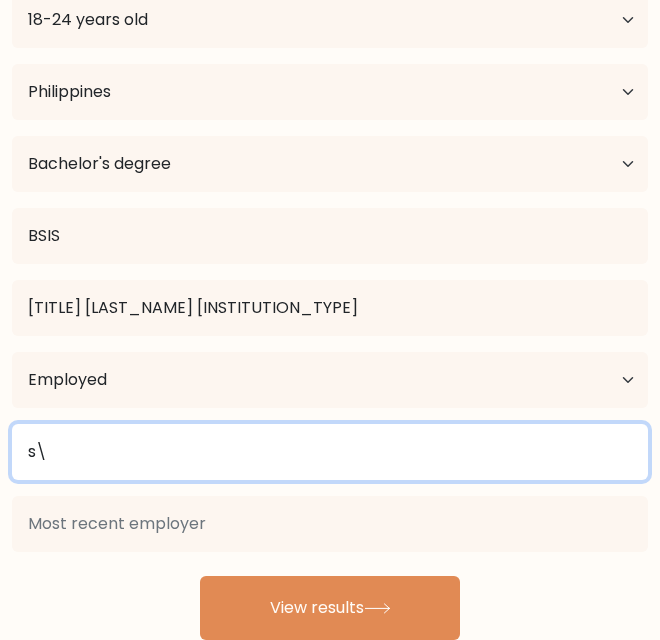type on "s" 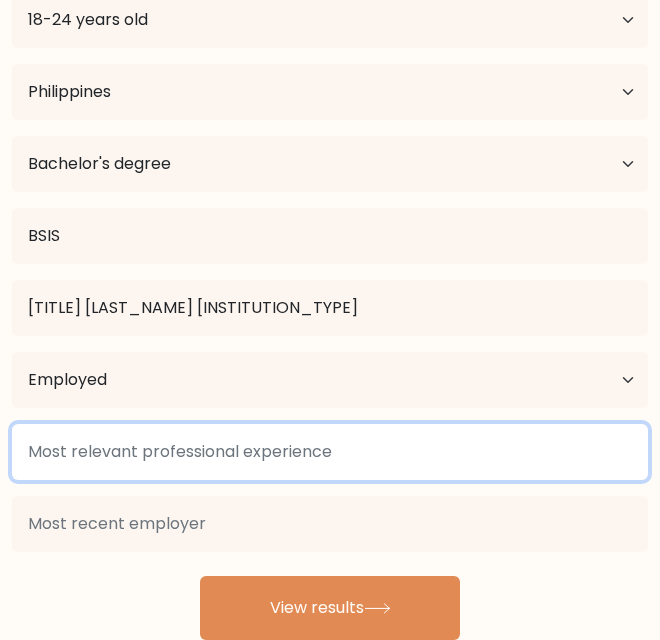 type on "v" 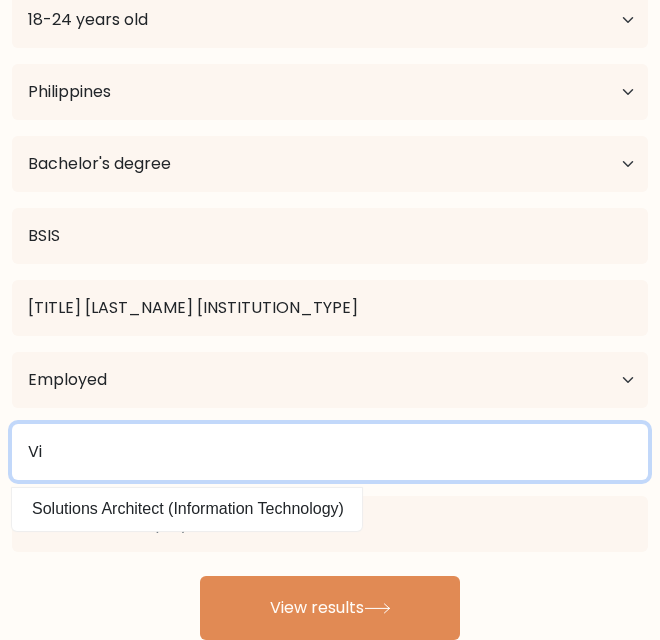 type on "V" 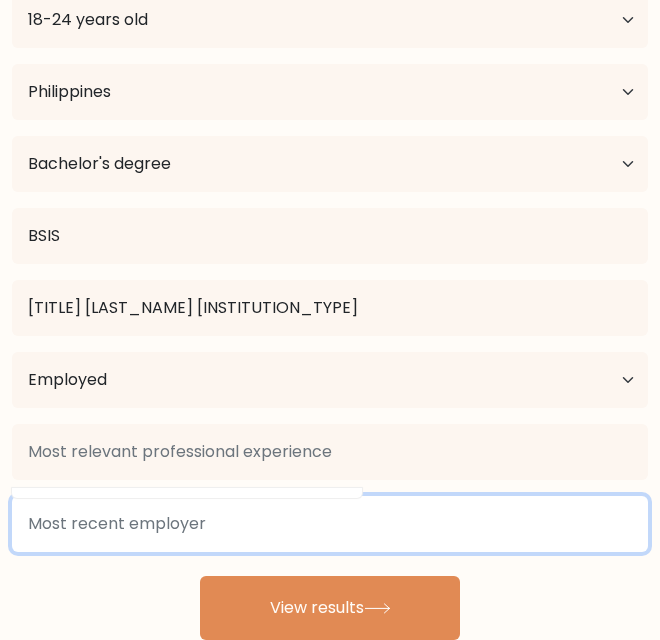 click at bounding box center (330, 524) 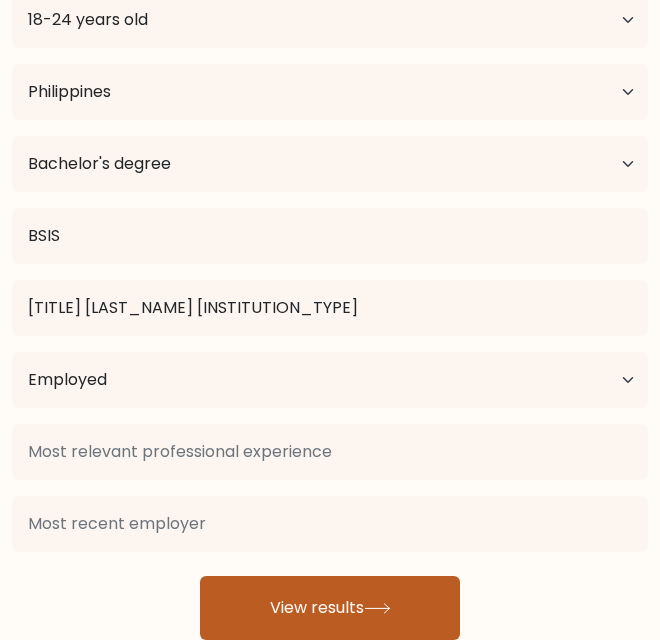 click on "View results" at bounding box center [330, 608] 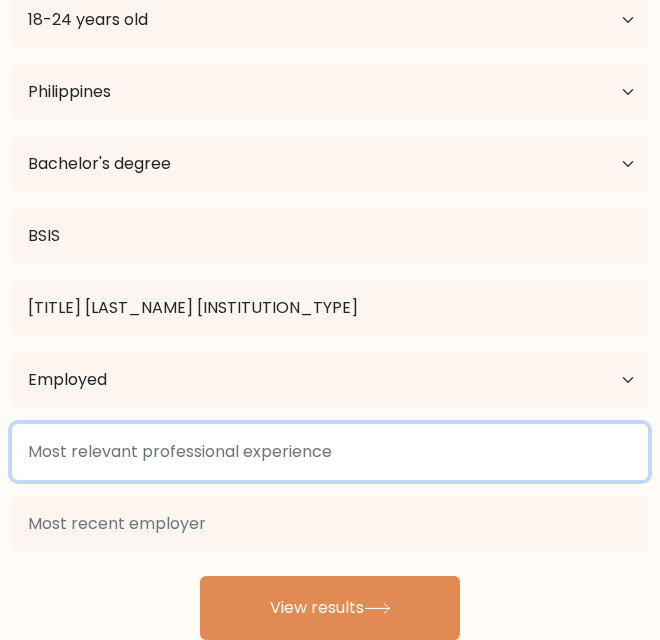 click at bounding box center (330, 452) 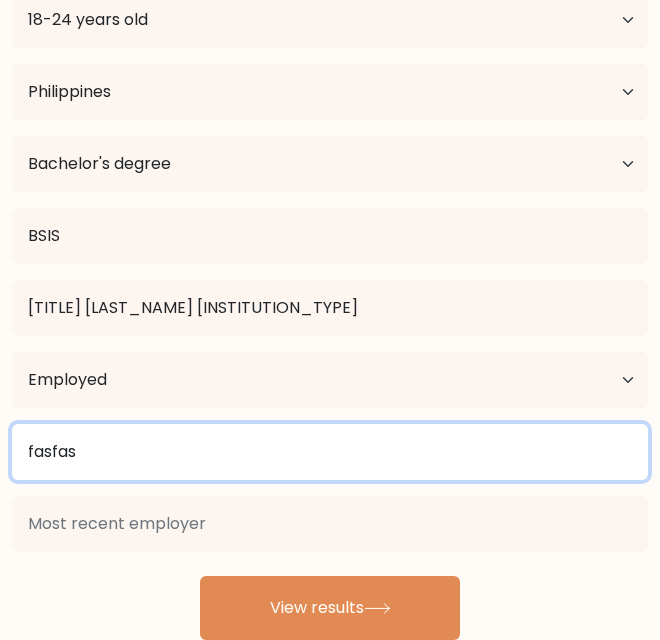 type on "fasfasf" 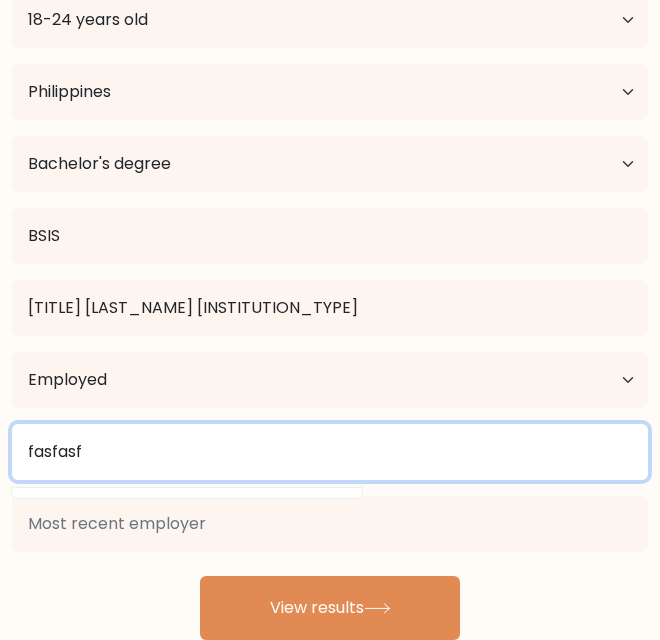 drag, startPoint x: 59, startPoint y: 459, endPoint x: 16, endPoint y: 527, distance: 80.454956 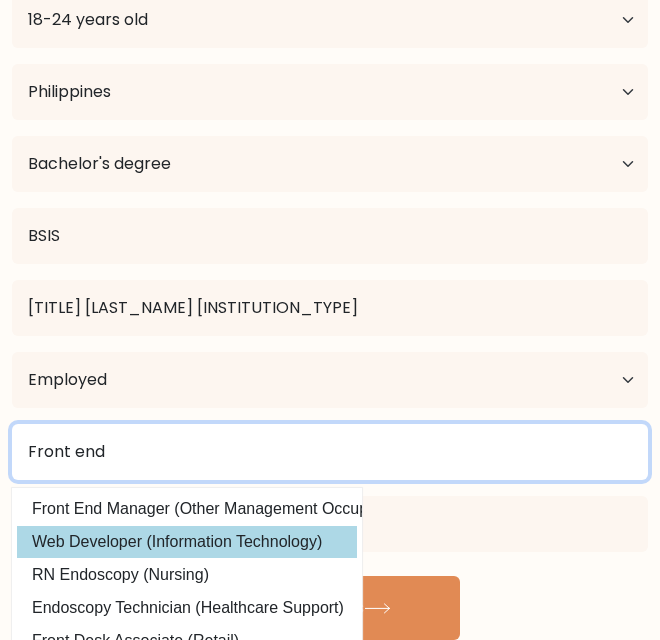 type on "Front end" 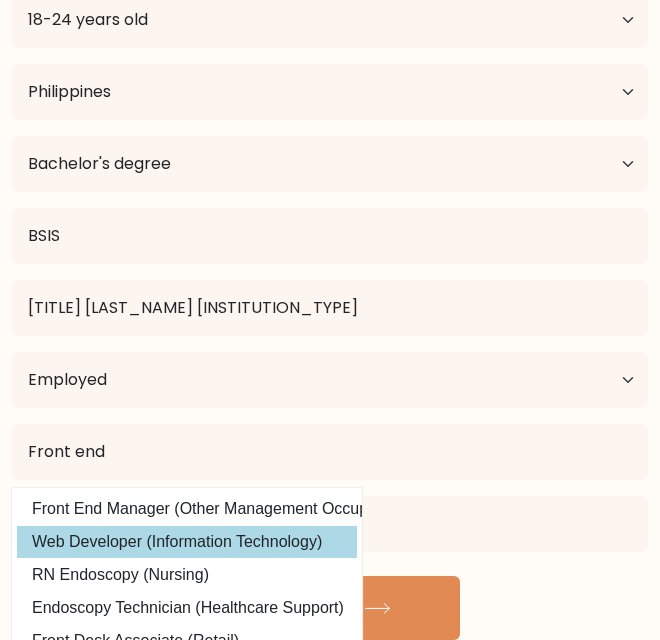 click on "Front end
Front End Manager (Other Management Occupations)
Web Developer (Information Technology)
RN Endoscopy (Nursing)
Endoscopy Technician (Healthcare Support)
Front Desk Associate (Retail)
Front Office Manager (Other Management Occupations)
Front Desk Supervisor (Office and Administrative Support)
Supervisor Front (Other Management Occupations)
Front Desk Clerk (Office and Administrative Support)
Reproductive Endocrinologist (Healthcare Practitioners)" at bounding box center [330, 488] 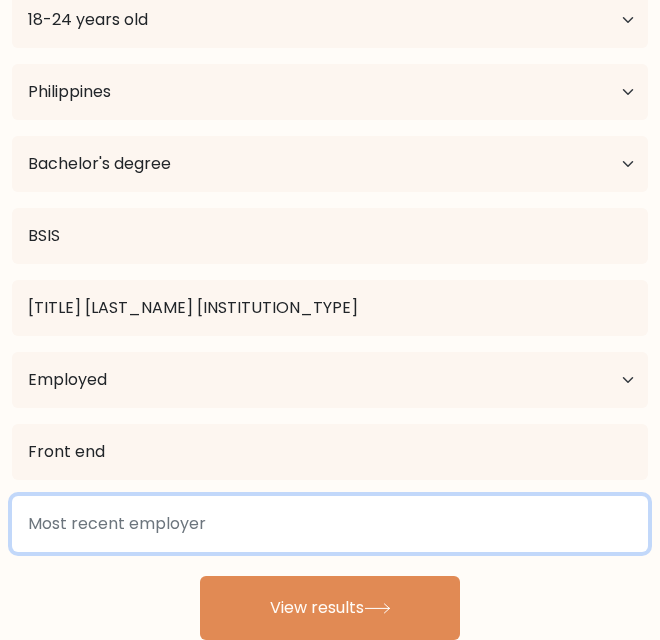click at bounding box center [330, 524] 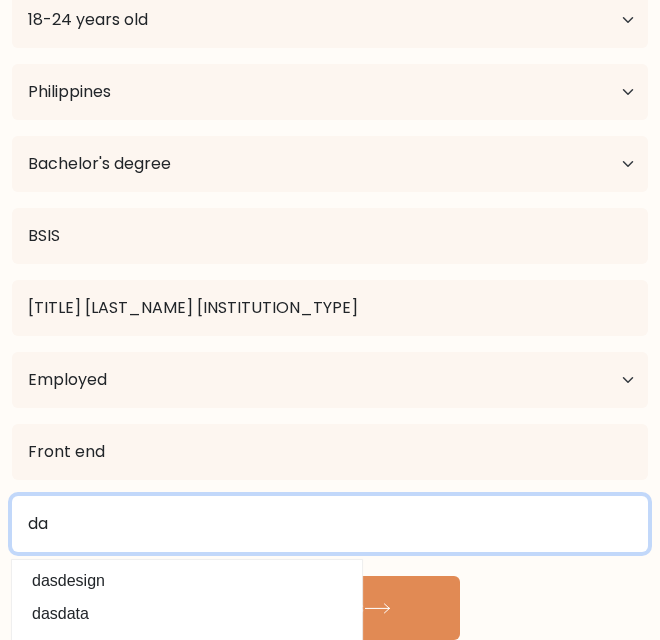 type on "d" 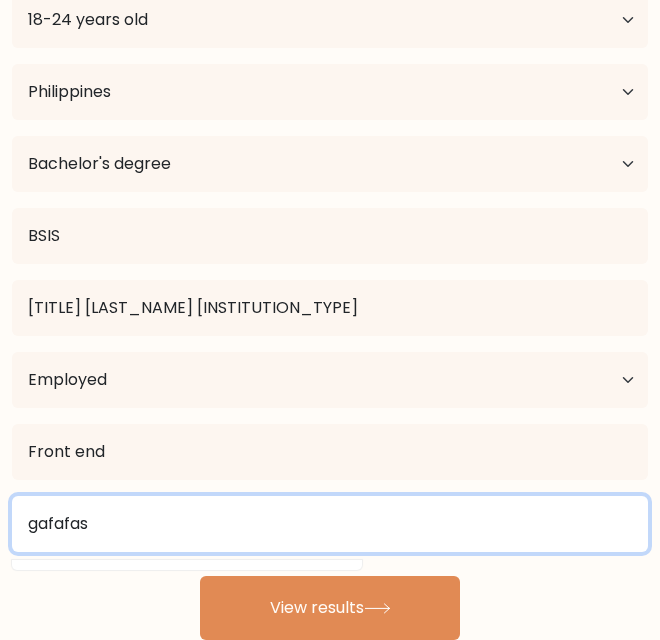 click on "gafafas" at bounding box center [330, 524] 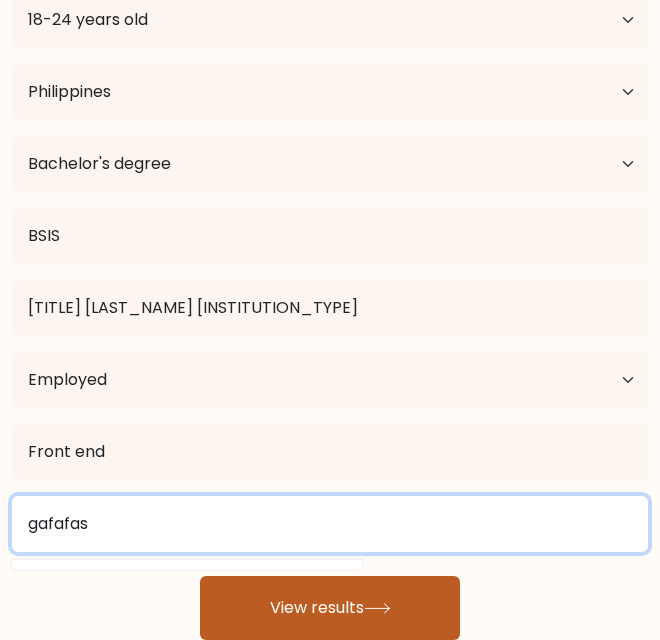 type on "gafafas" 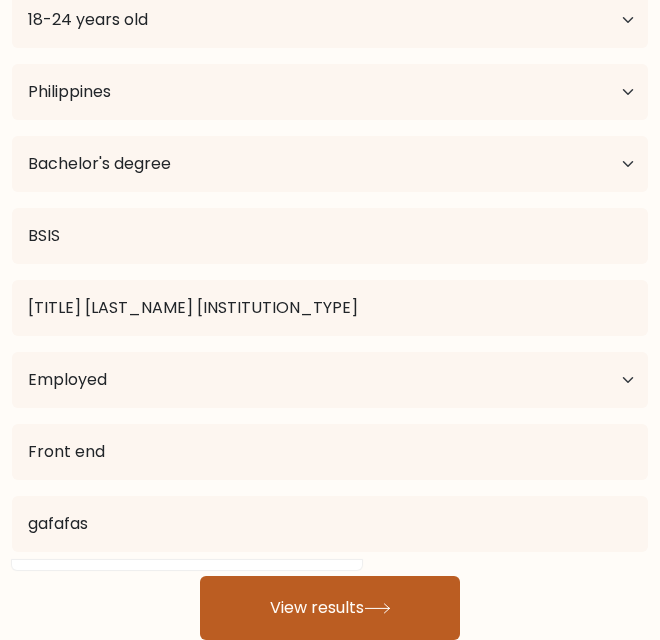 click on "View results" at bounding box center (330, 608) 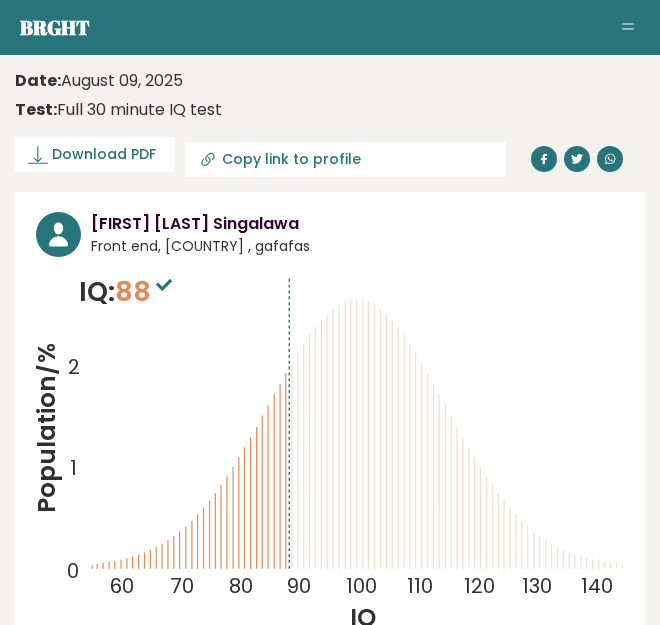 scroll, scrollTop: 0, scrollLeft: 0, axis: both 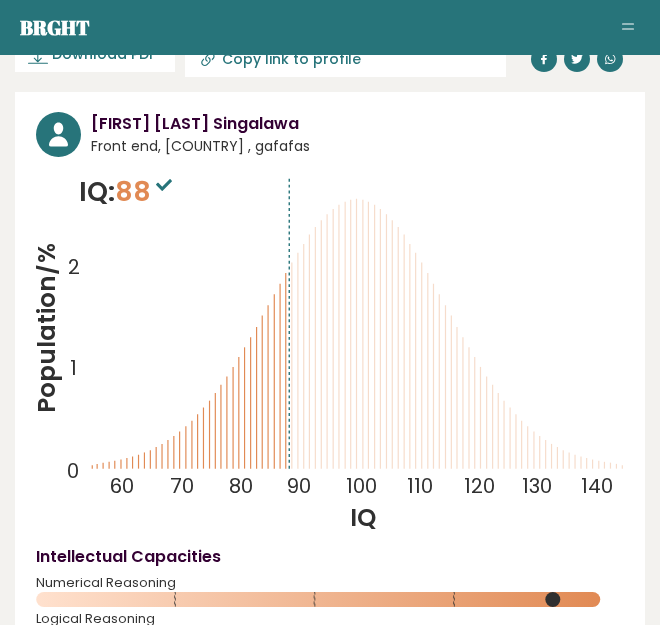 click 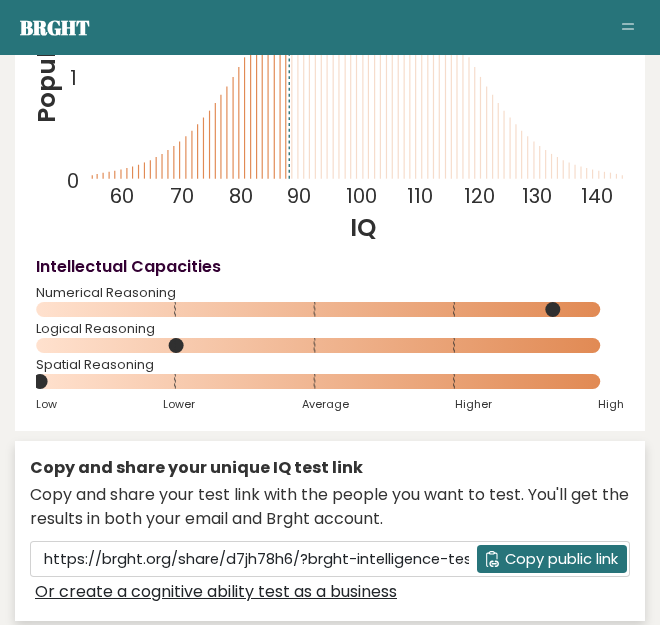 scroll, scrollTop: 424, scrollLeft: 10, axis: both 